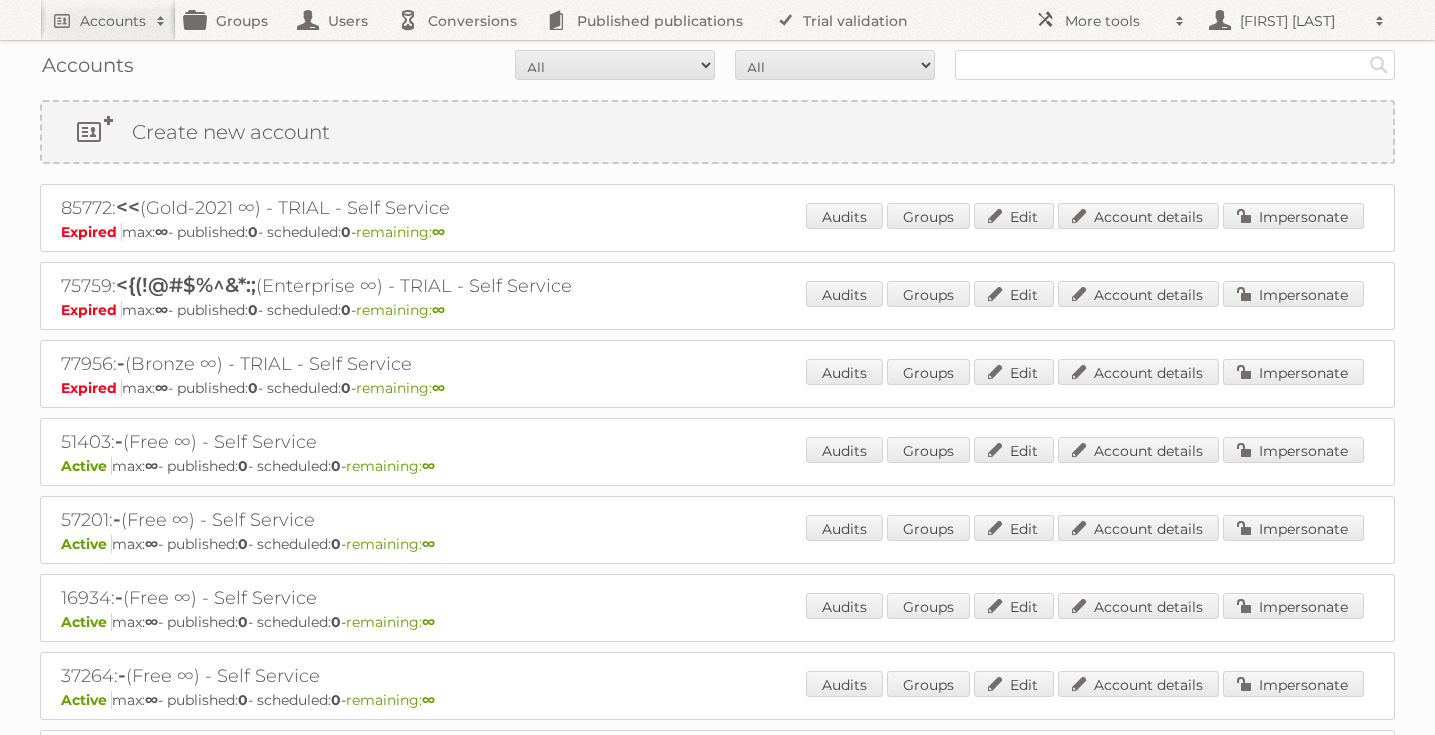 scroll, scrollTop: 0, scrollLeft: 0, axis: both 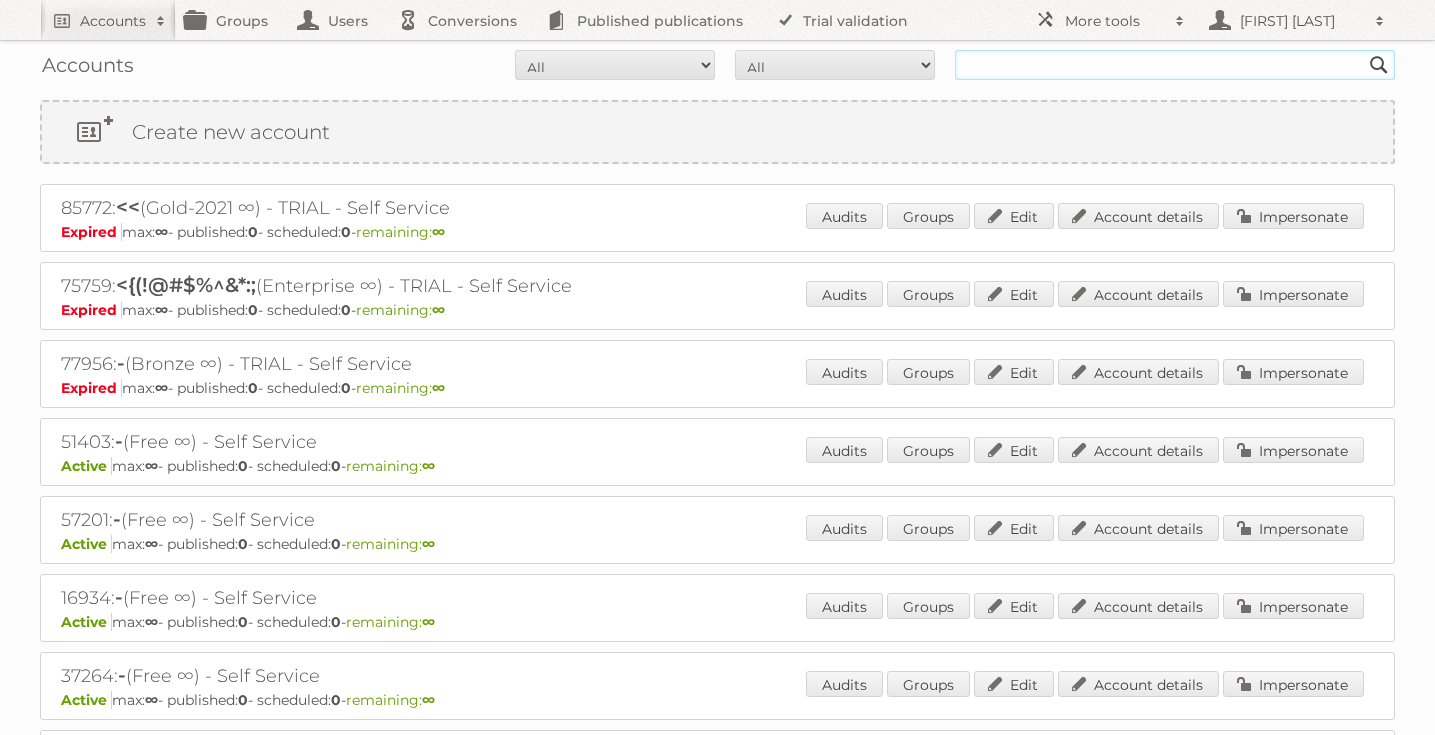 click at bounding box center (1175, 65) 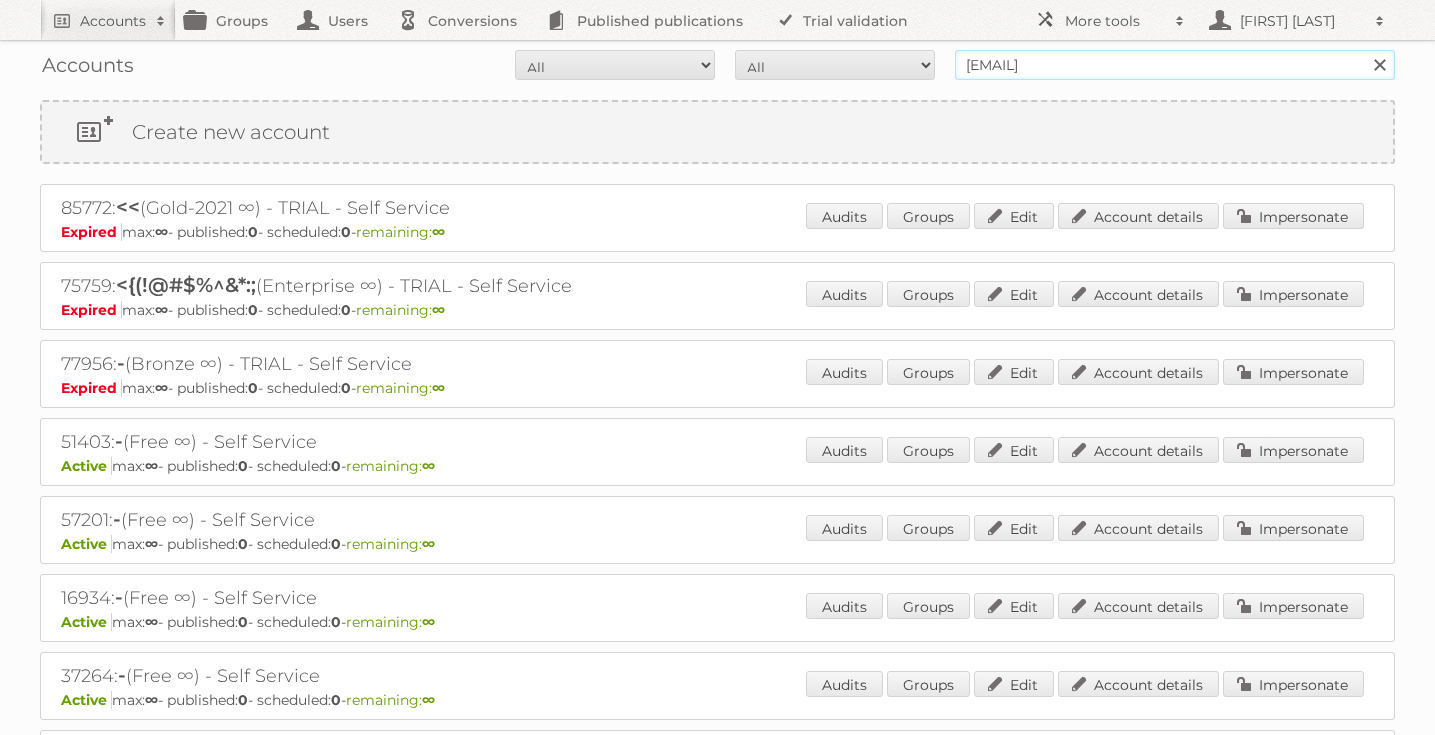type on "support@example.com" 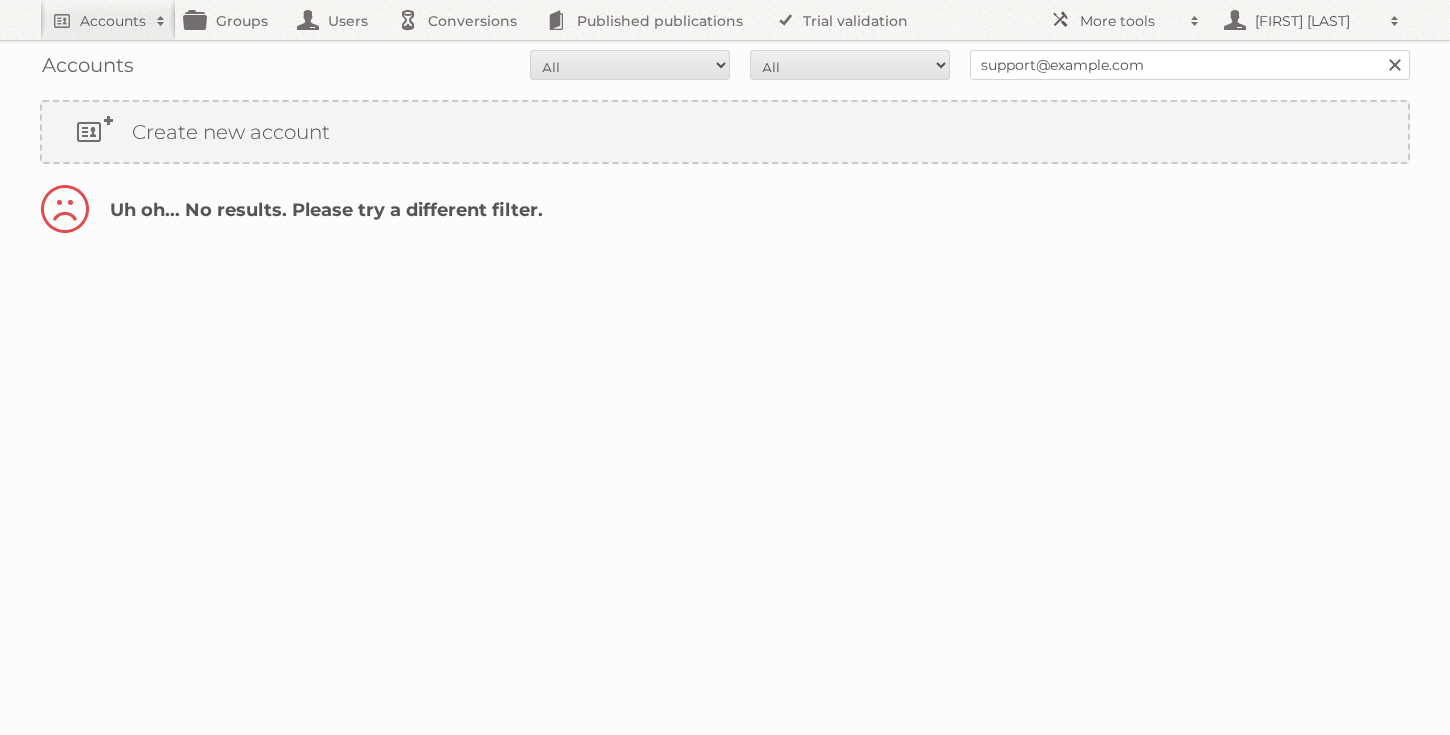 scroll, scrollTop: 0, scrollLeft: 0, axis: both 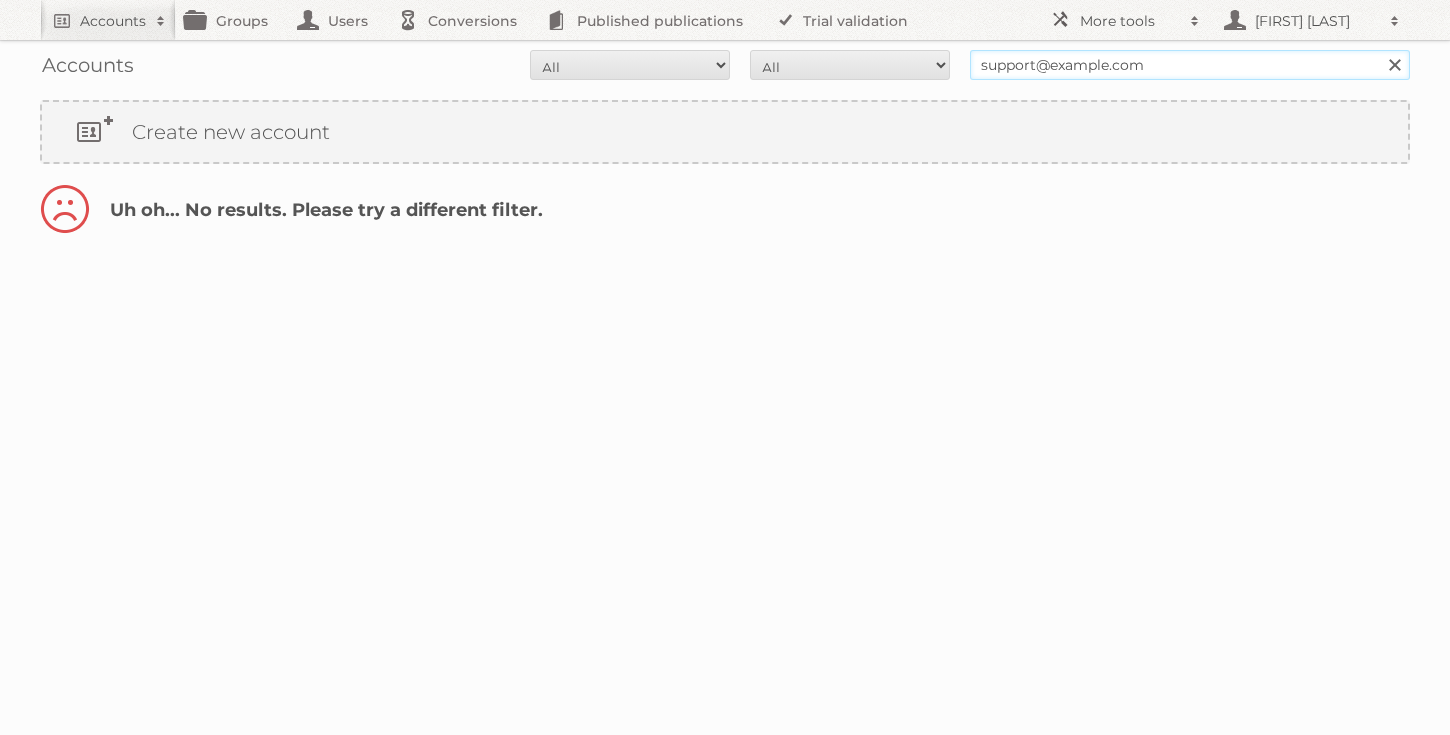 drag, startPoint x: 1022, startPoint y: 66, endPoint x: 968, endPoint y: 66, distance: 54 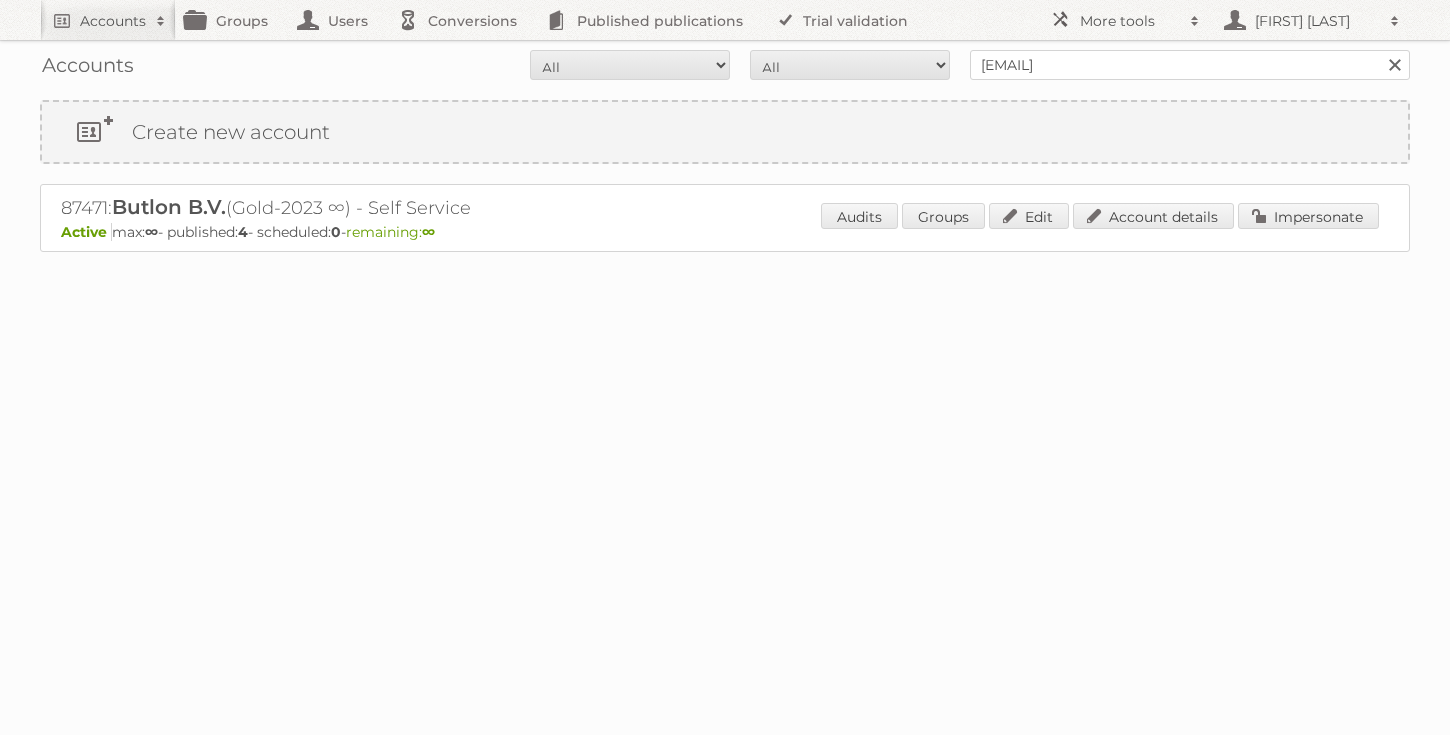 scroll, scrollTop: 0, scrollLeft: 0, axis: both 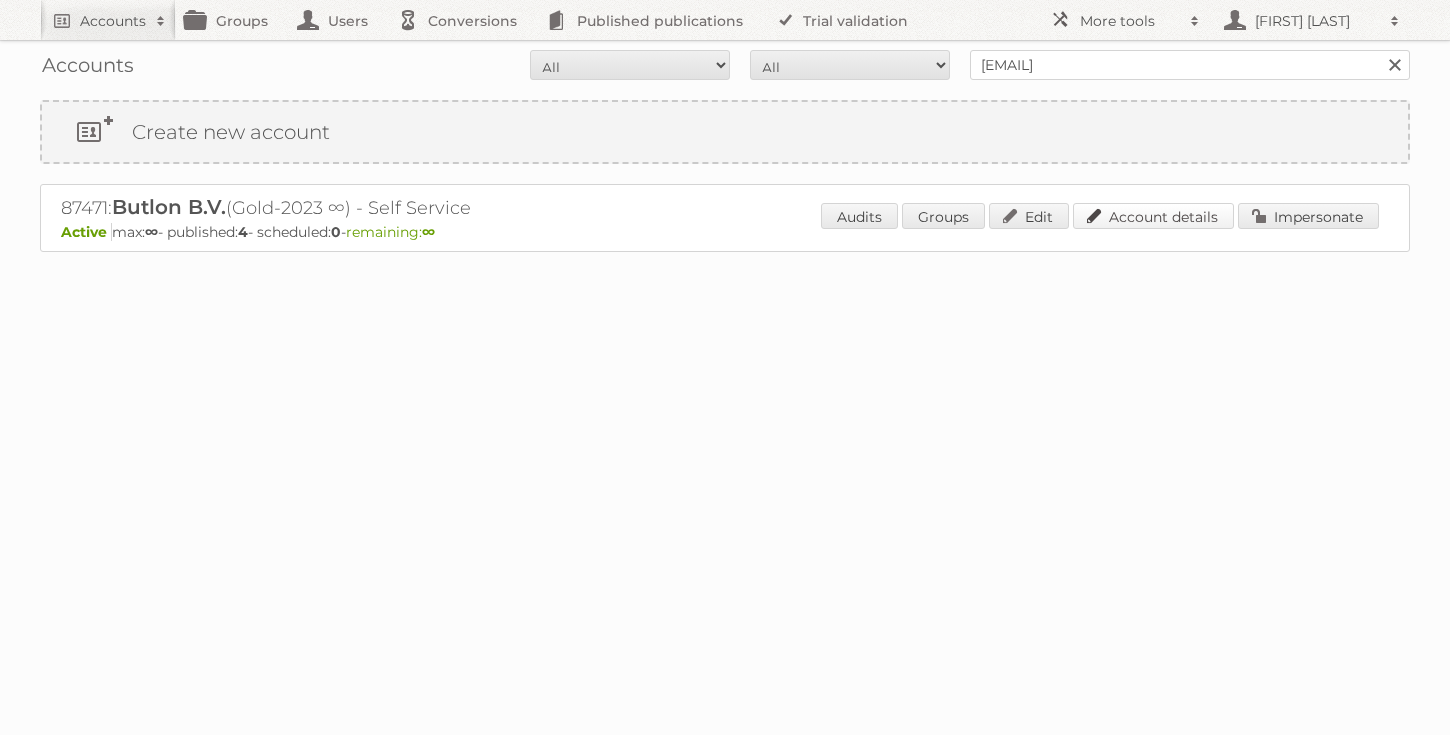 click on "Account details" at bounding box center [1153, 216] 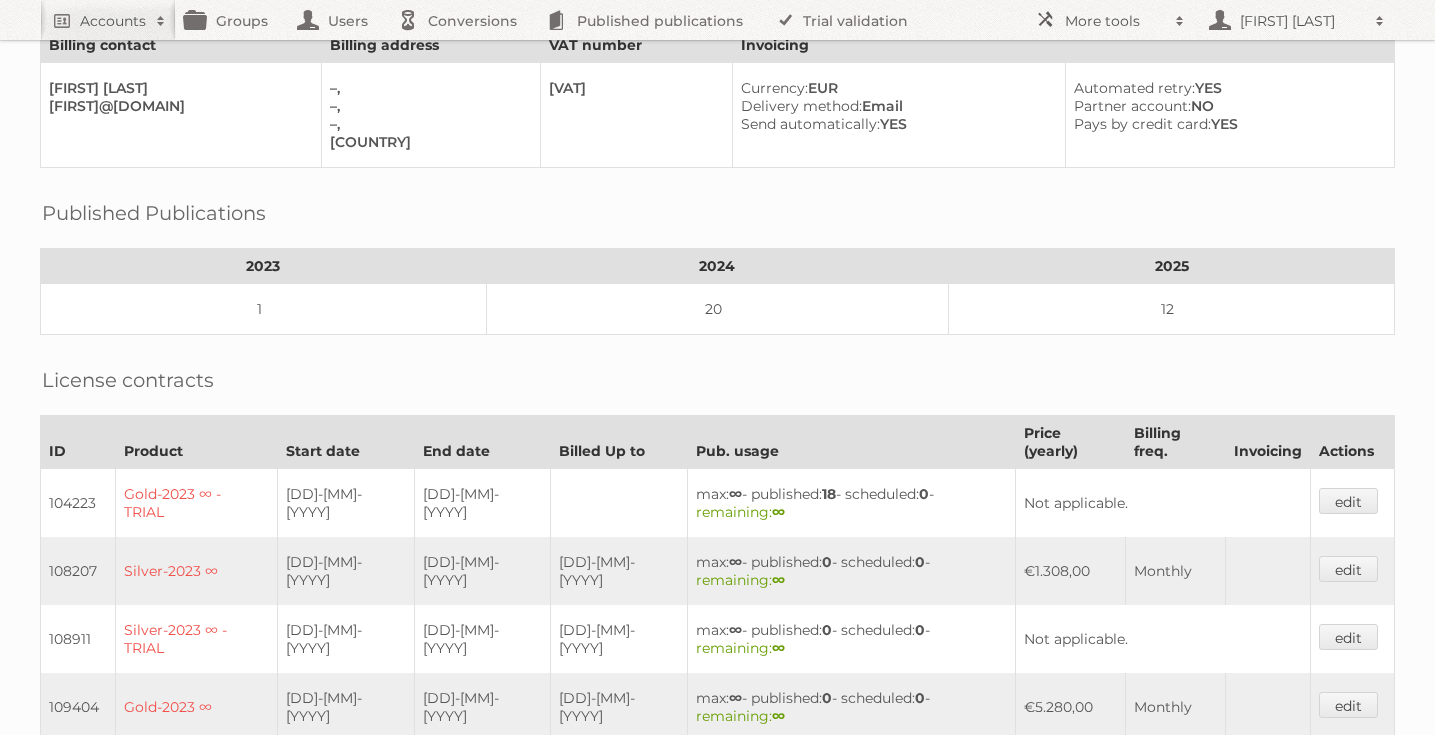 scroll, scrollTop: 0, scrollLeft: 0, axis: both 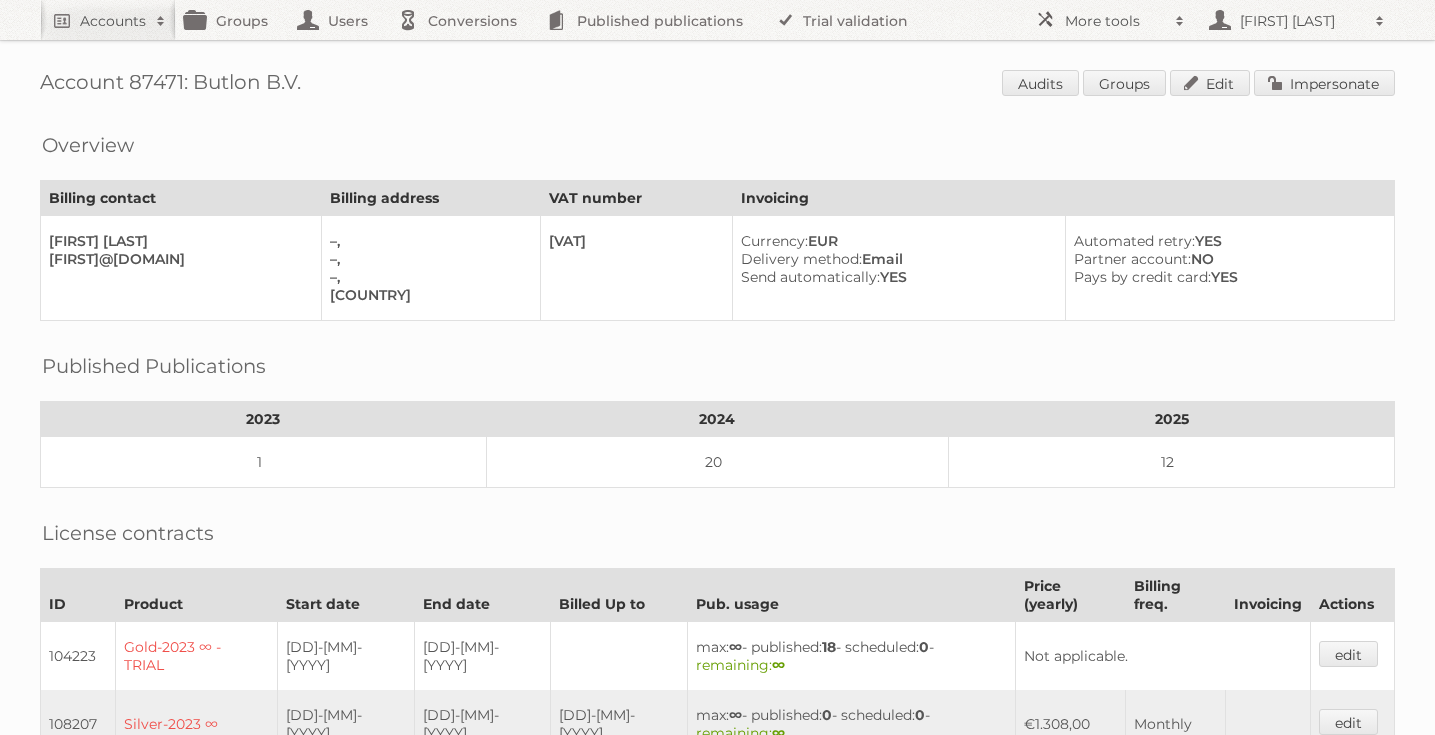 click on "[FIRST] [LAST]
[FIRST]@[DOMAIN]
–,
–,
–,
[COUNTRY]
[VAT]
Currency:  EUR
Delivery method:  Email
Send automatically:  YES
Automated retry:  YES
Partner account:  NO
Pays by credit card:  YES
Published Publications
2023
2024
2025
1
20
12
License contracts
ID
Product
Start date
End date
Billed Up to
Pub. usage" at bounding box center [717, 818] 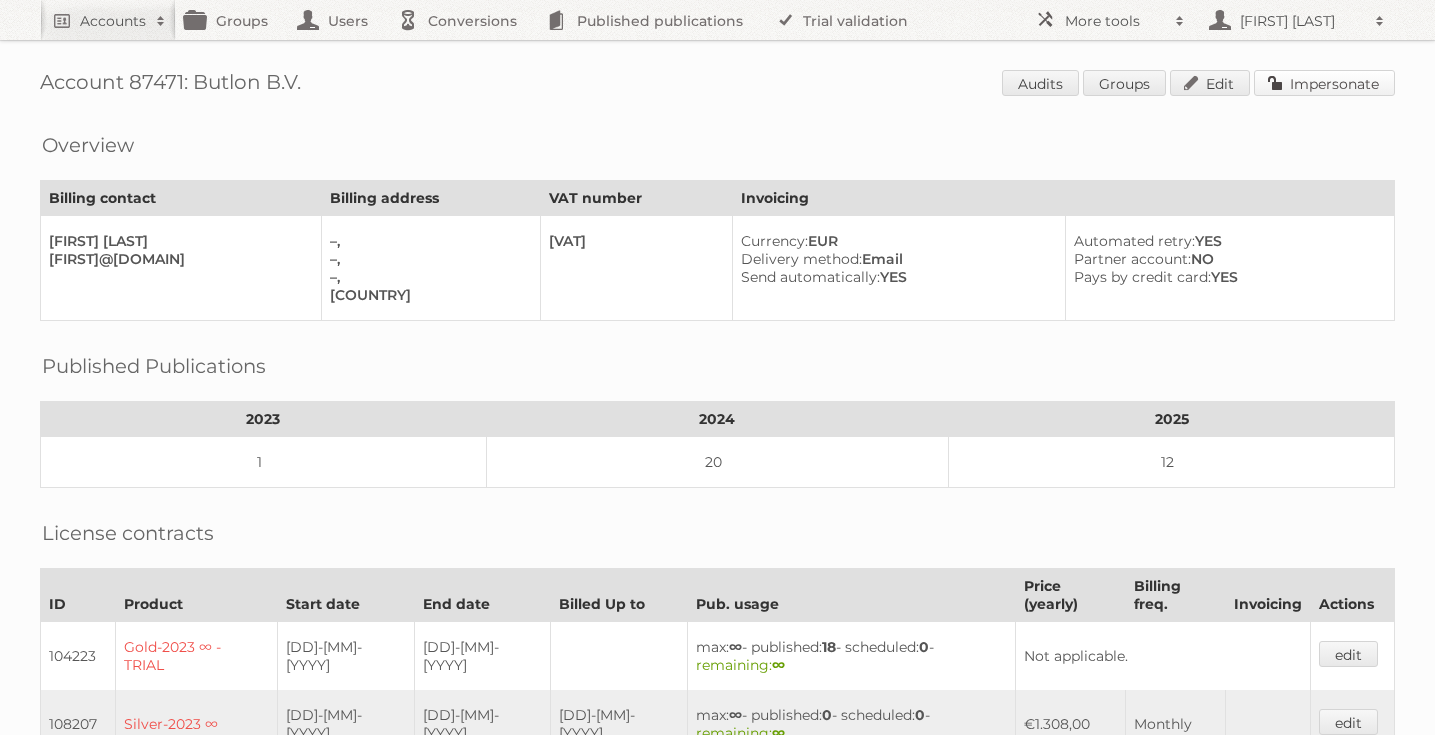 click on "Impersonate" at bounding box center (1324, 83) 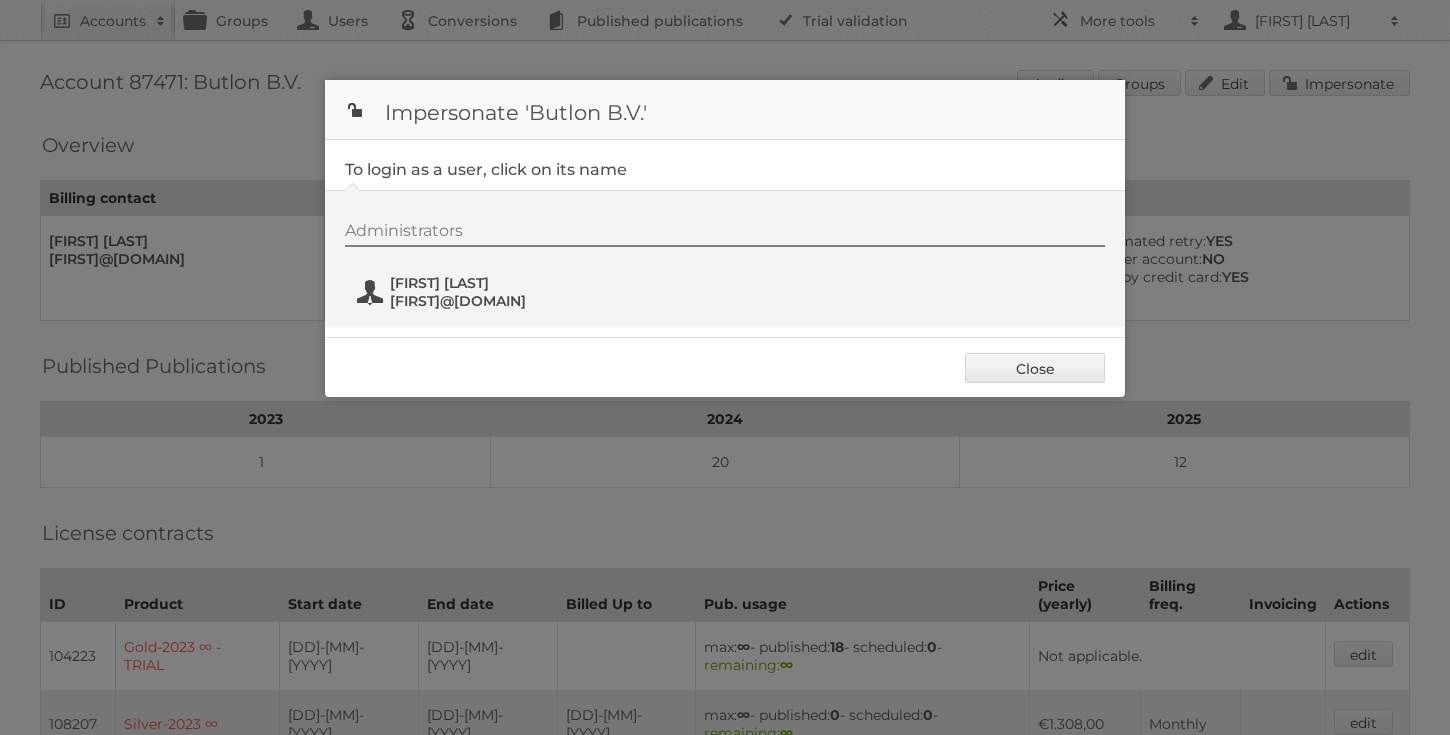 click on "Alessio Pinna
alessio@butlon.com" at bounding box center (472, 292) 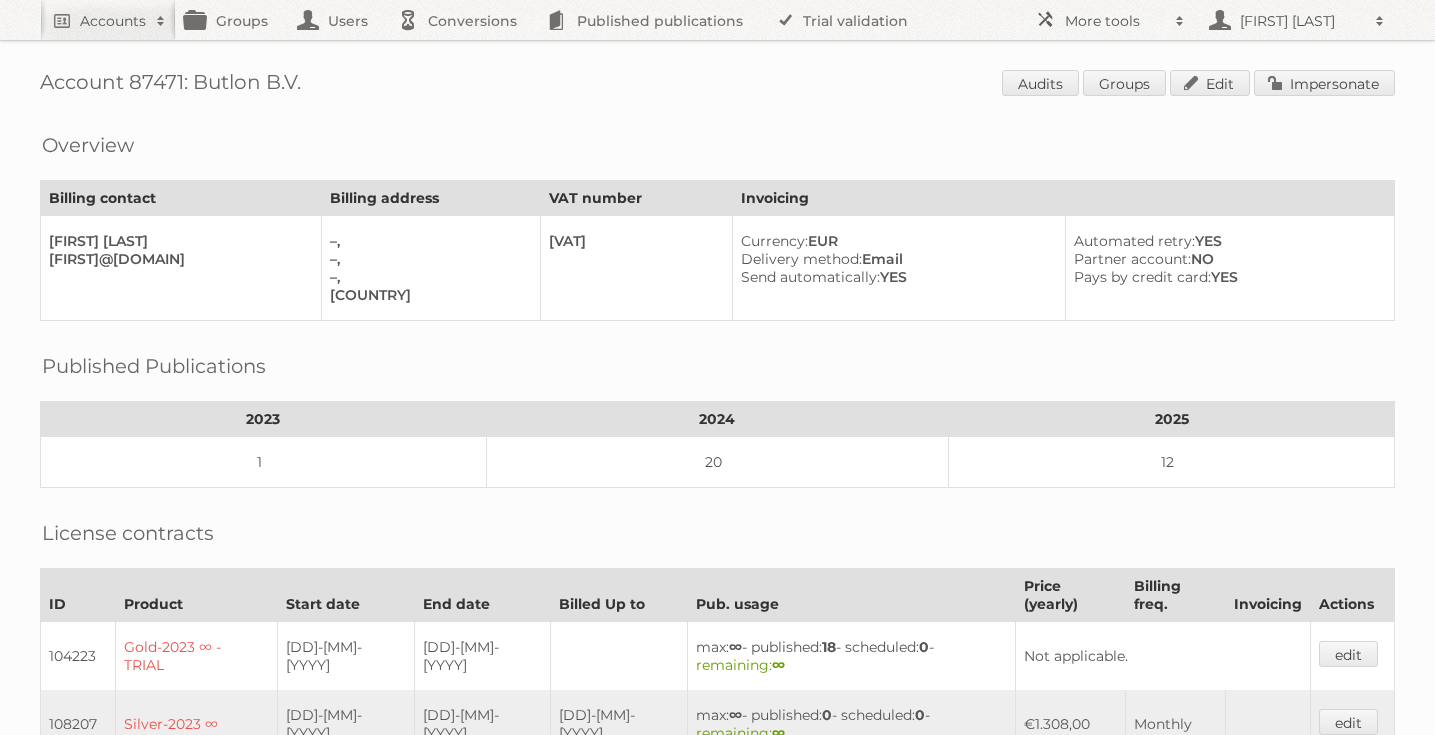 drag, startPoint x: 312, startPoint y: 83, endPoint x: 198, endPoint y: 81, distance: 114.01754 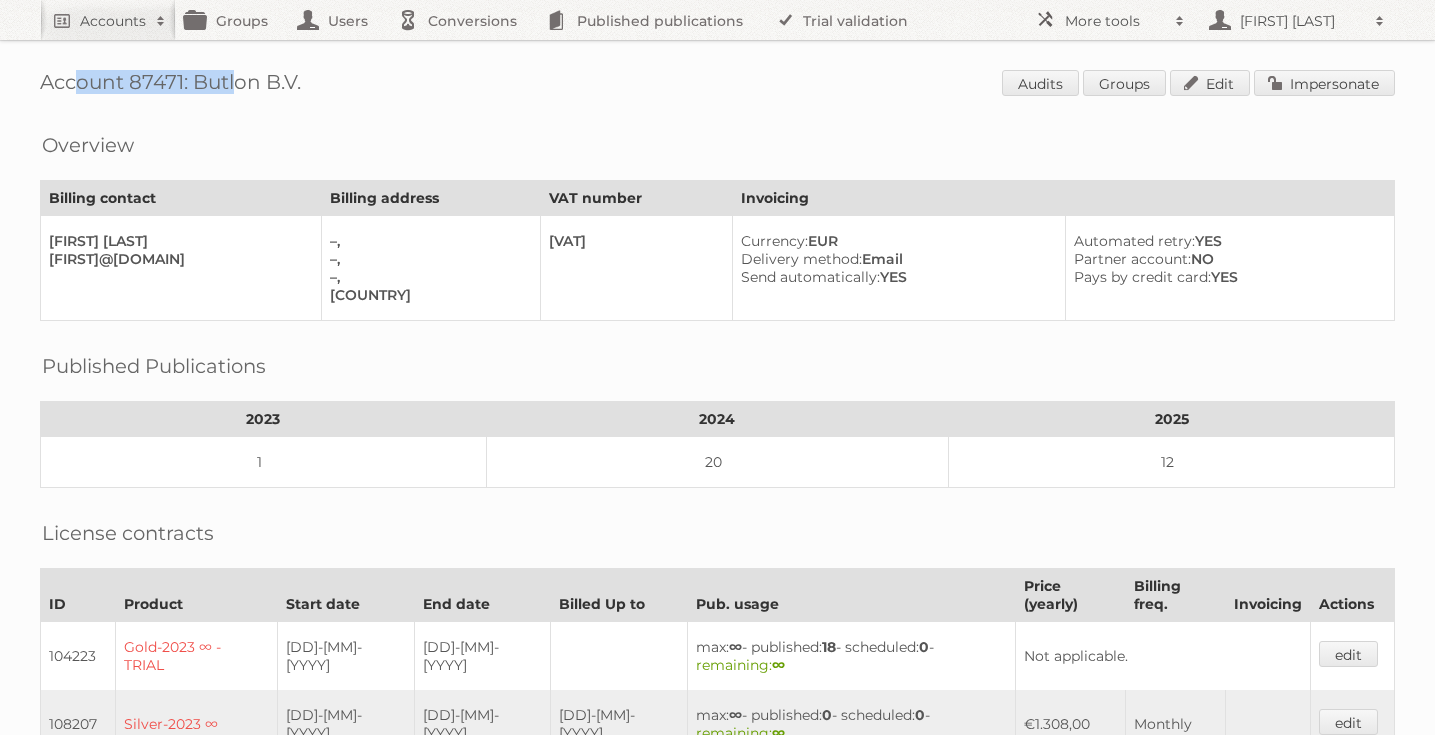 drag, startPoint x: 331, startPoint y: 65, endPoint x: 204, endPoint y: 83, distance: 128.26924 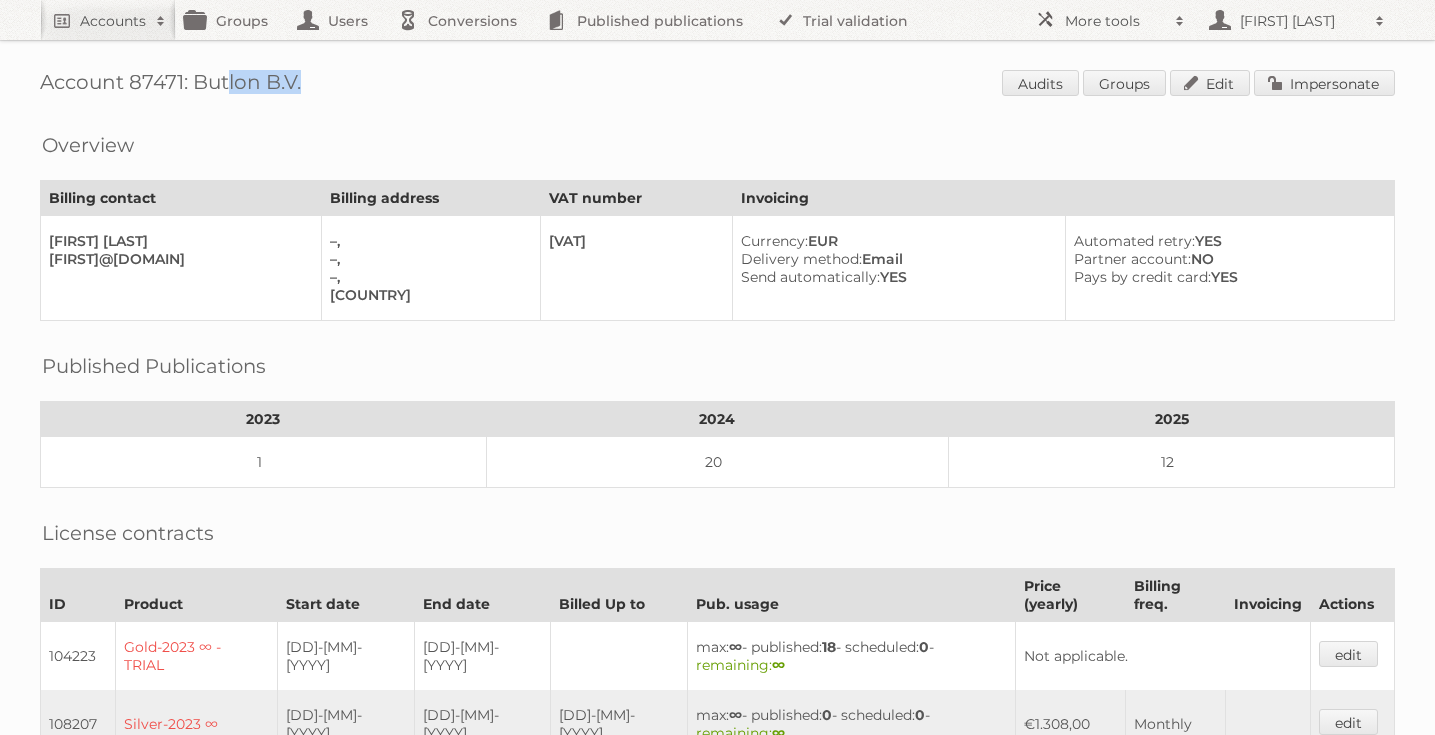 drag, startPoint x: 194, startPoint y: 82, endPoint x: 330, endPoint y: 85, distance: 136.03308 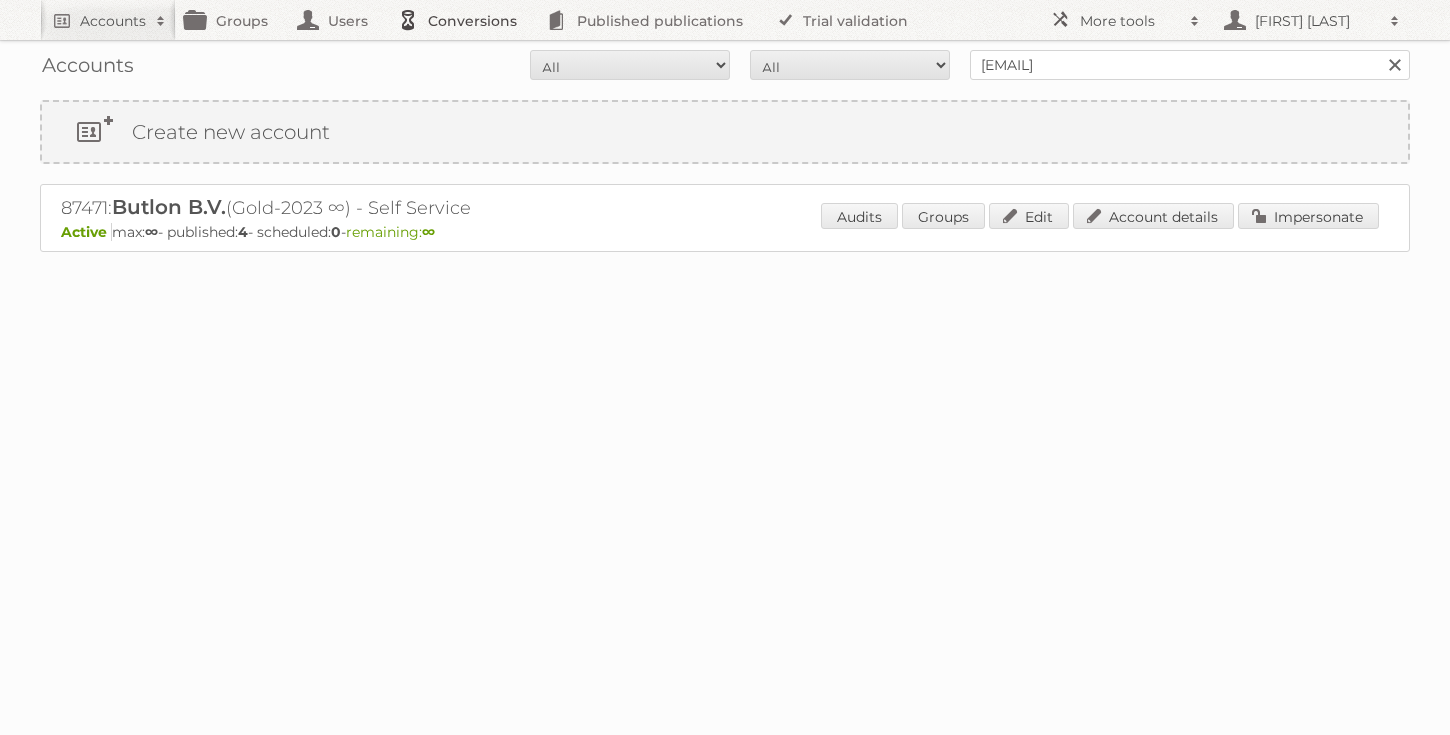 scroll, scrollTop: 0, scrollLeft: 0, axis: both 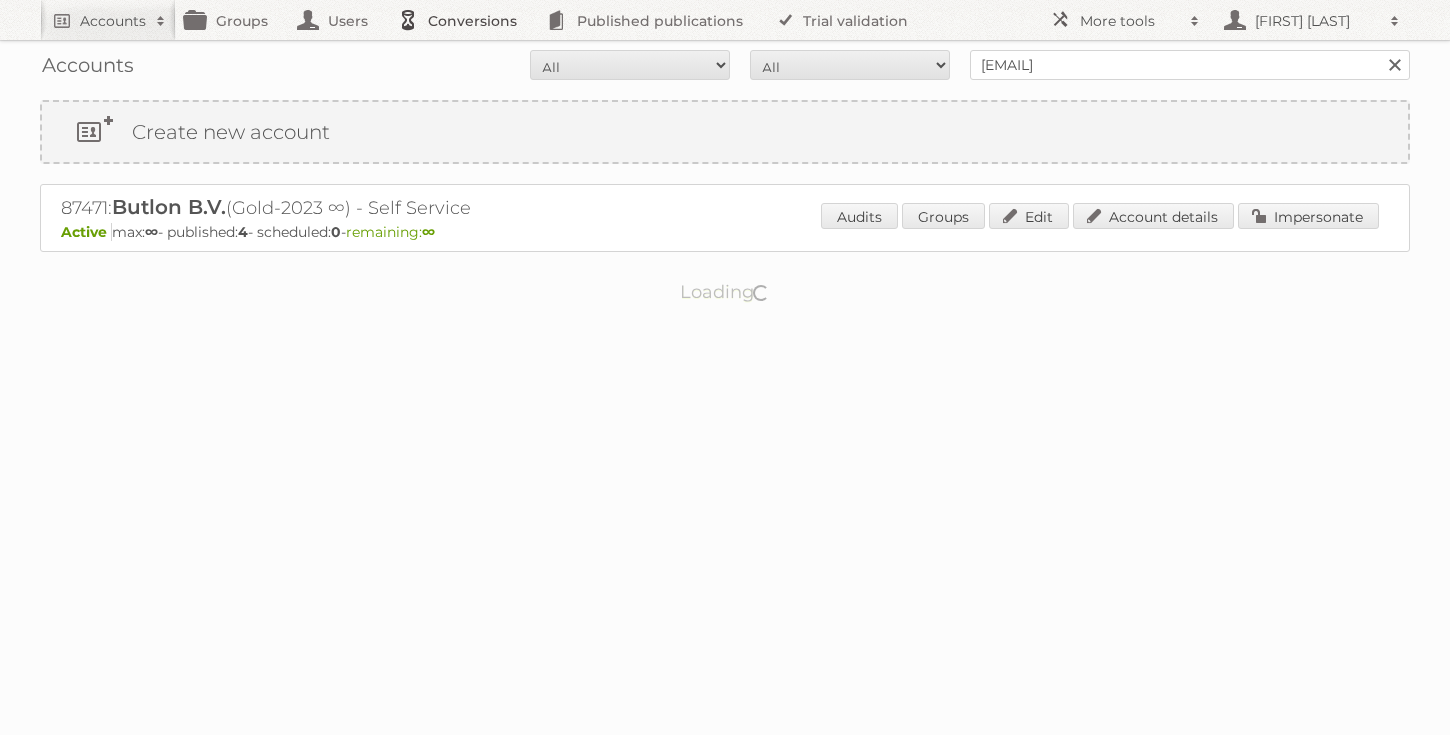 click on "Conversions" at bounding box center (462, 20) 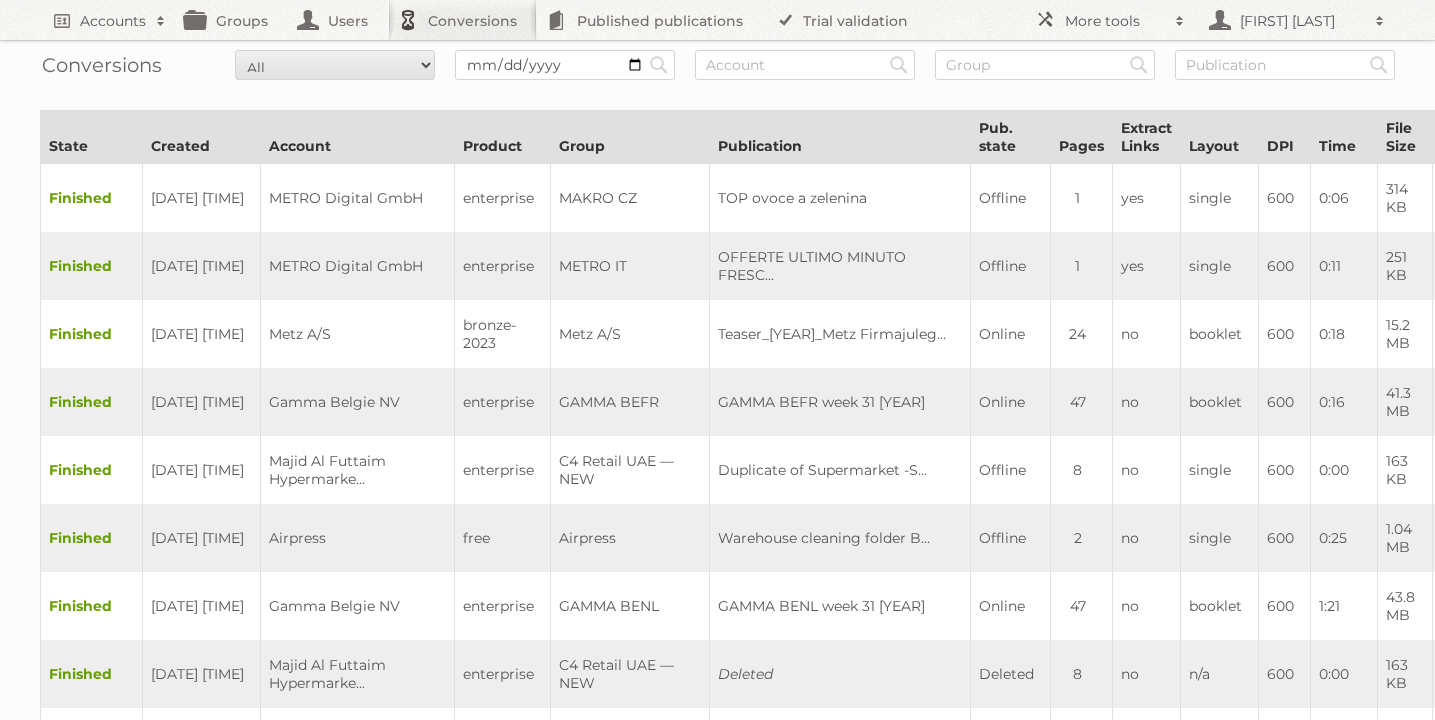 scroll, scrollTop: 0, scrollLeft: 0, axis: both 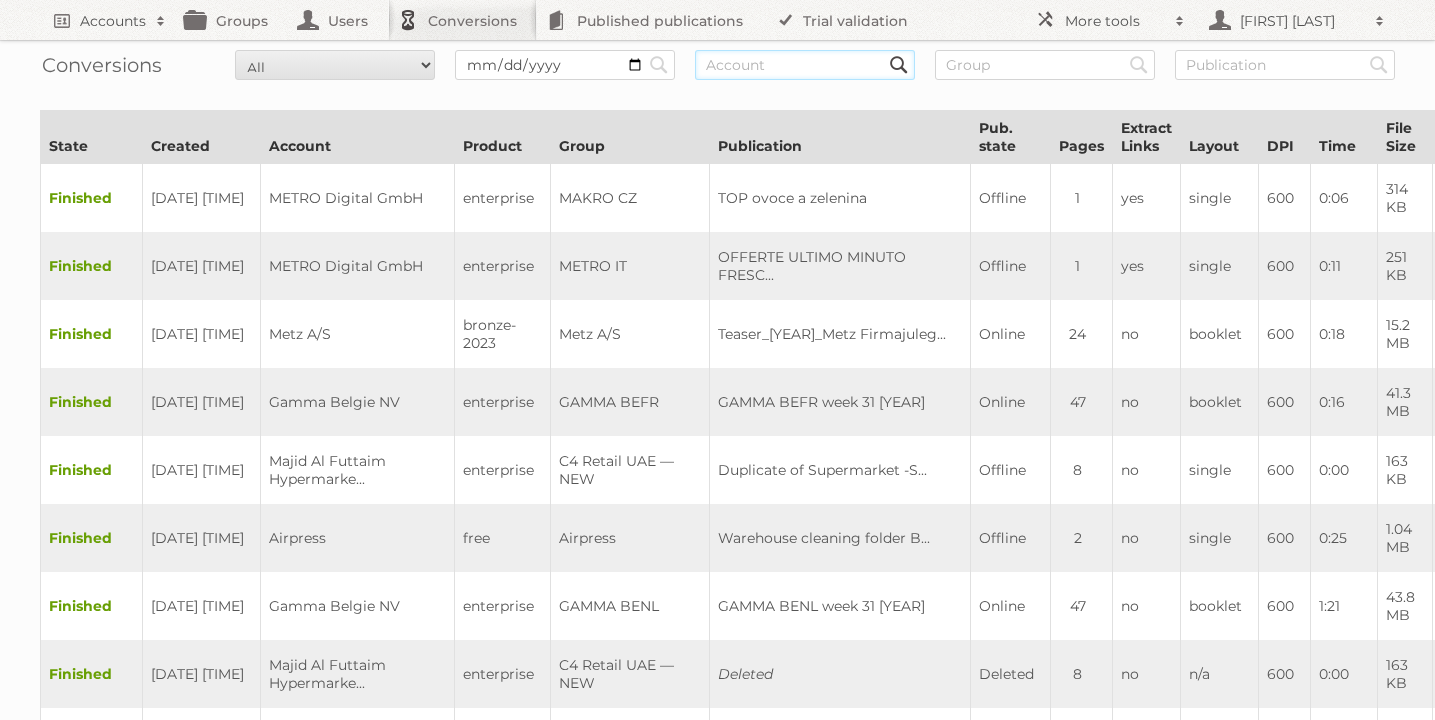 click at bounding box center [805, 65] 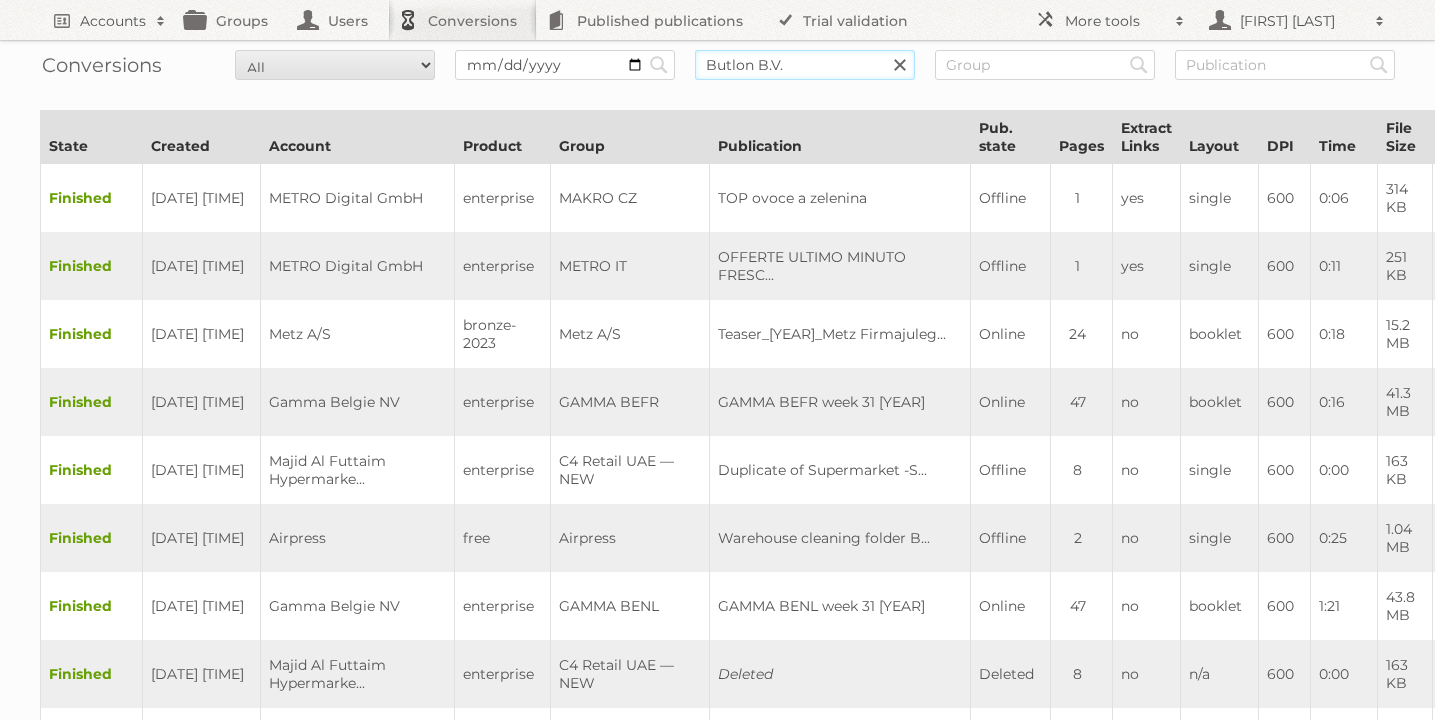 type on "Butlon B.V." 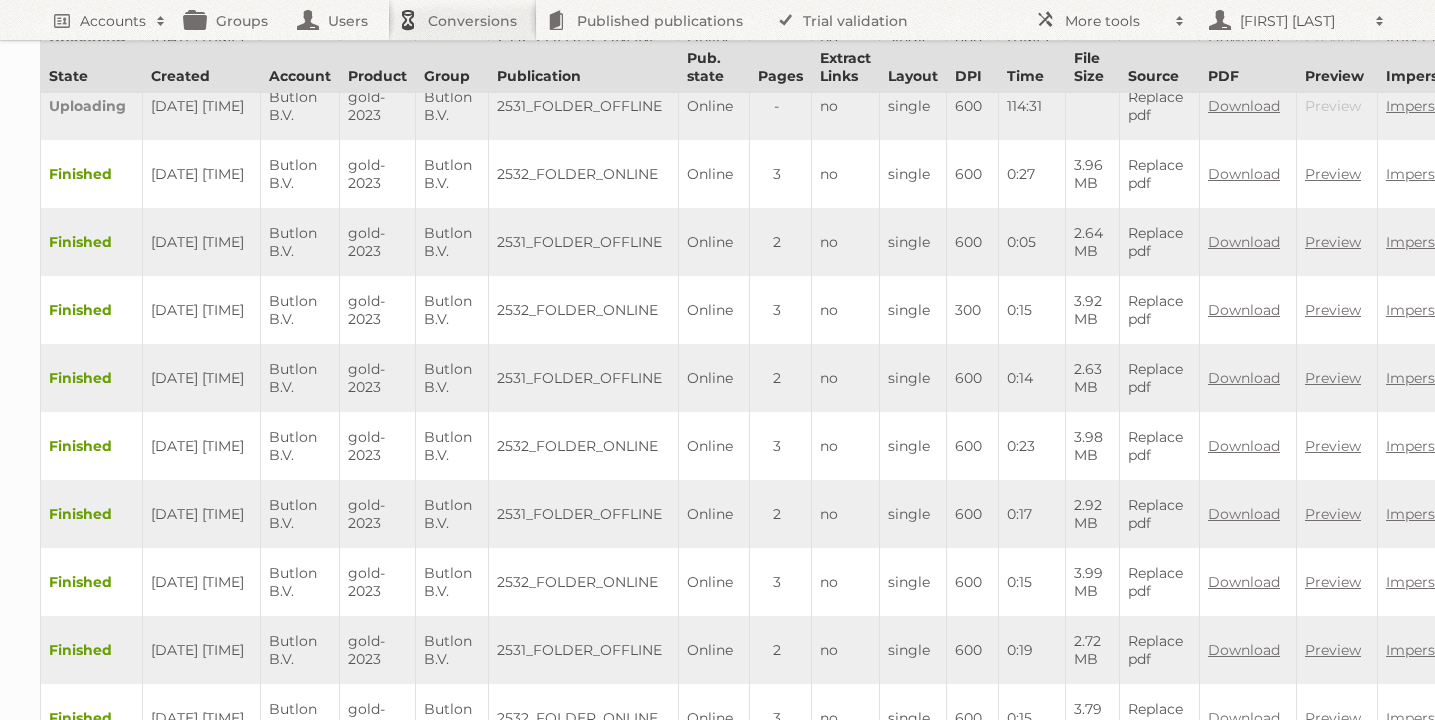scroll, scrollTop: 0, scrollLeft: 0, axis: both 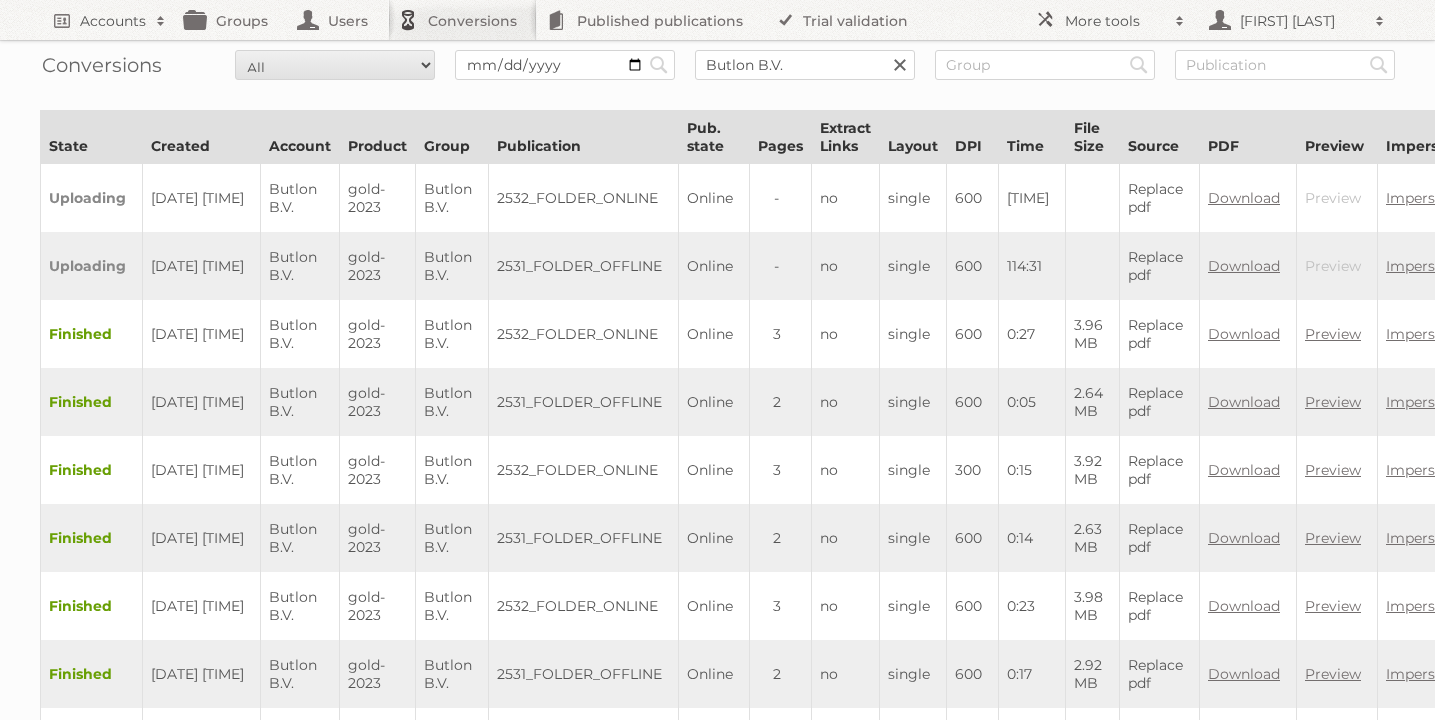 click at bounding box center [900, 65] 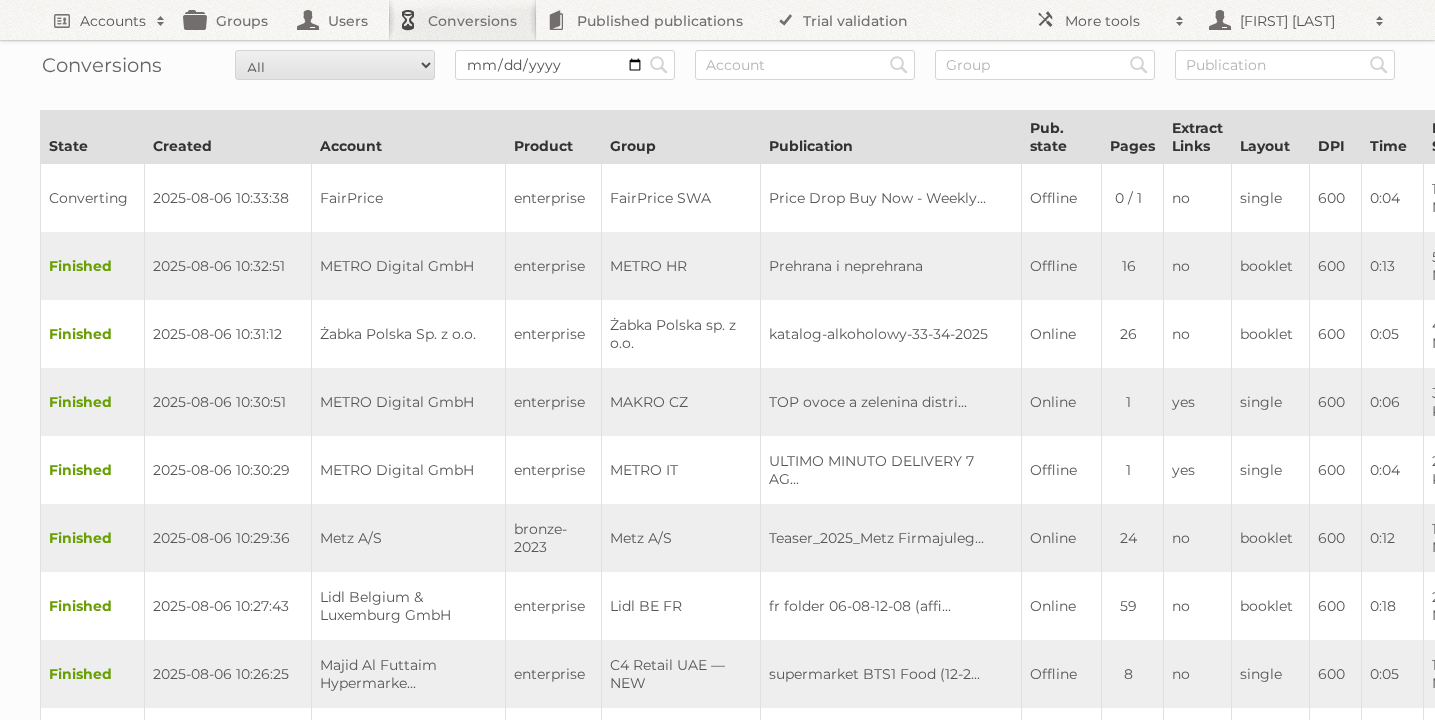 scroll, scrollTop: 0, scrollLeft: 0, axis: both 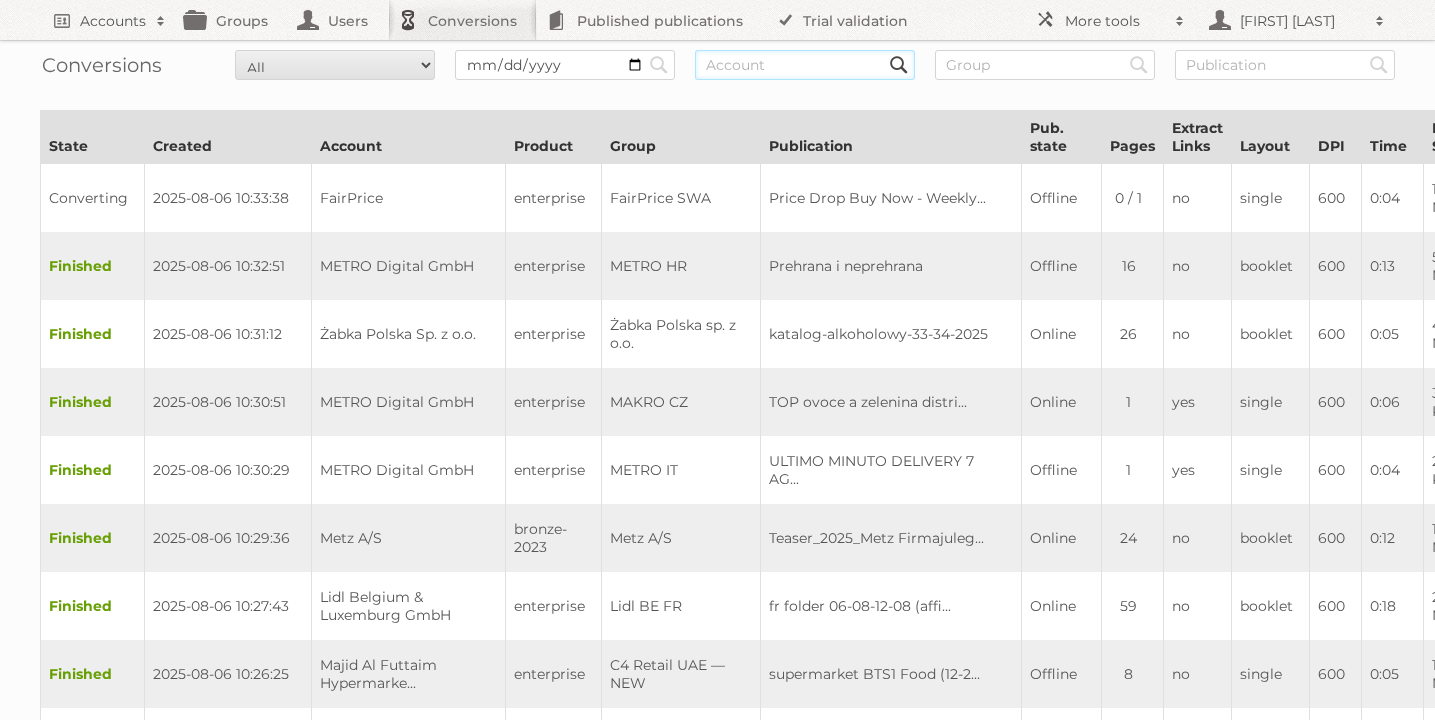 click at bounding box center (805, 65) 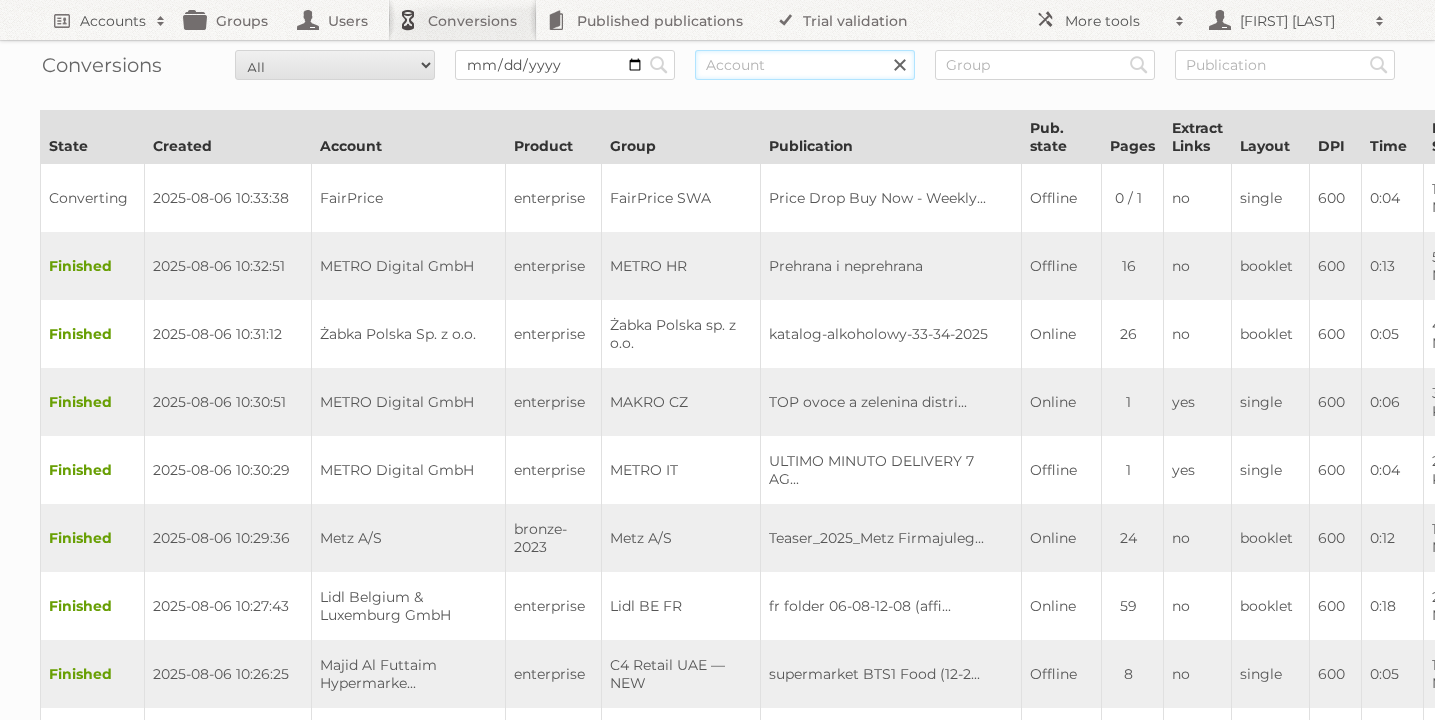 scroll, scrollTop: 0, scrollLeft: 0, axis: both 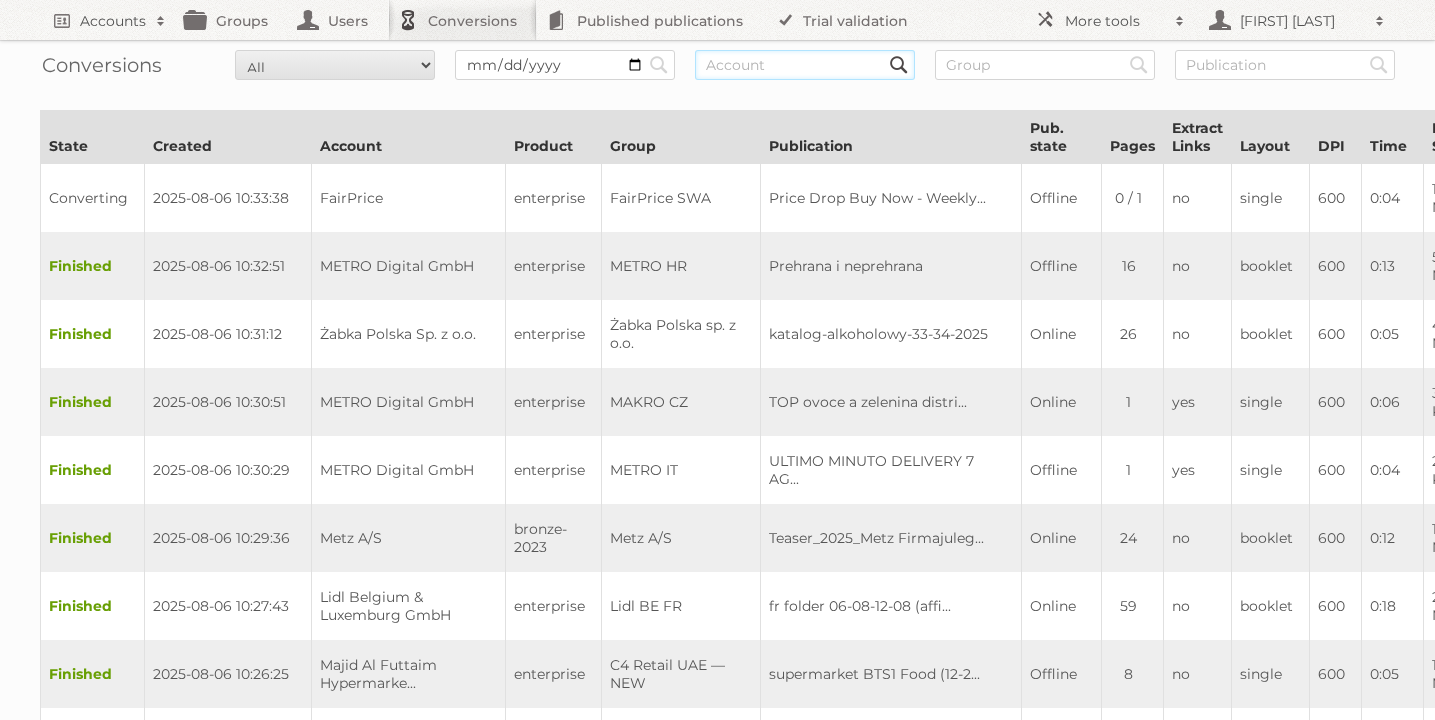 click at bounding box center (805, 65) 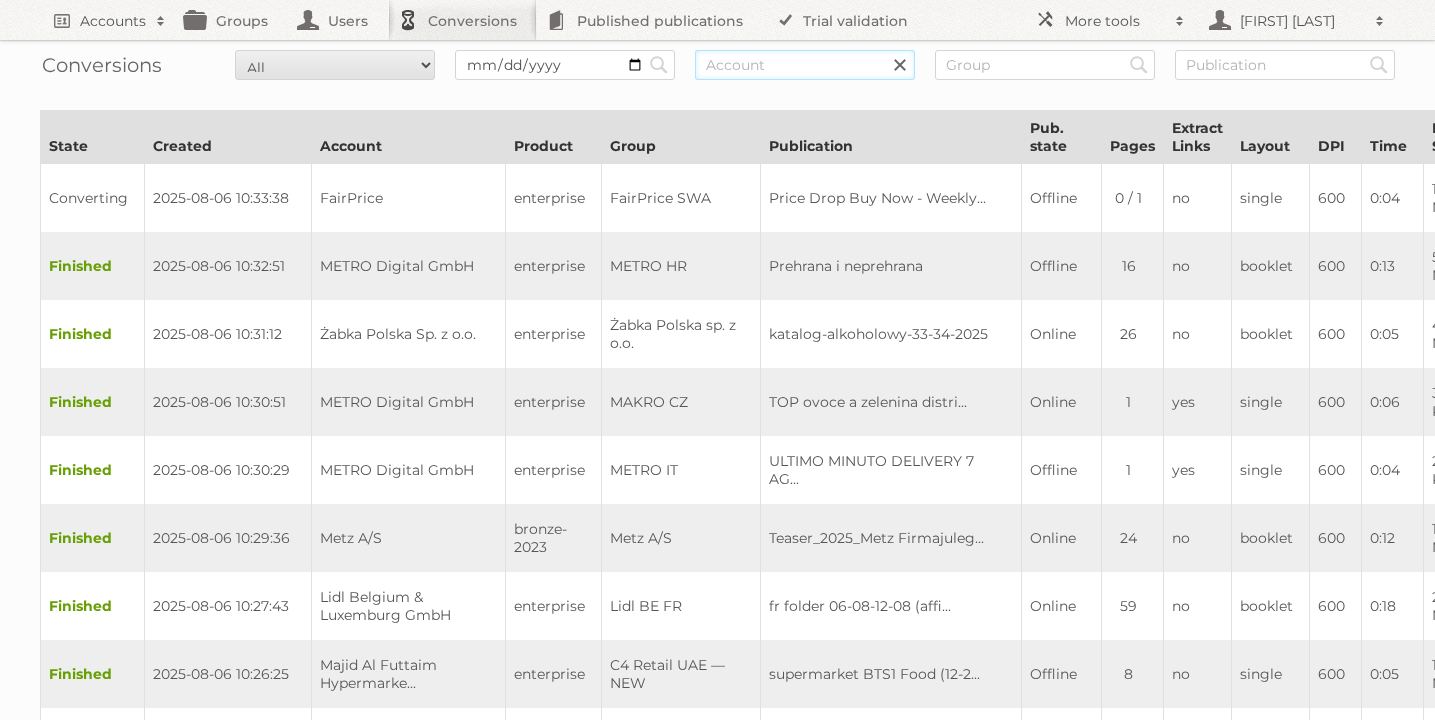scroll, scrollTop: 0, scrollLeft: 0, axis: both 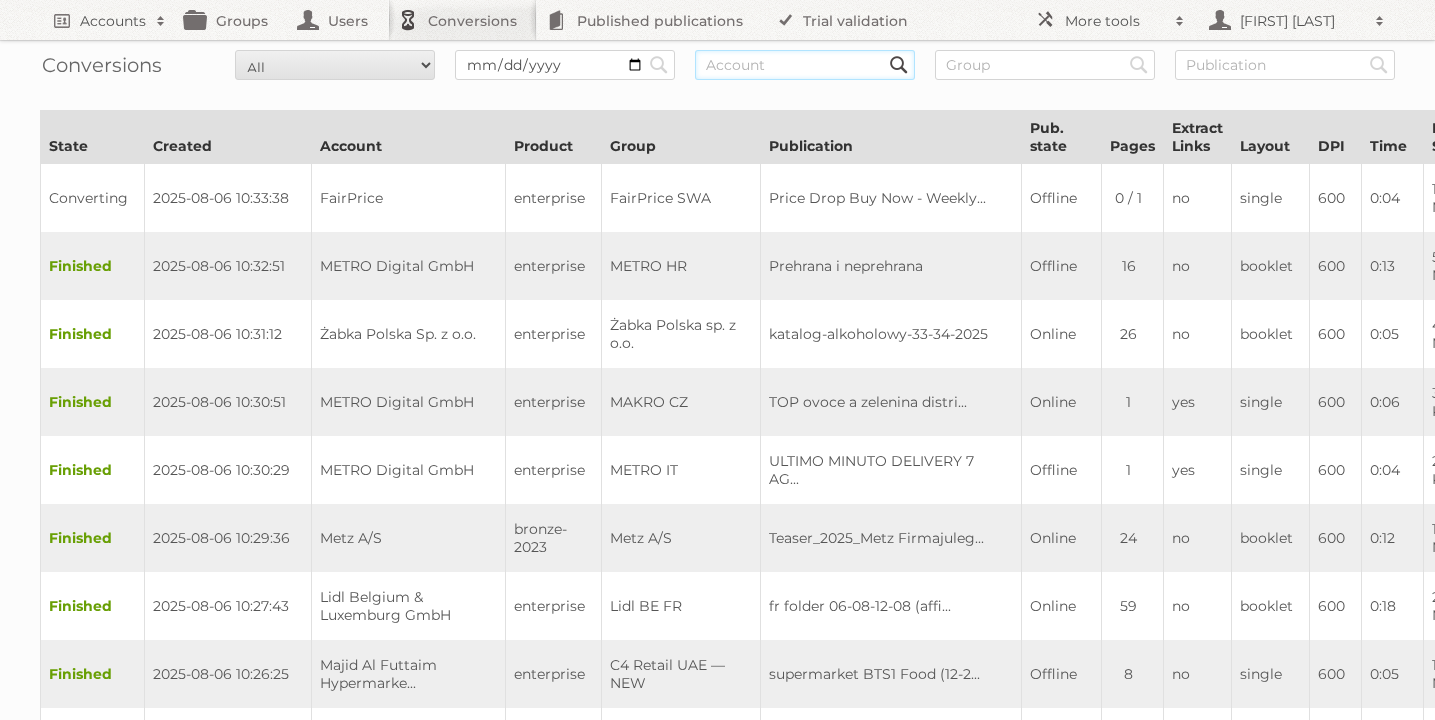 paste on "Butlon B.V." 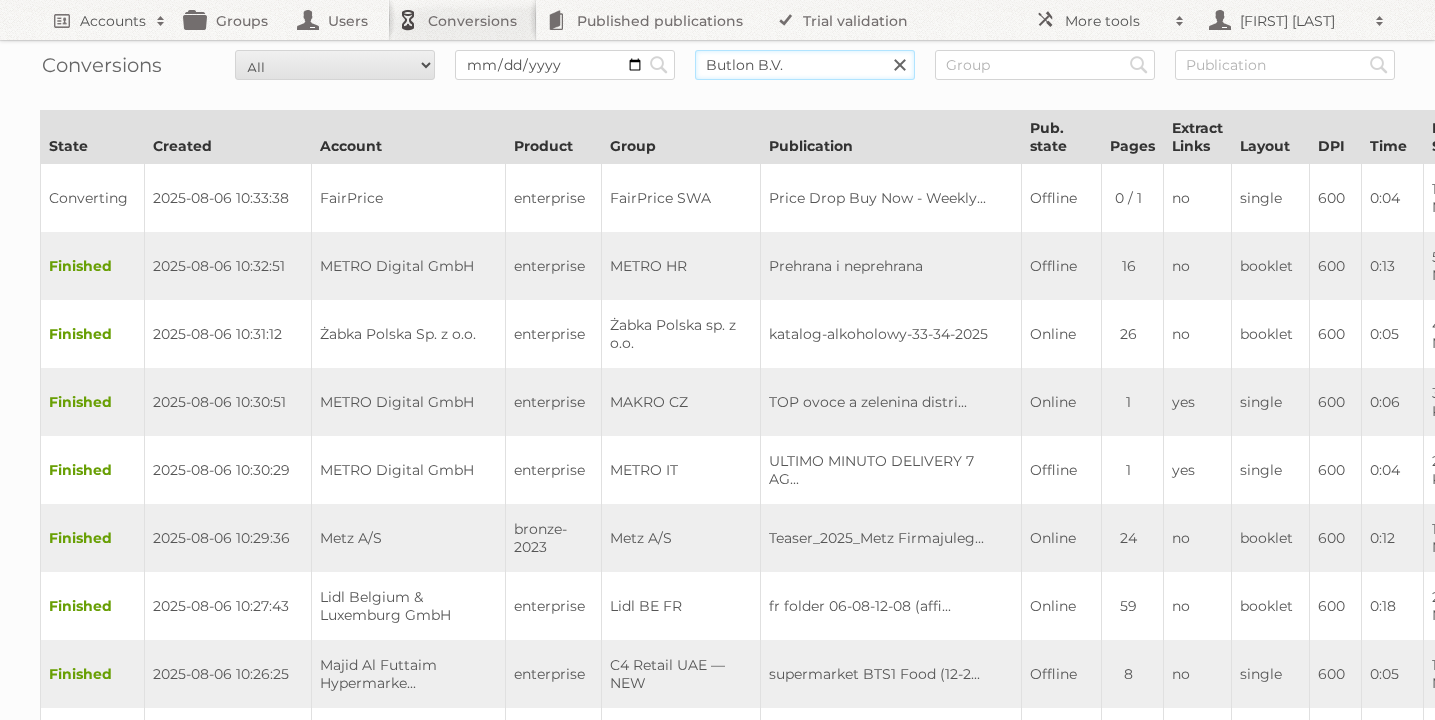 type on "Butlon B.V." 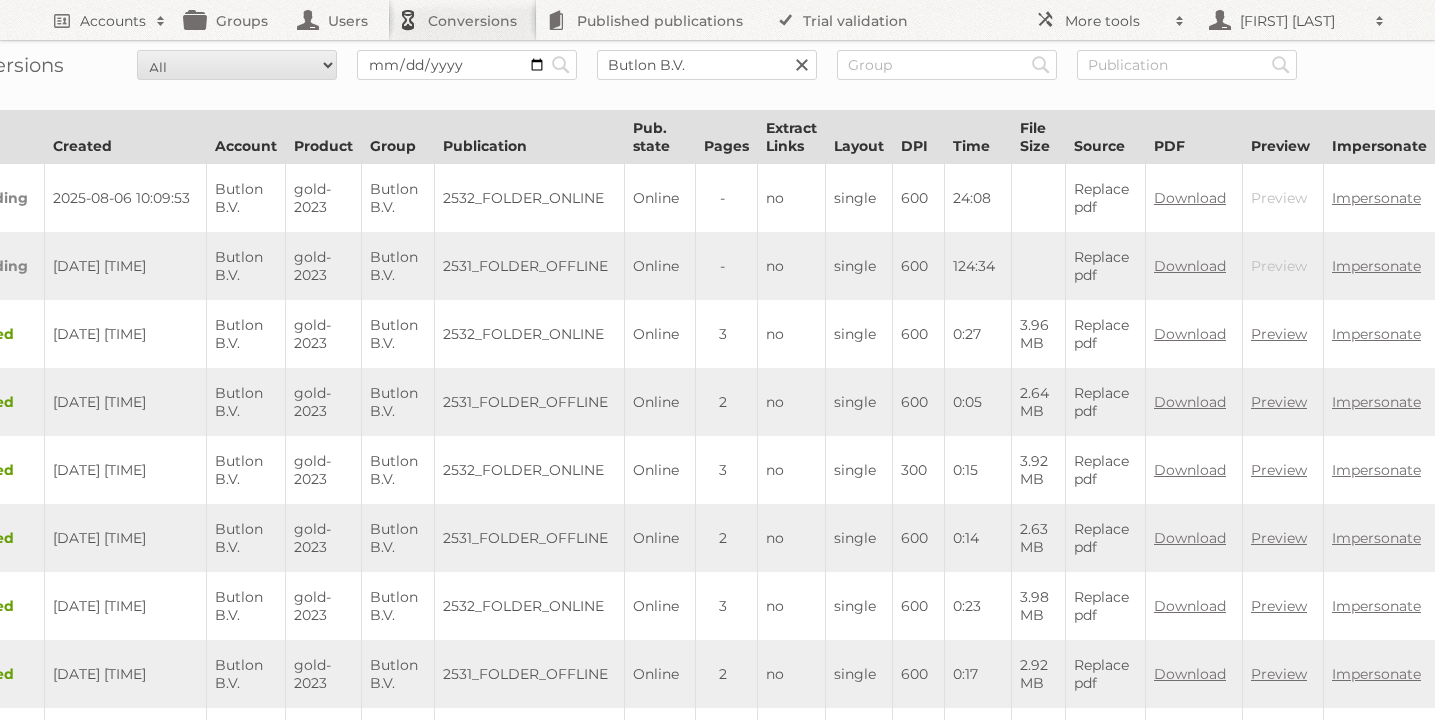 scroll, scrollTop: 0, scrollLeft: 0, axis: both 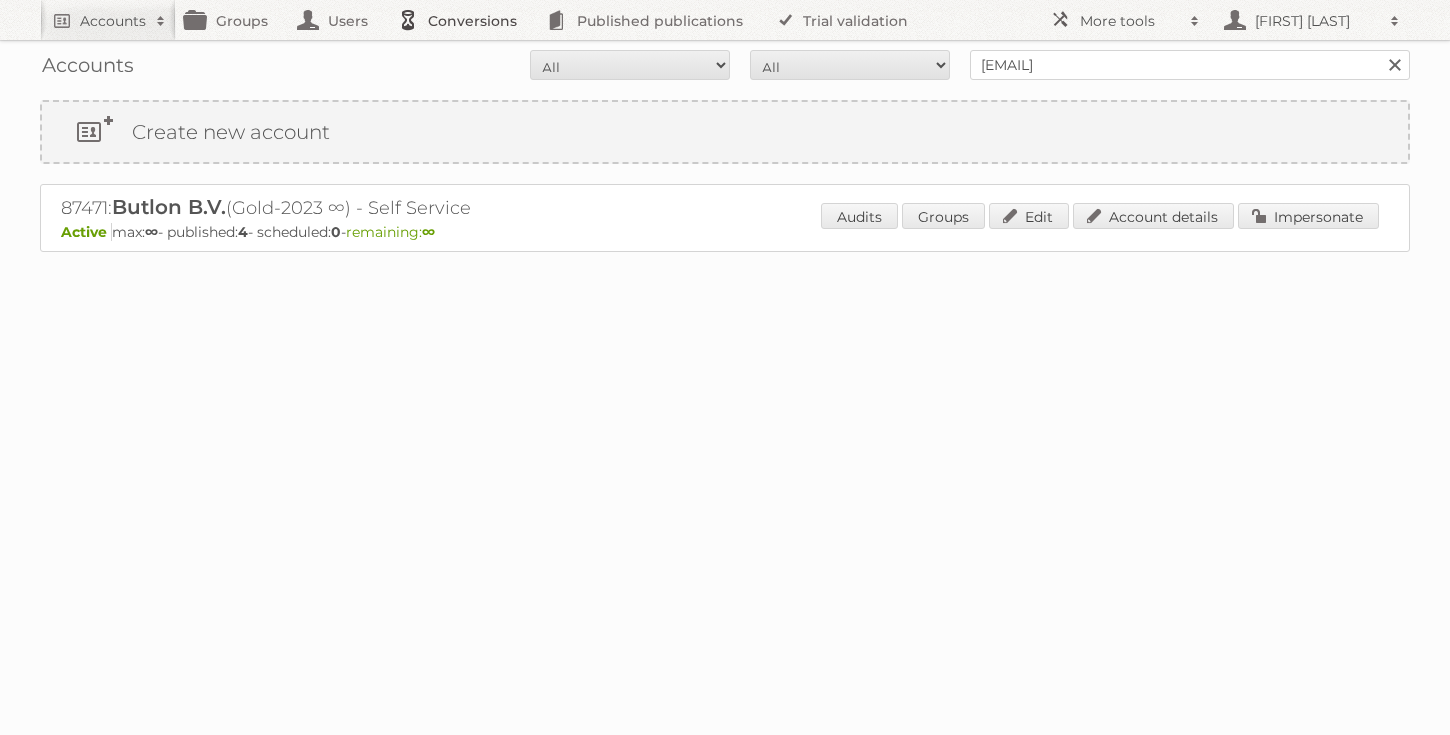 click on "Conversions" at bounding box center [462, 20] 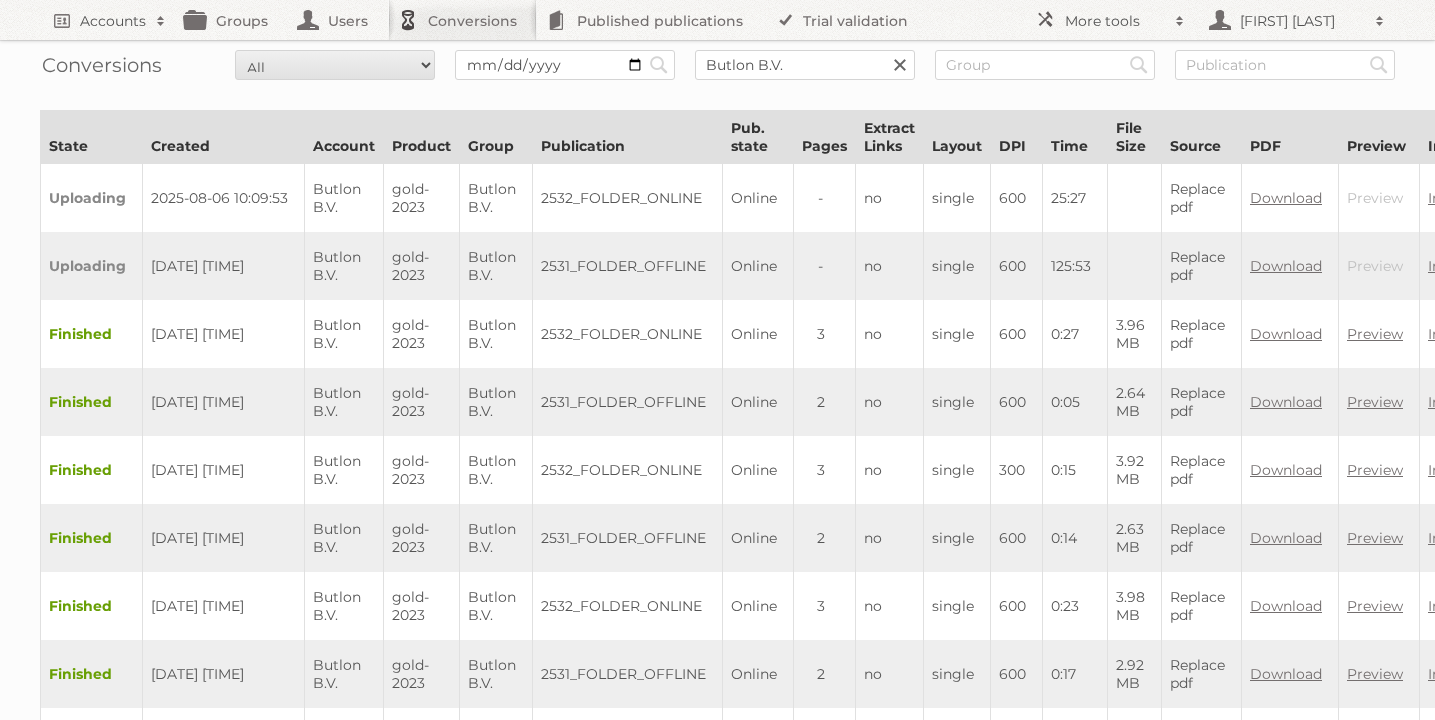 scroll, scrollTop: 0, scrollLeft: 0, axis: both 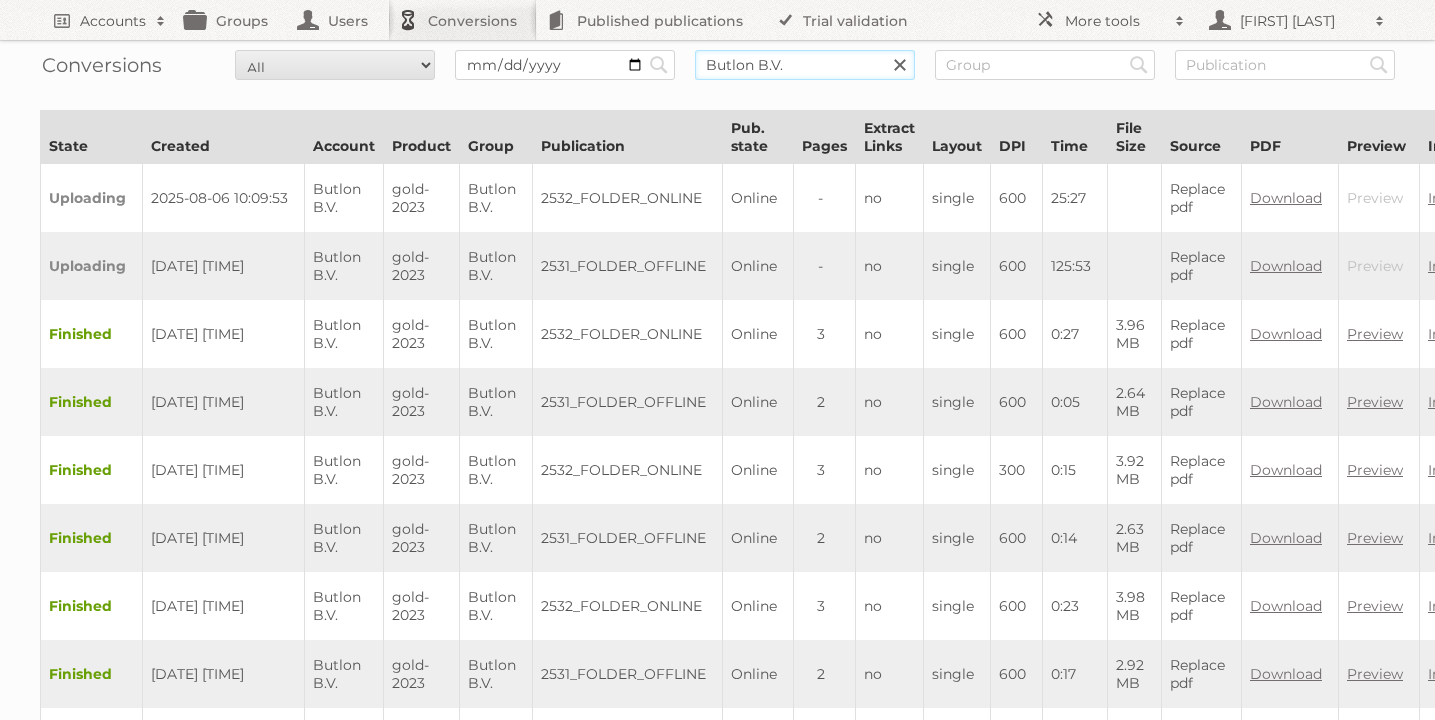 click on "Butlon B.V." at bounding box center [805, 65] 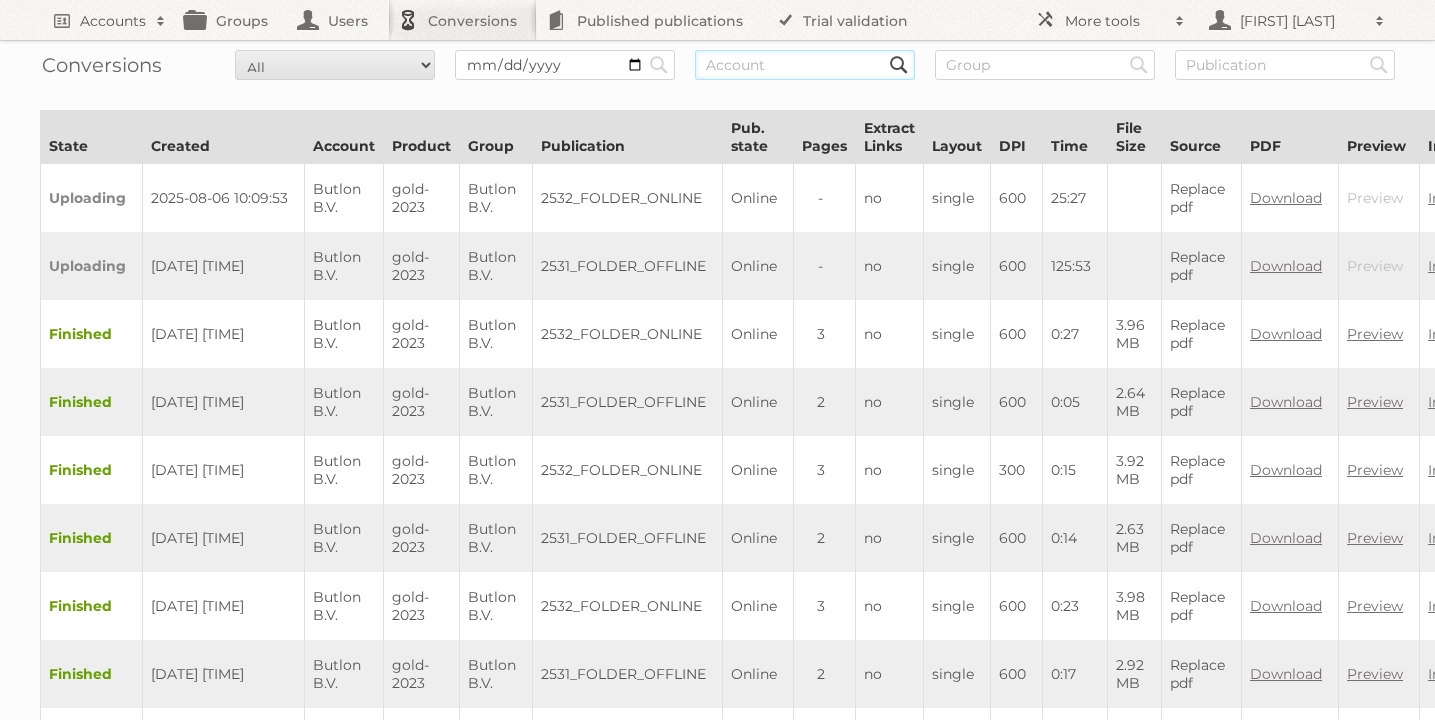 paste on "Butlon B.V." 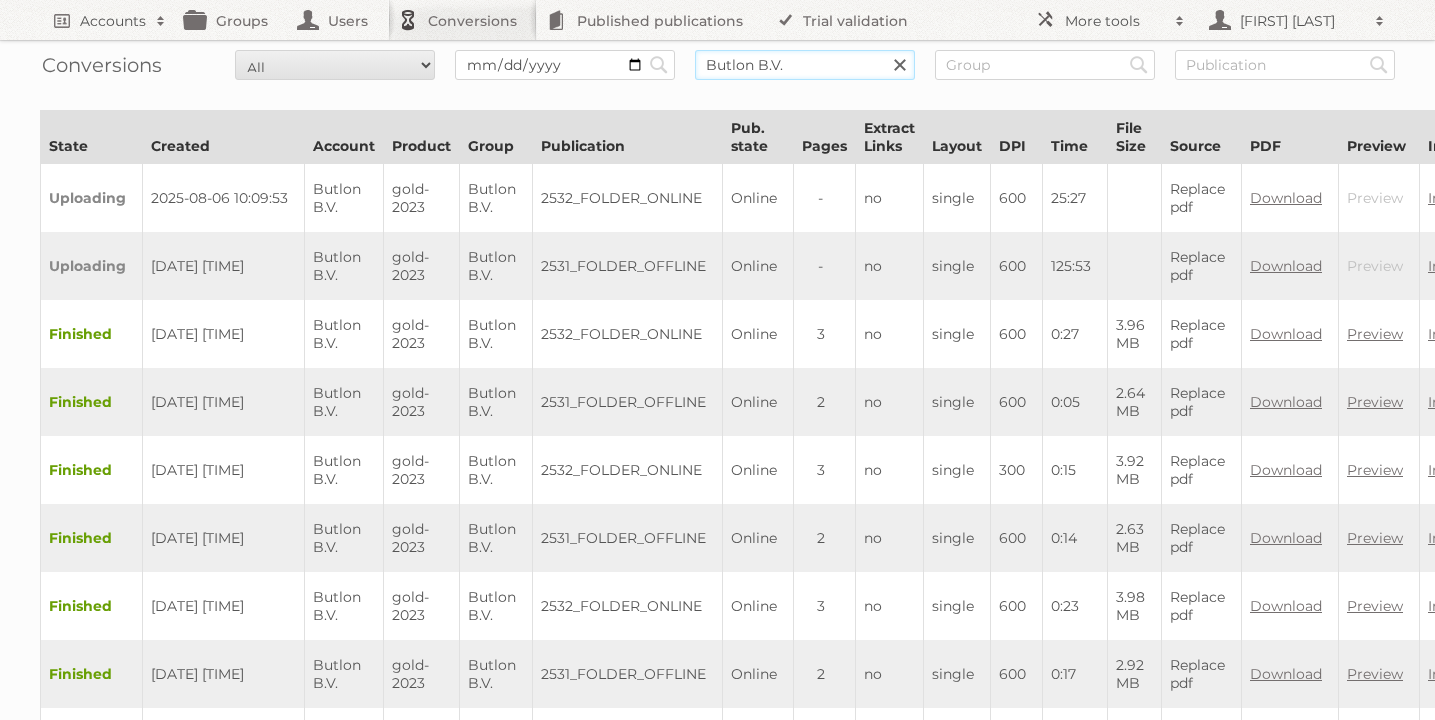 click on "Search" at bounding box center (659, 65) 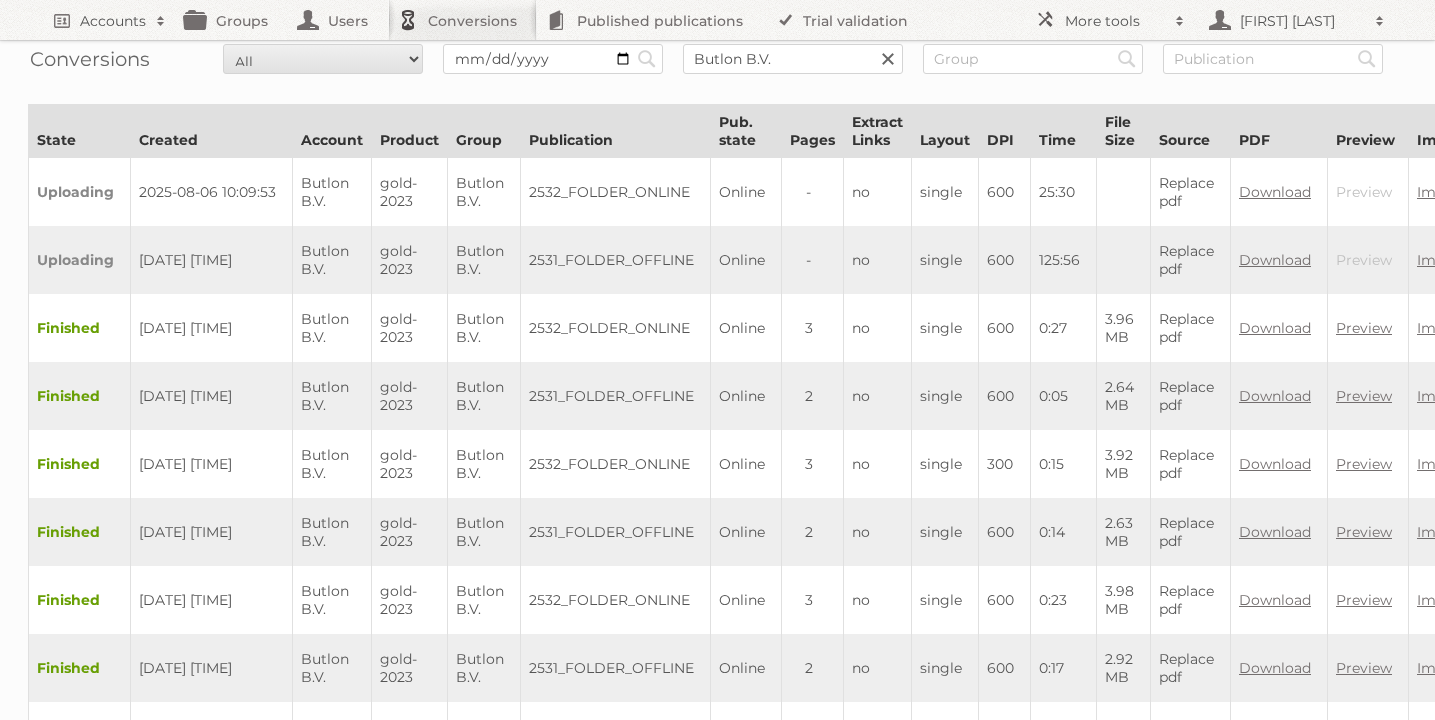scroll, scrollTop: 6, scrollLeft: 0, axis: vertical 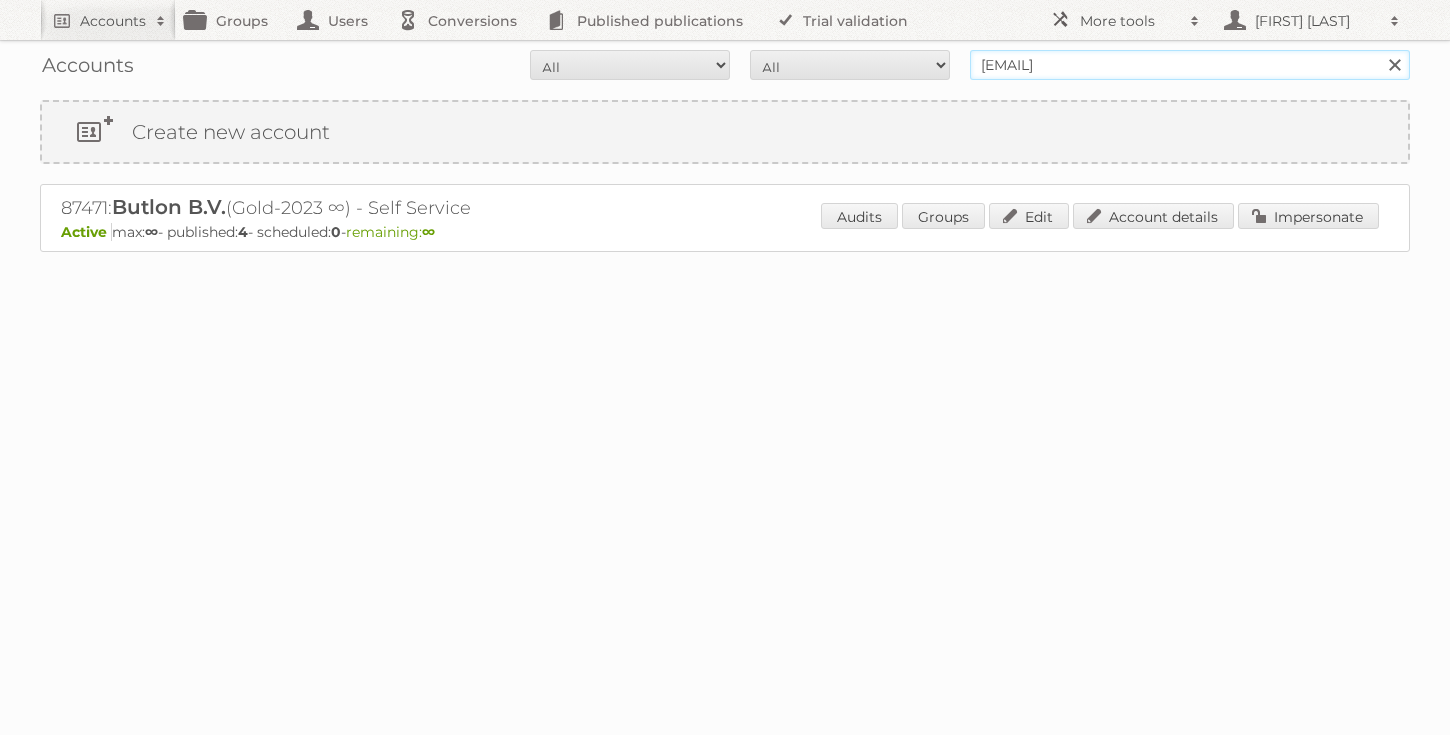 click on "[EMAIL]" at bounding box center (1190, 65) 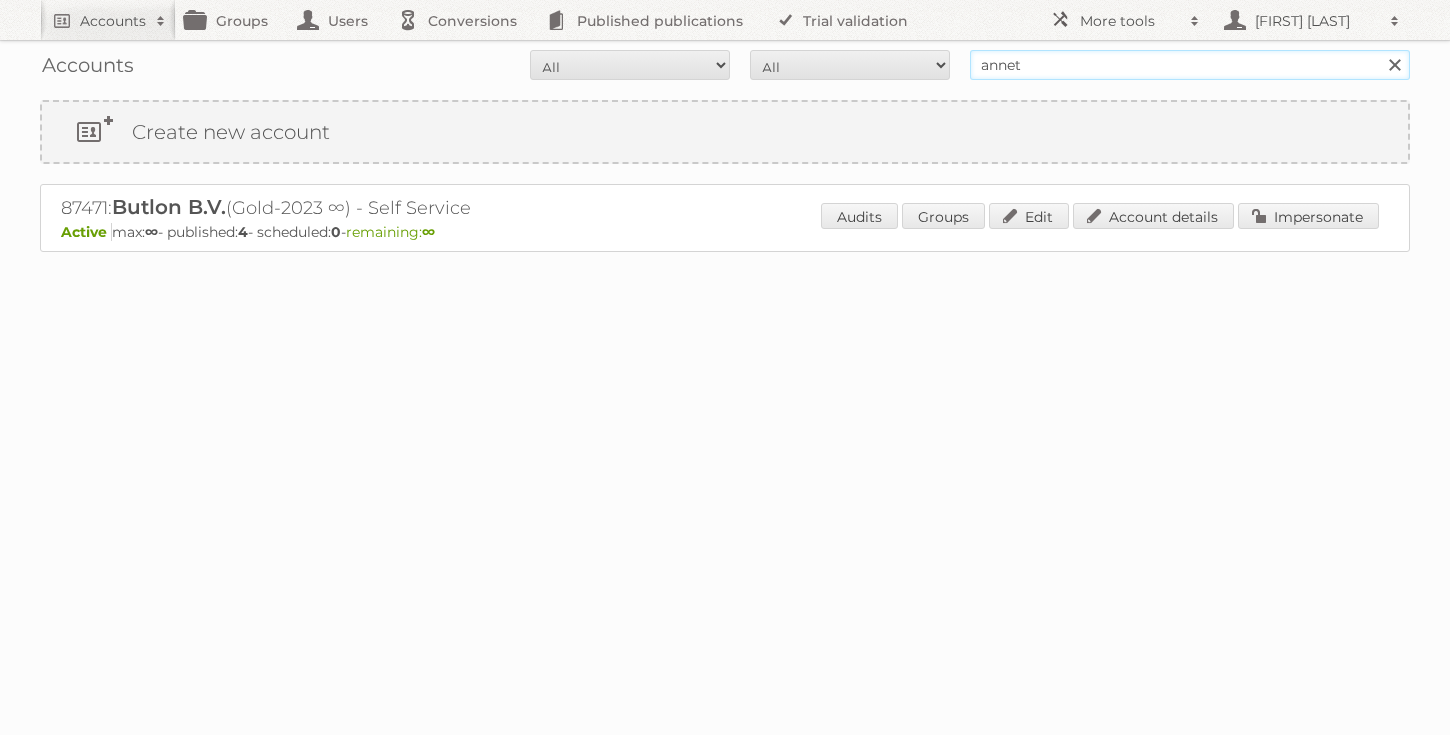 type on "[EMAIL]" 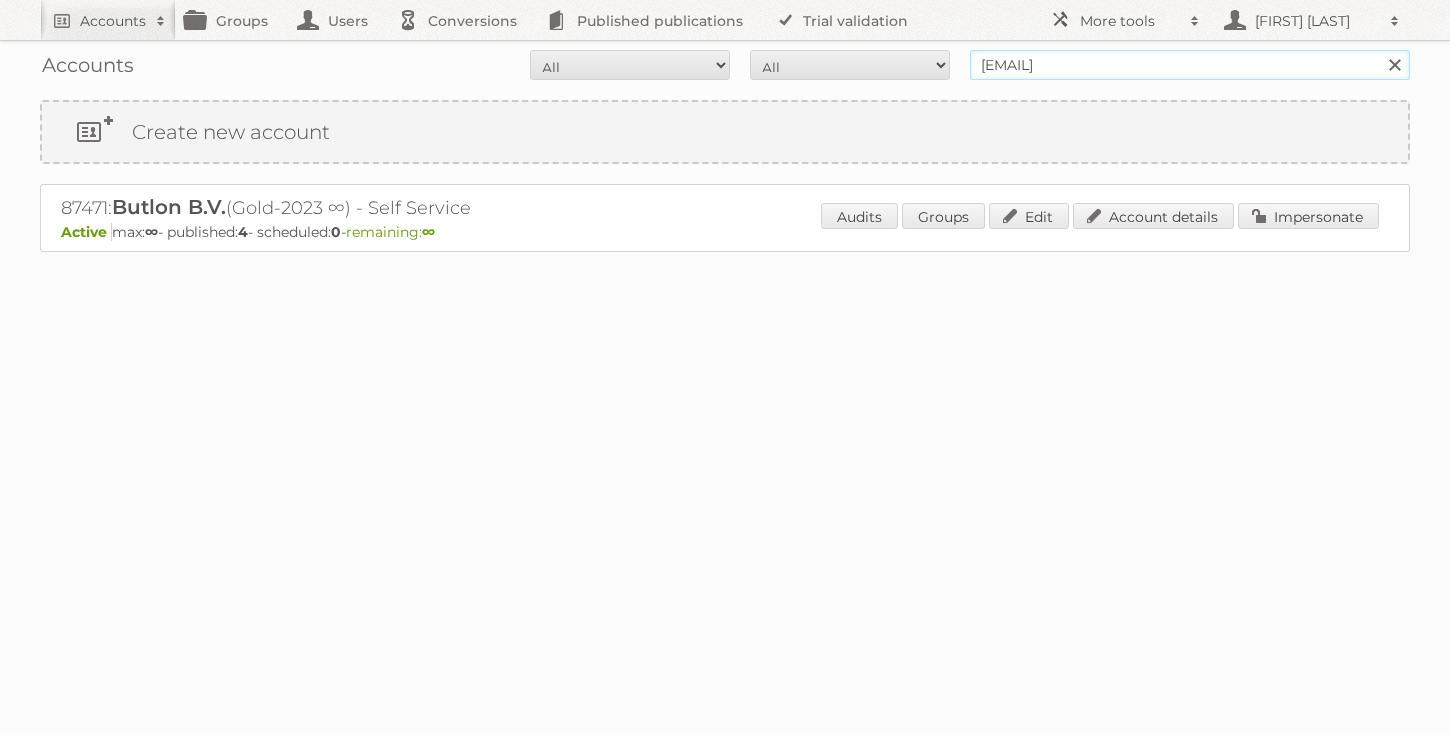 click on "Search" at bounding box center (1394, 65) 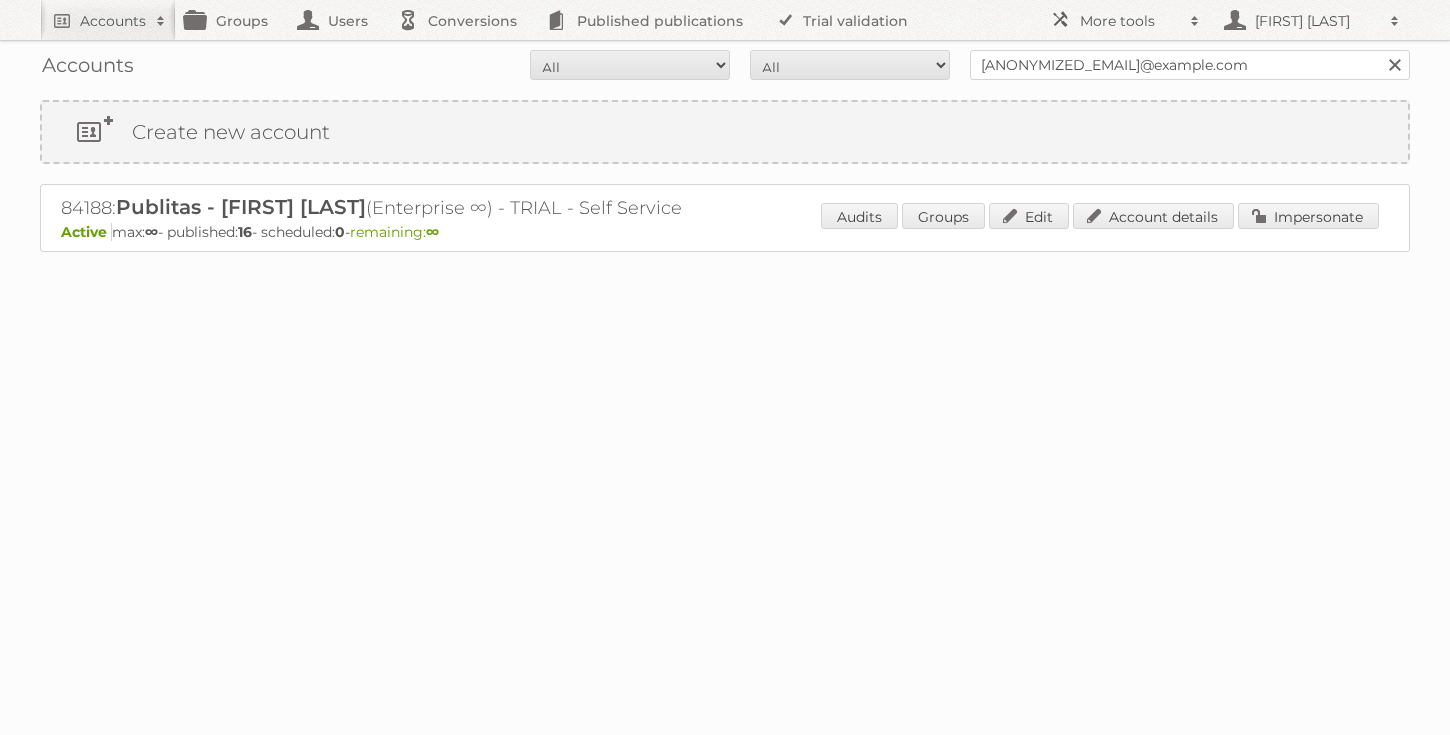 scroll, scrollTop: 0, scrollLeft: 0, axis: both 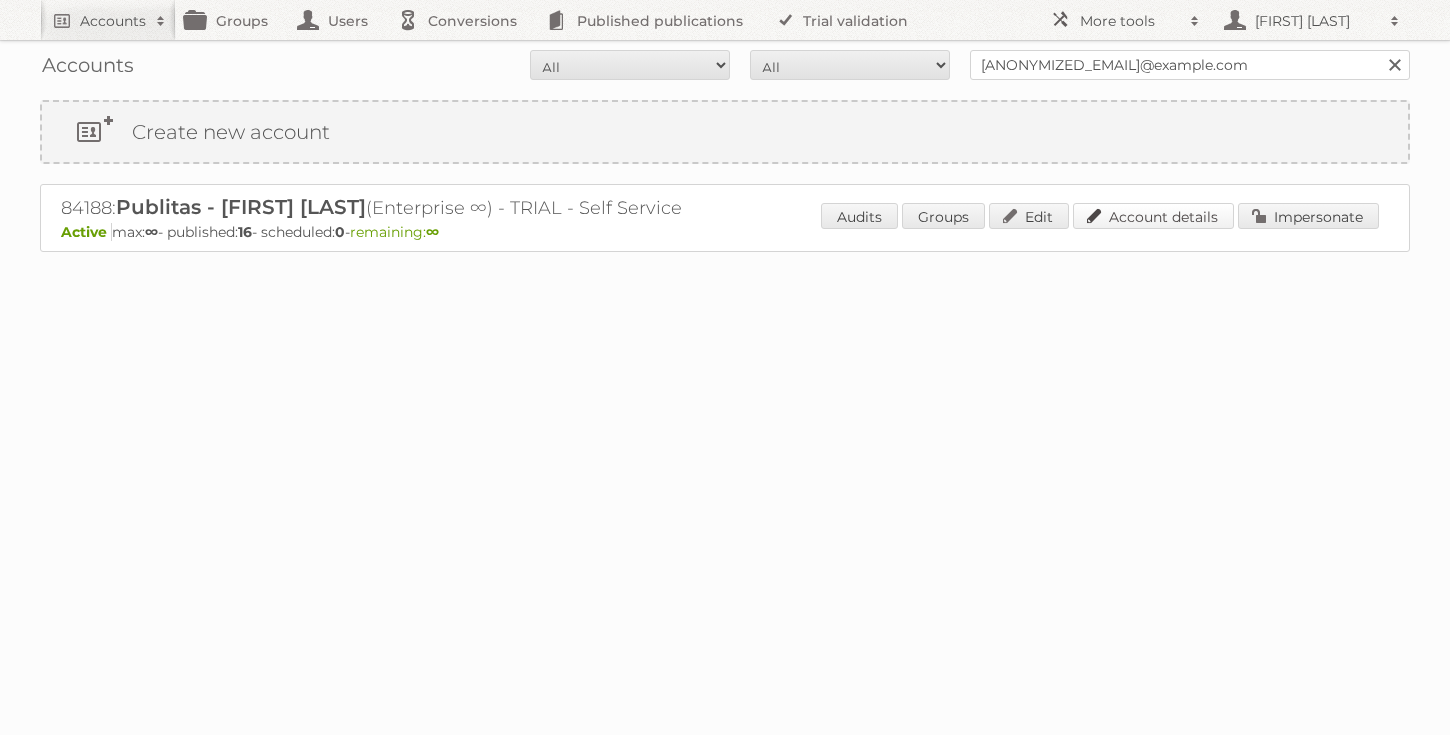 click on "Account details" at bounding box center [1153, 216] 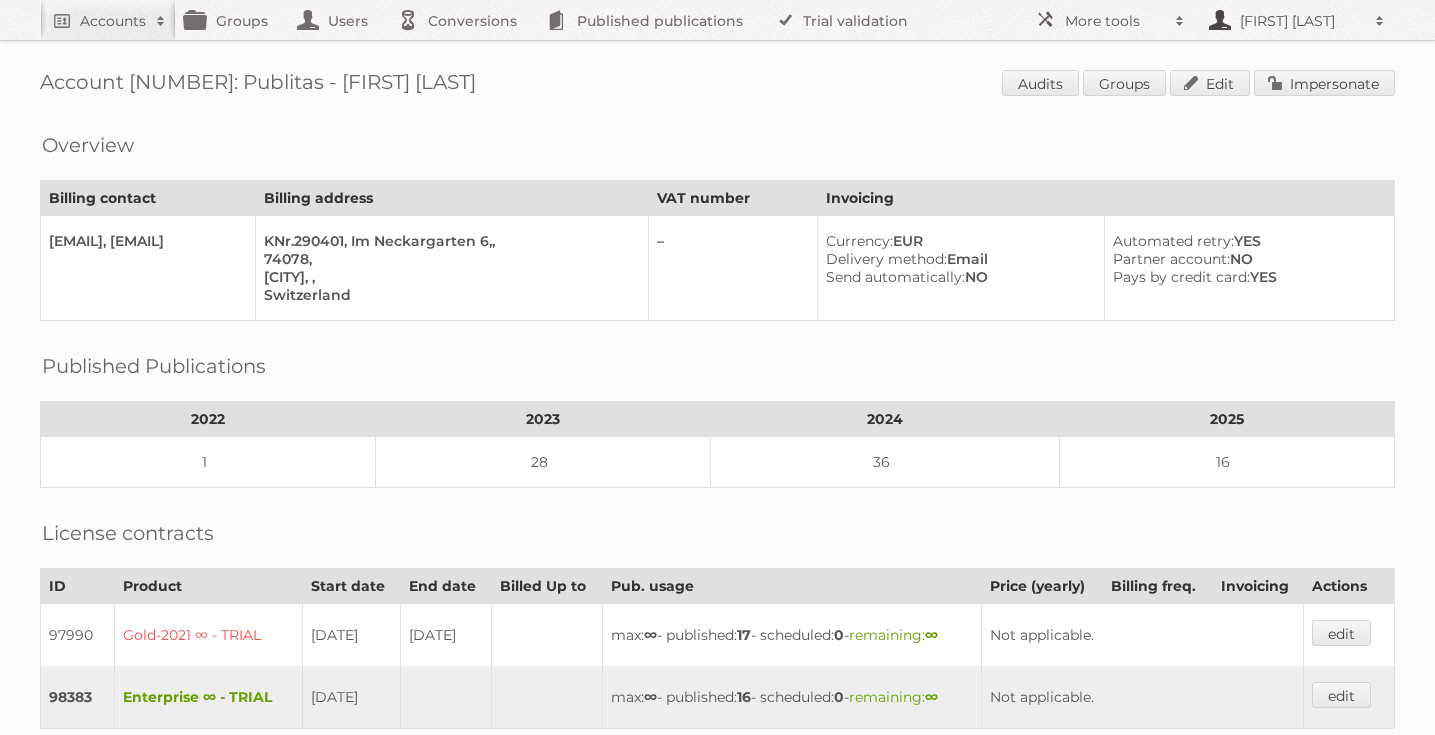 scroll, scrollTop: 0, scrollLeft: 0, axis: both 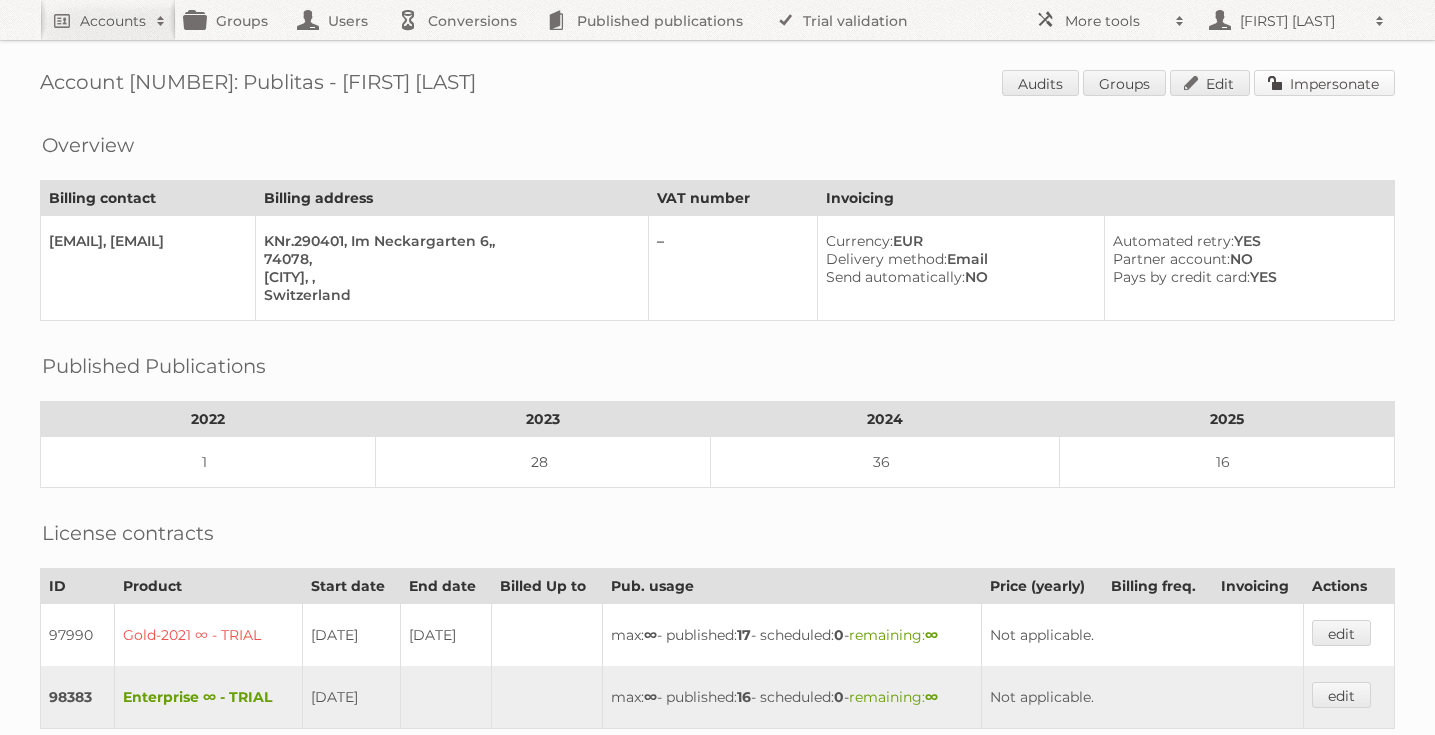 click on "Impersonate" at bounding box center [1324, 83] 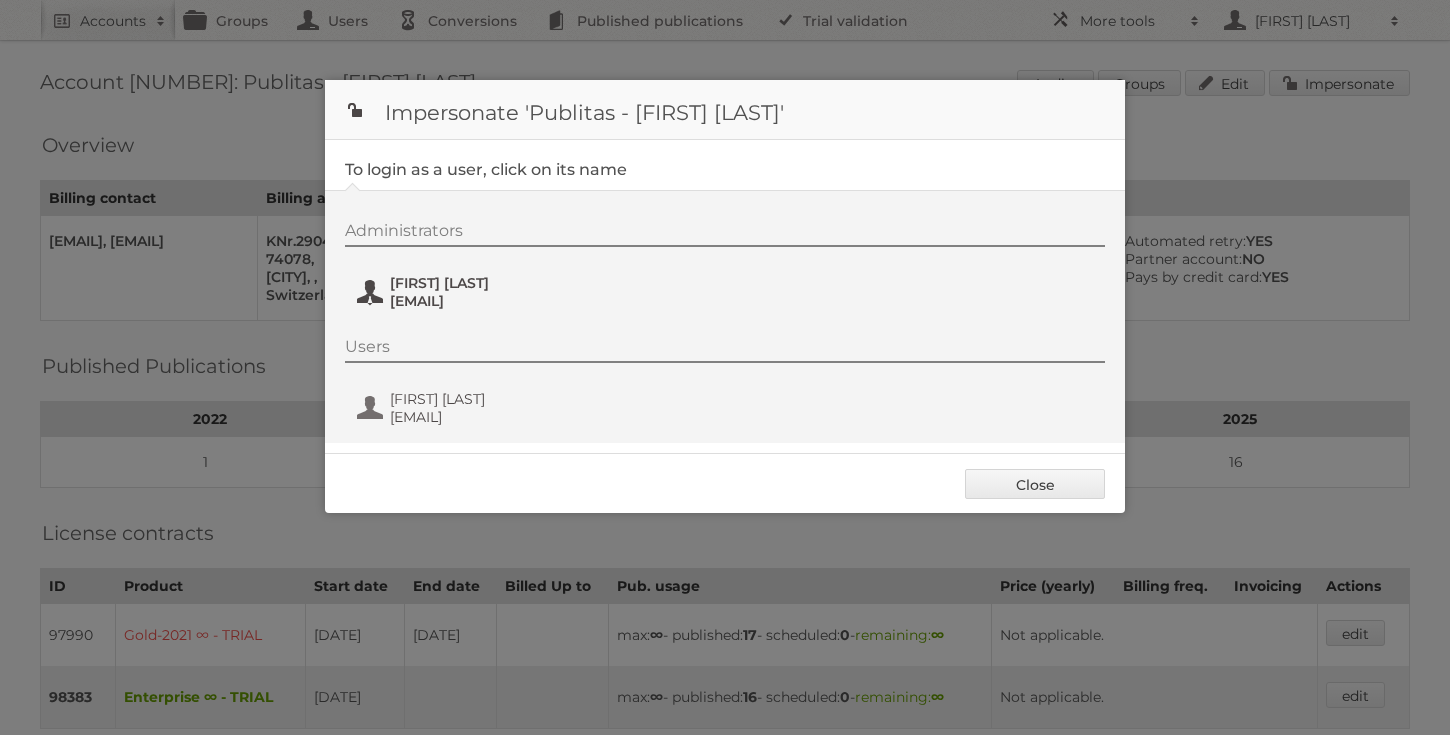 click on "annet@publitas.com" at bounding box center (487, 301) 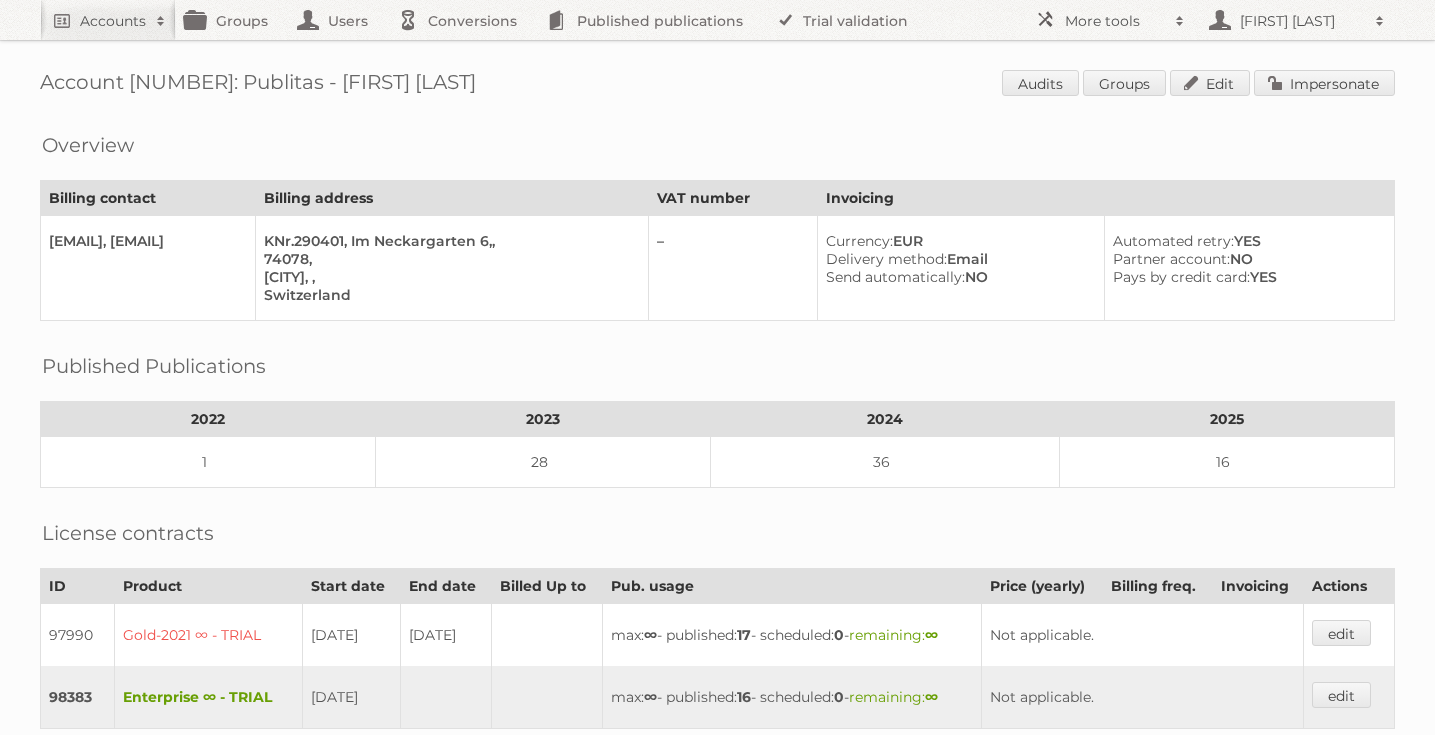 click on "Audits
Groups
Edit
Impersonate" at bounding box center (1198, 85) 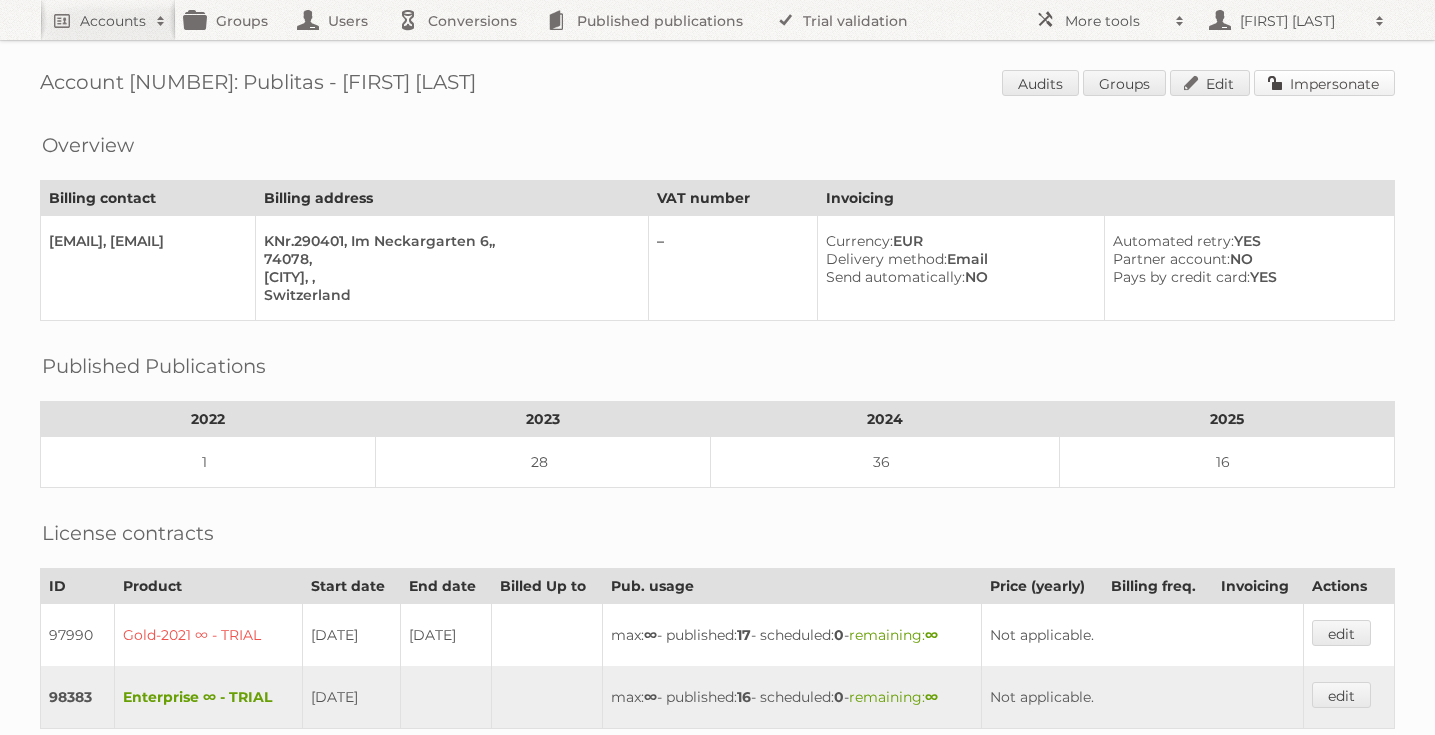 click on "Impersonate" at bounding box center (1324, 83) 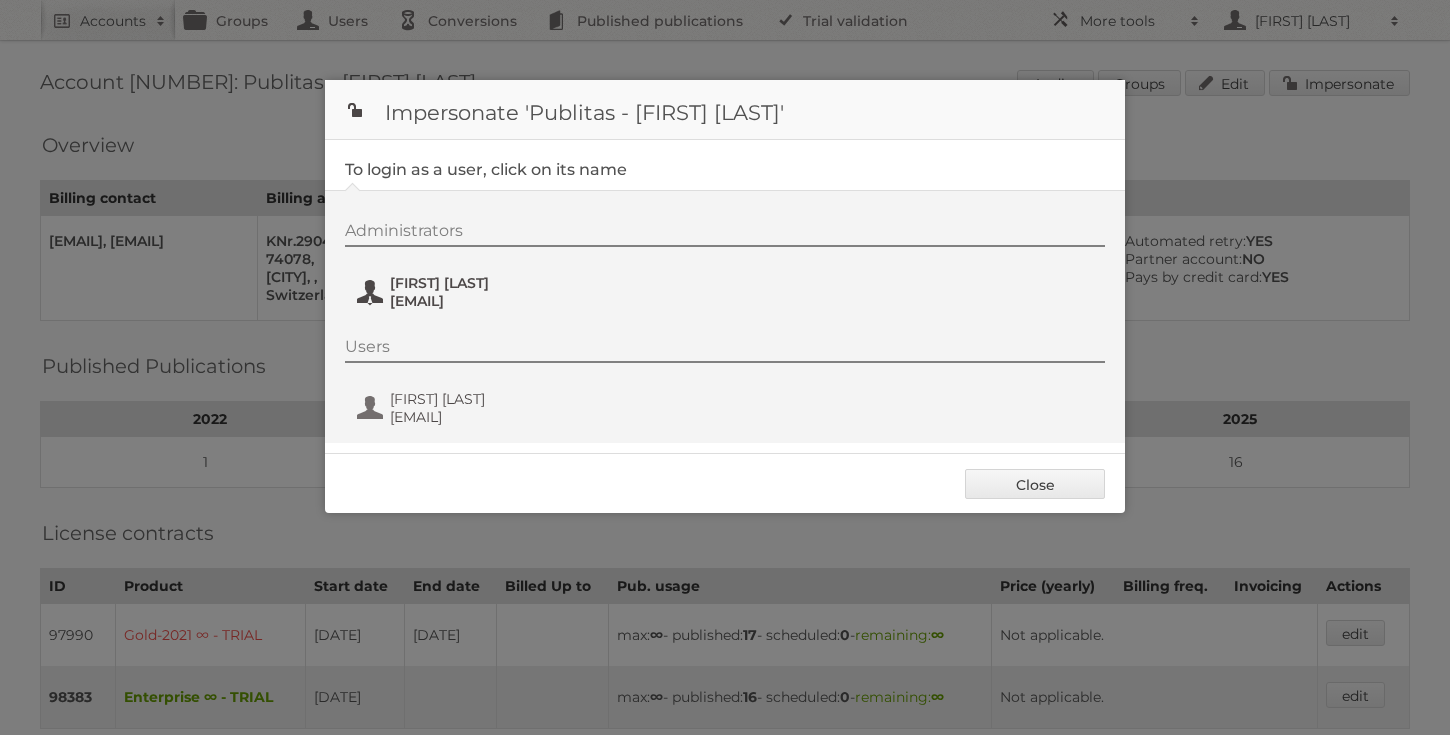 click on "Annet Del Pino
annet@publitas.com" at bounding box center (472, 292) 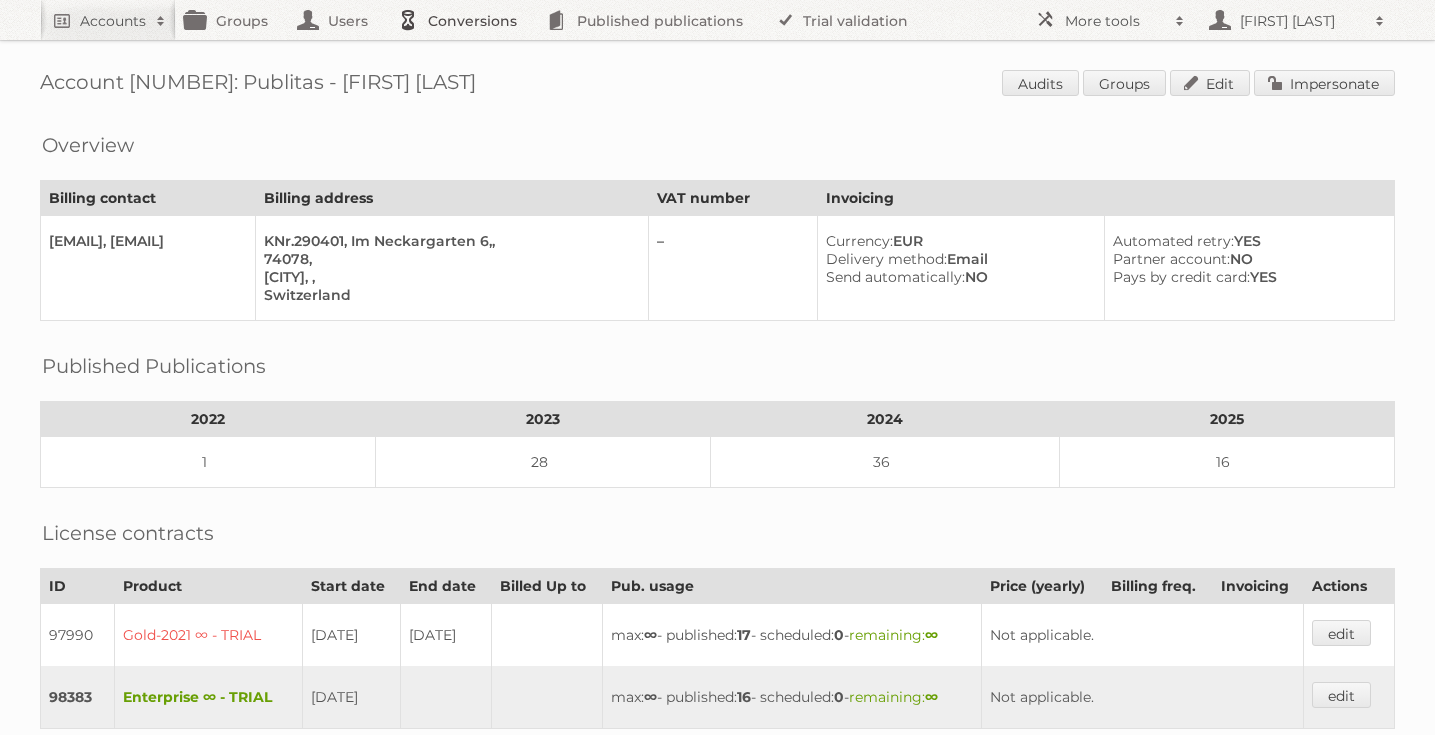 click on "Conversions" at bounding box center [462, 20] 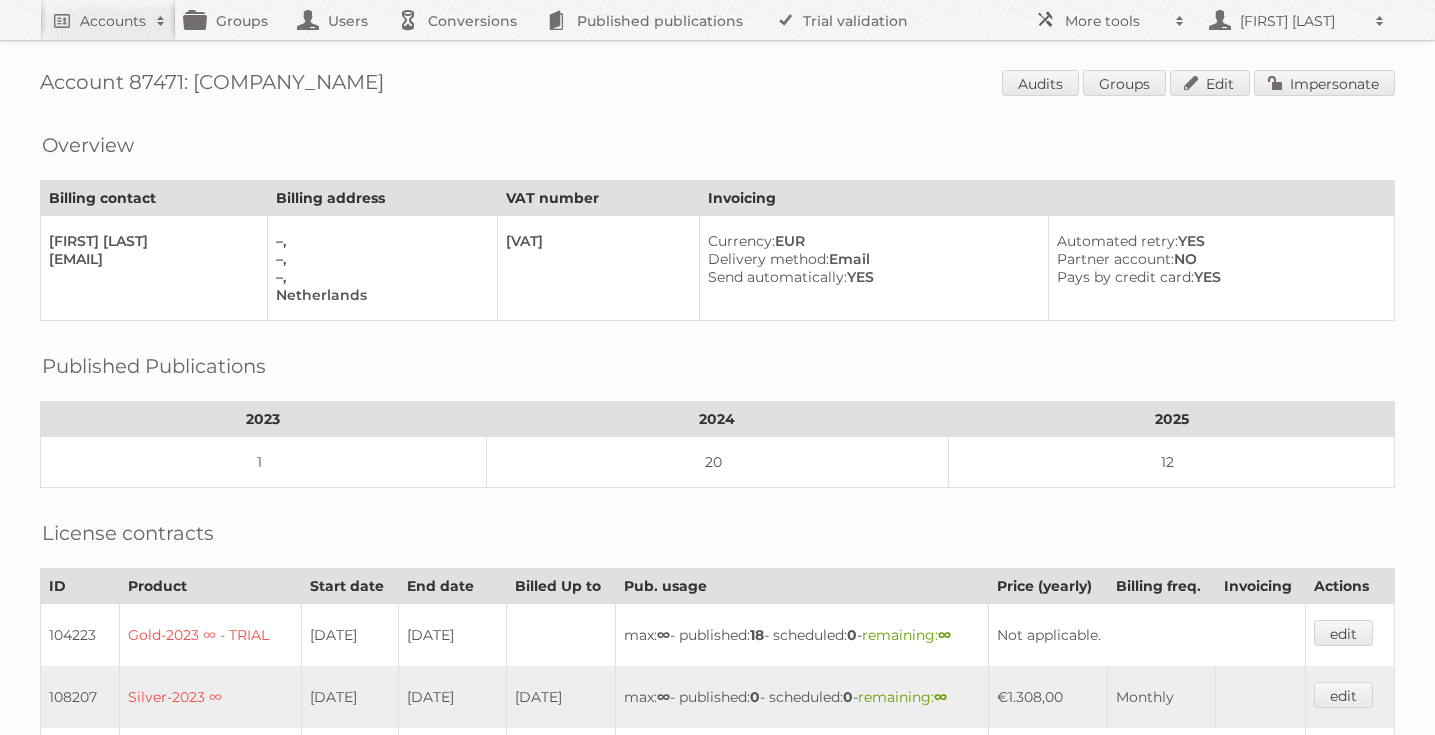 scroll, scrollTop: 0, scrollLeft: 0, axis: both 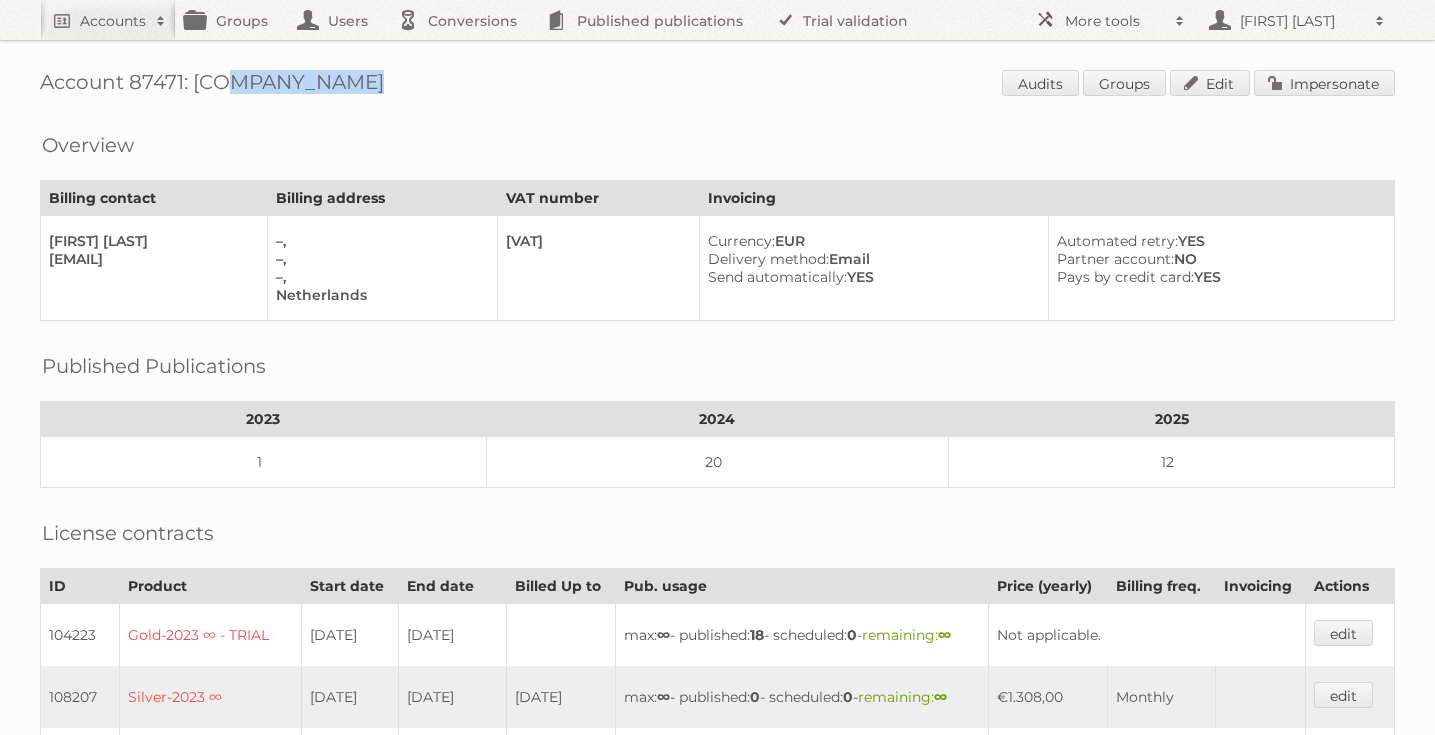 drag, startPoint x: 321, startPoint y: 74, endPoint x: 192, endPoint y: 71, distance: 129.03488 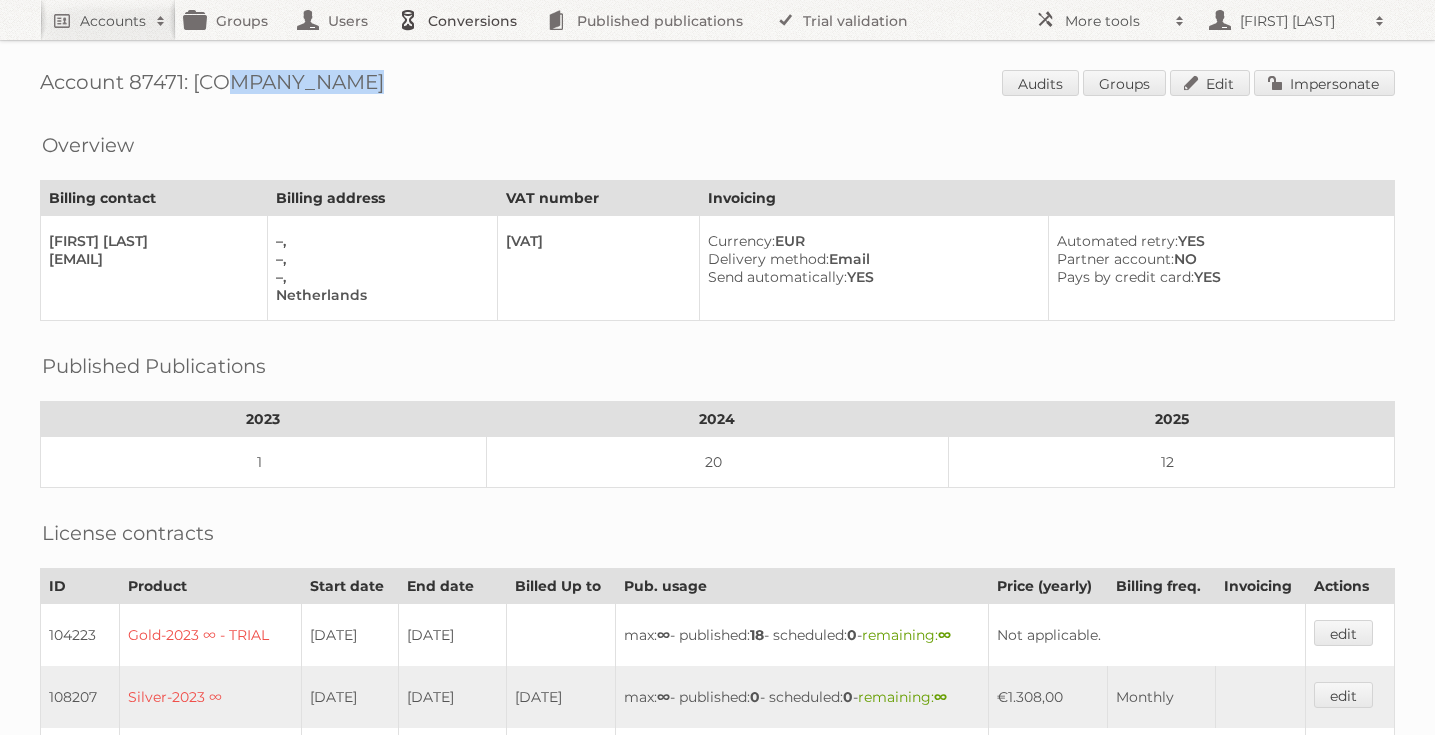 click on "Conversions" at bounding box center (462, 20) 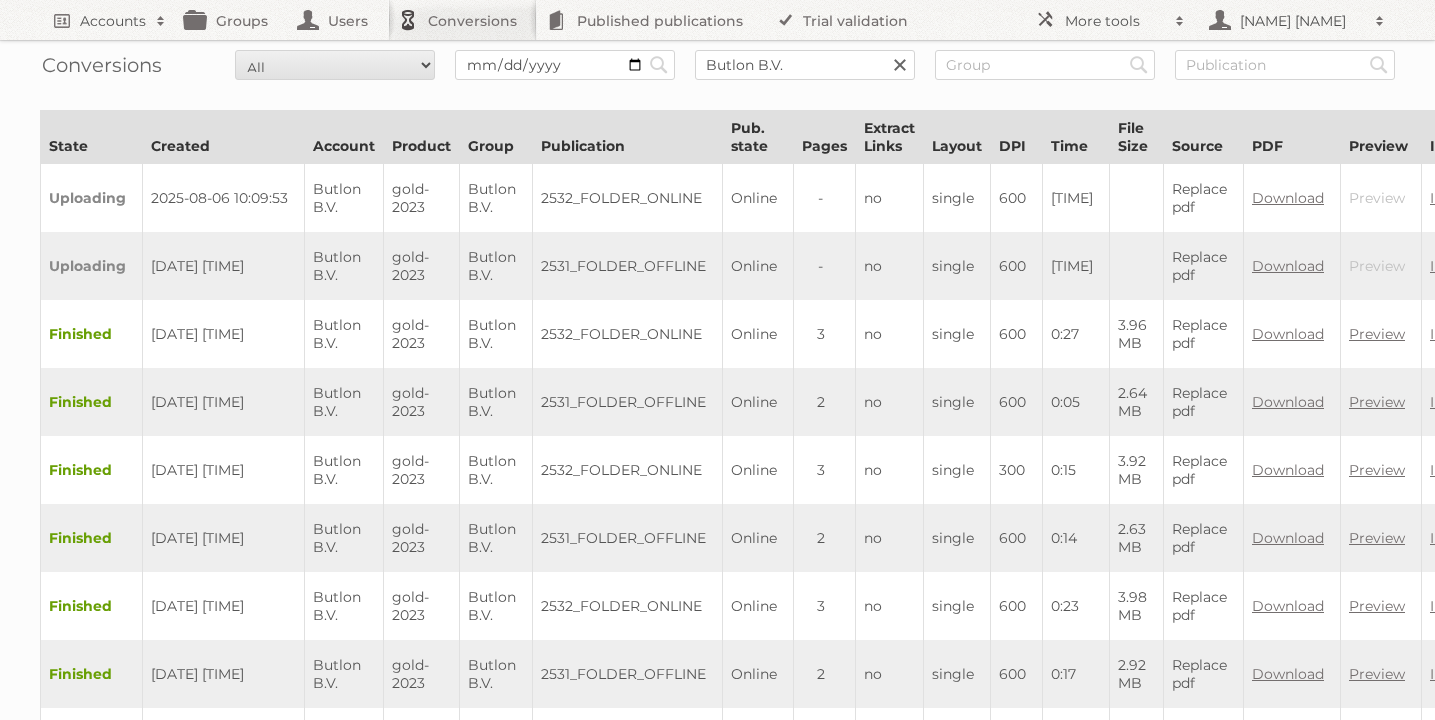 scroll, scrollTop: 0, scrollLeft: 0, axis: both 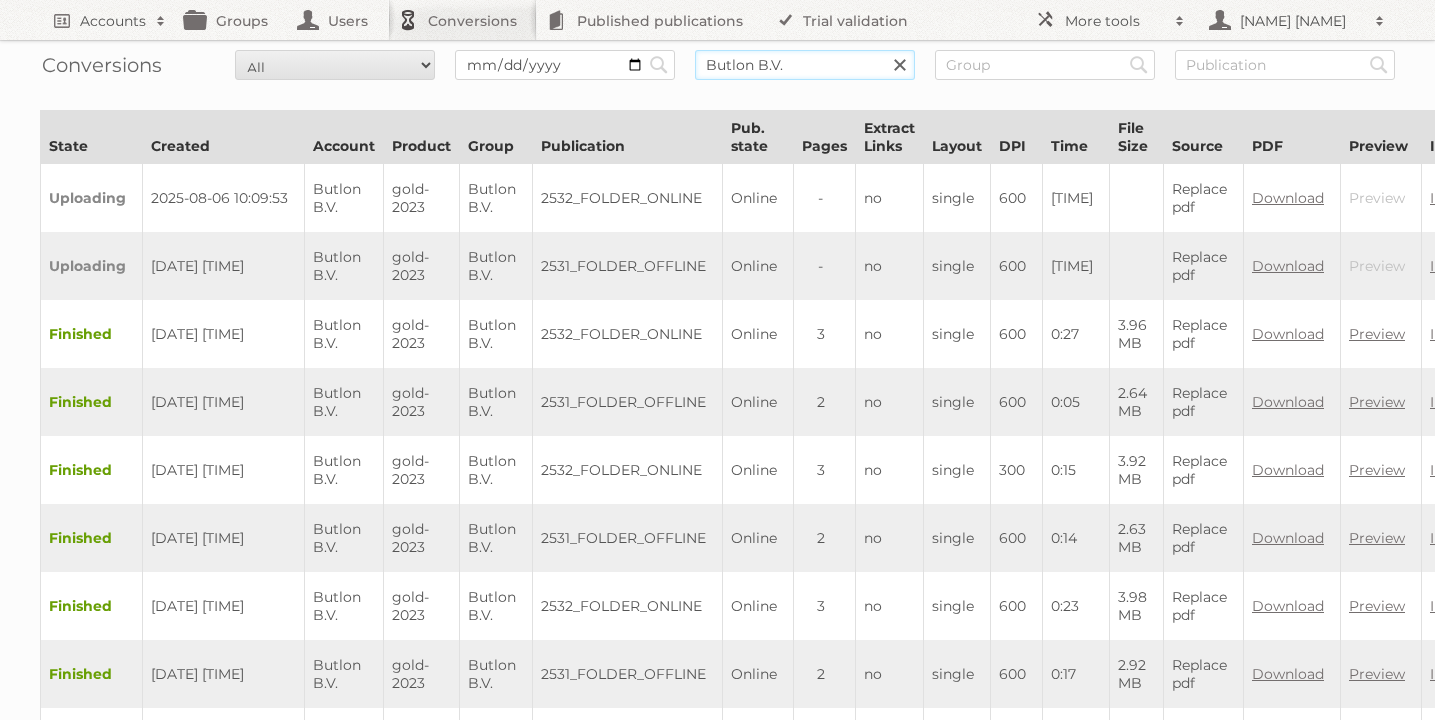 click on "Butlon B.V." at bounding box center [805, 65] 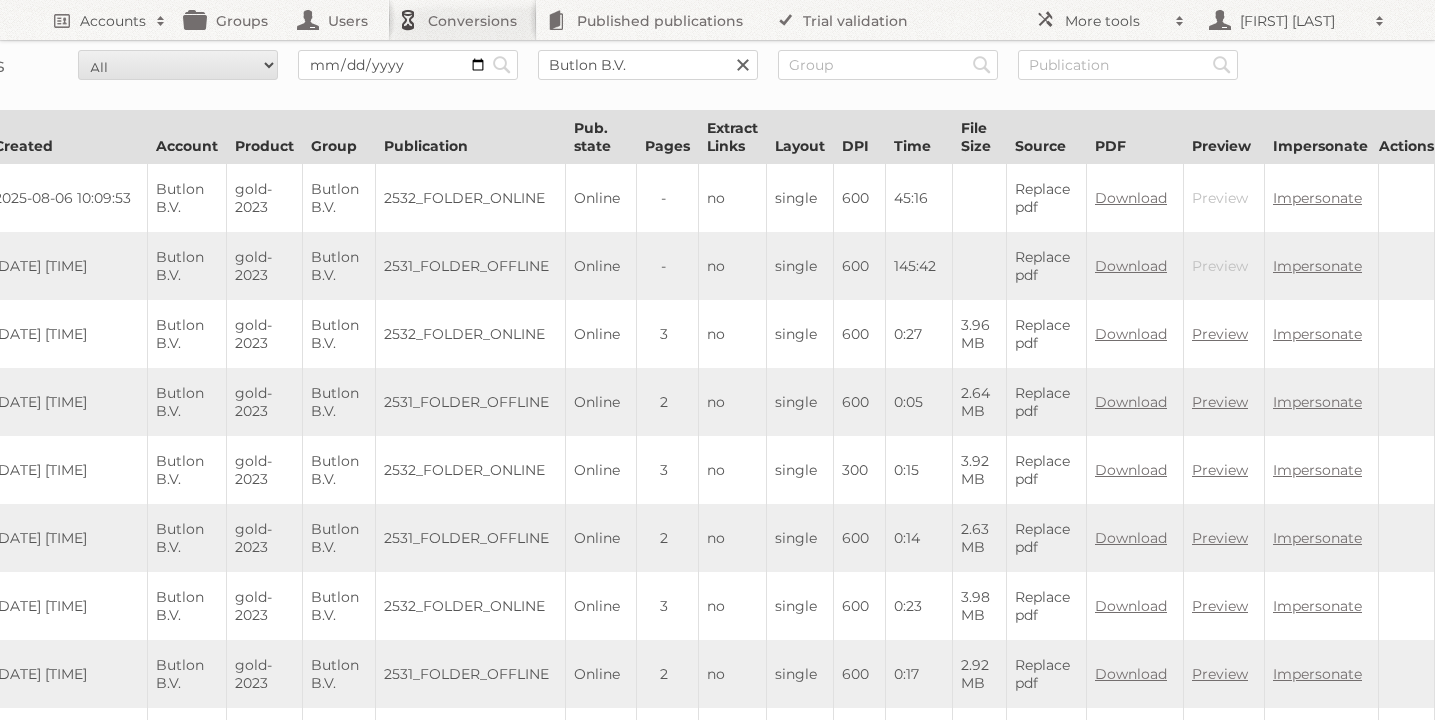 scroll, scrollTop: 0, scrollLeft: 0, axis: both 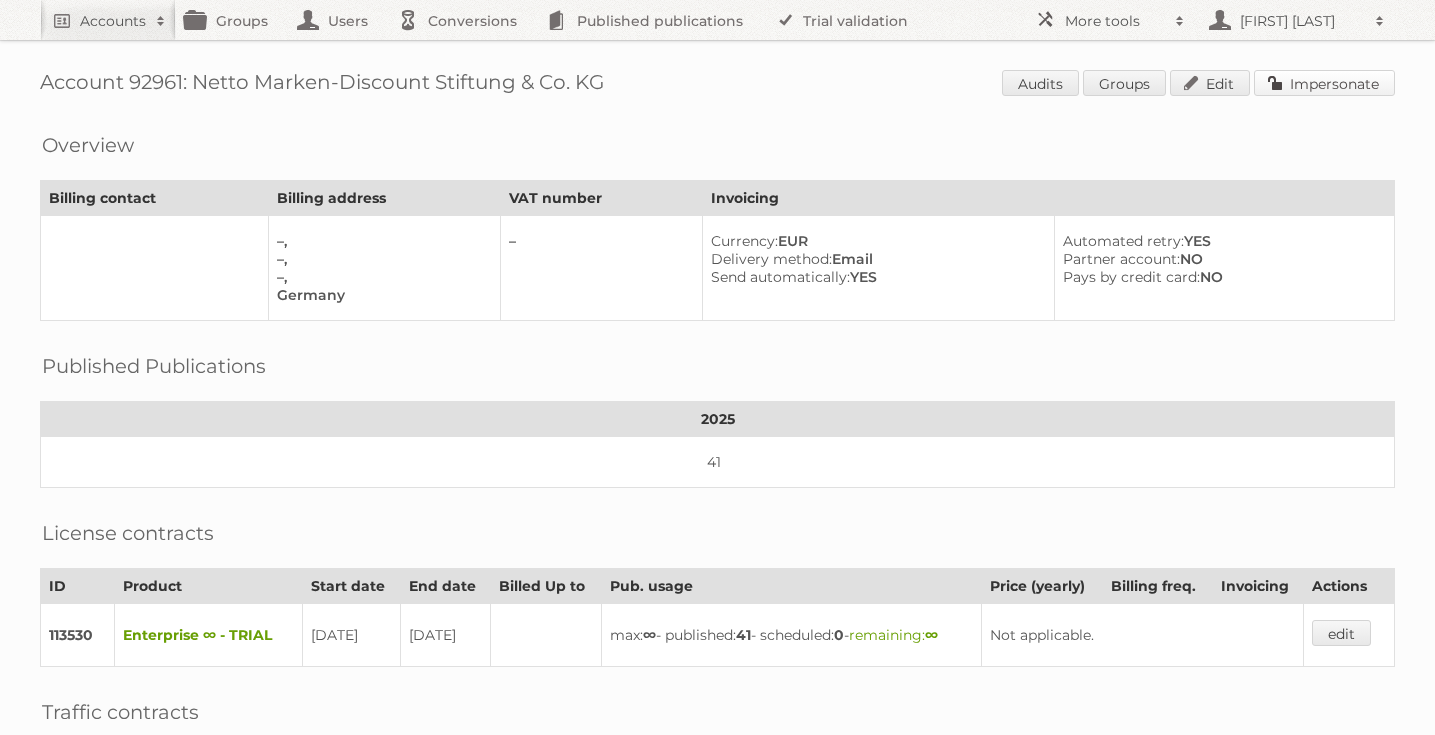 click on "Impersonate" at bounding box center [1324, 83] 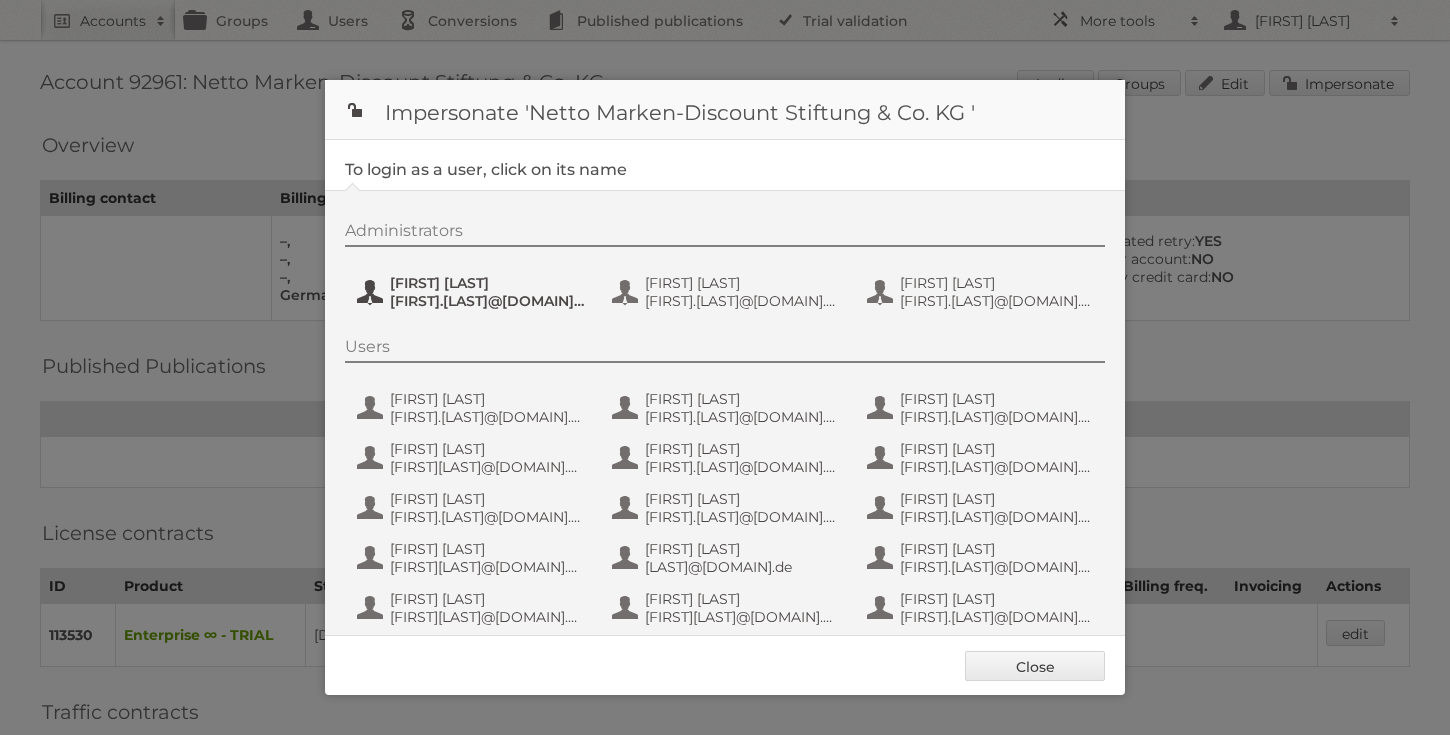 click on "Henri Schmidhuber" at bounding box center [487, 283] 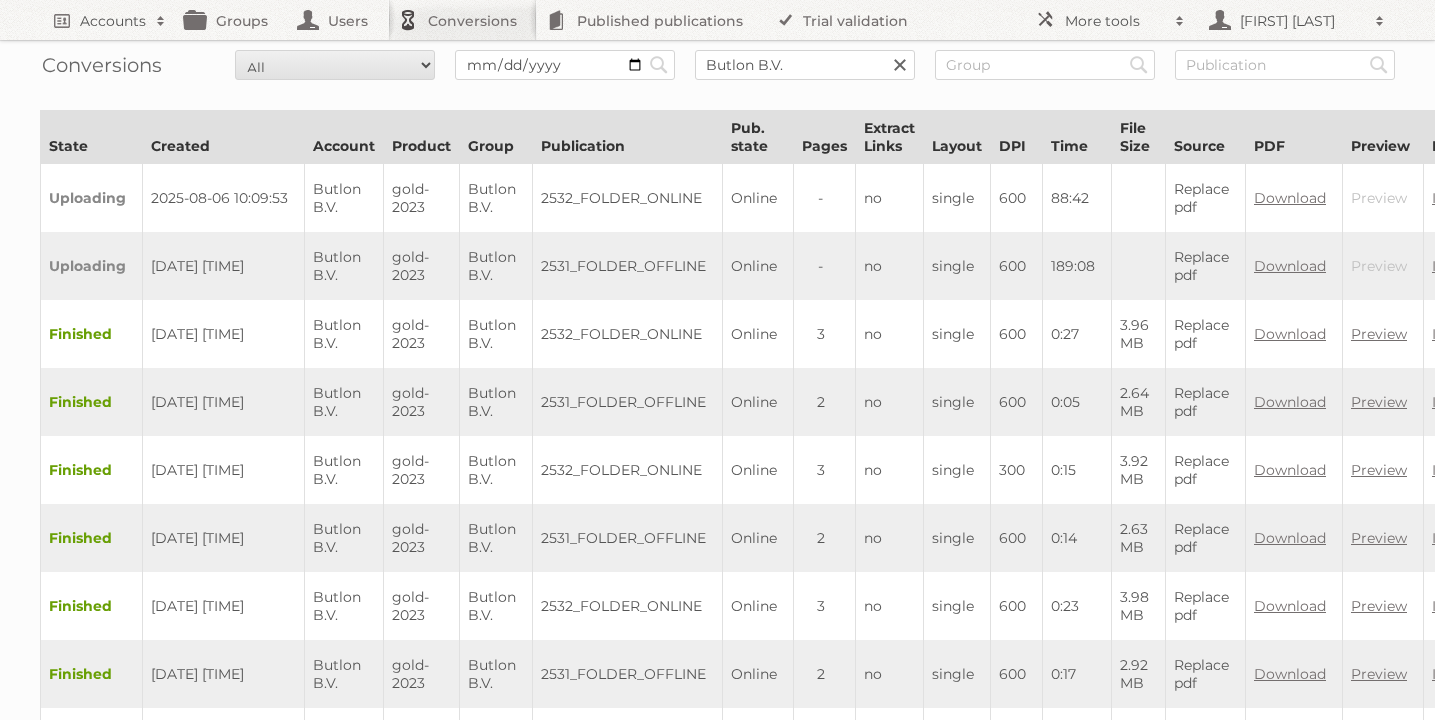 scroll, scrollTop: 0, scrollLeft: 0, axis: both 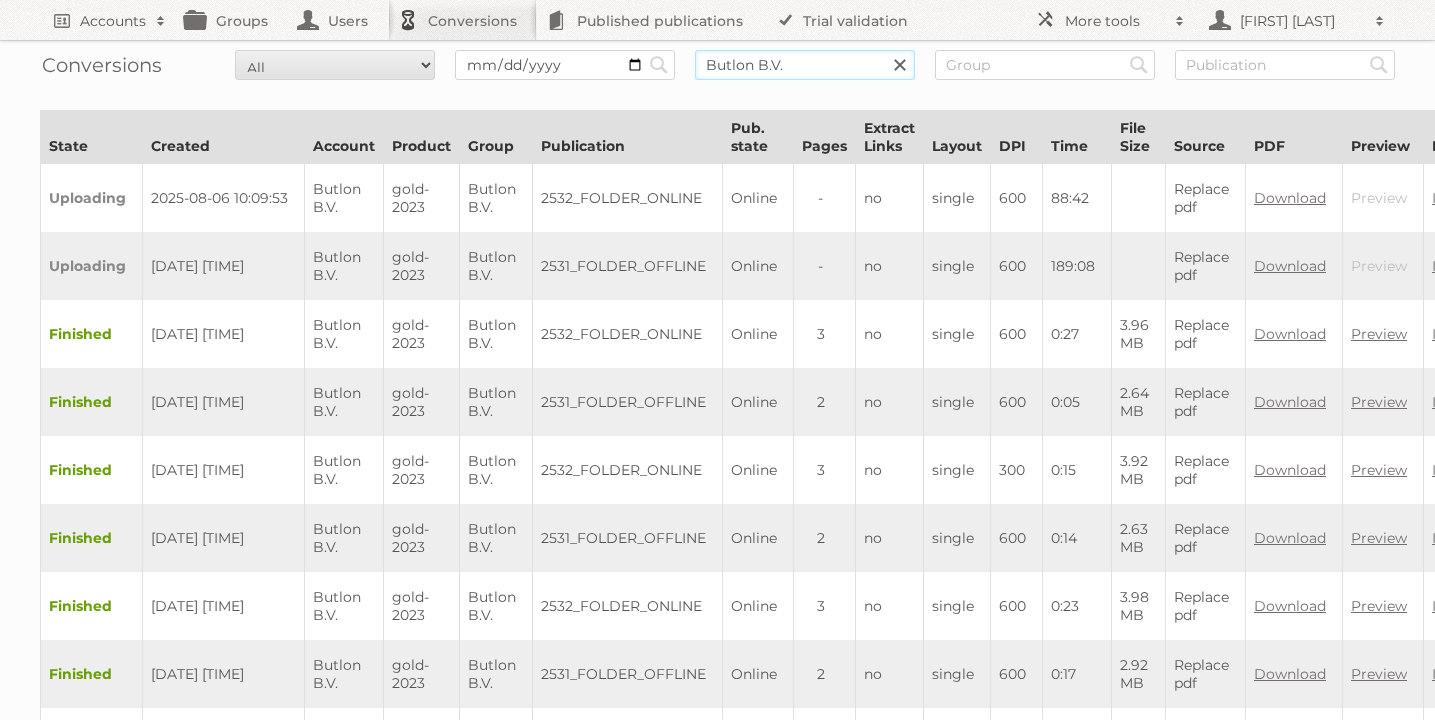 click on "Butlon B.V." at bounding box center (805, 65) 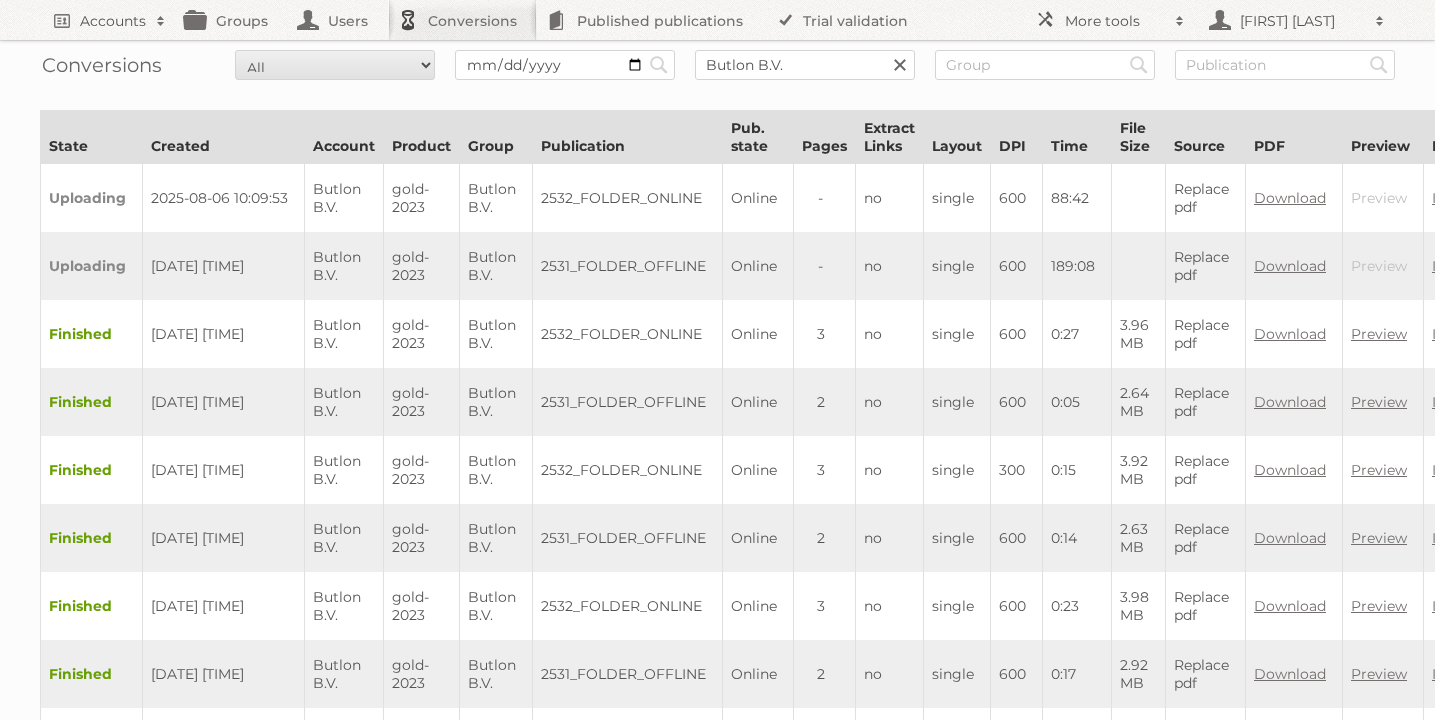 click at bounding box center (900, 65) 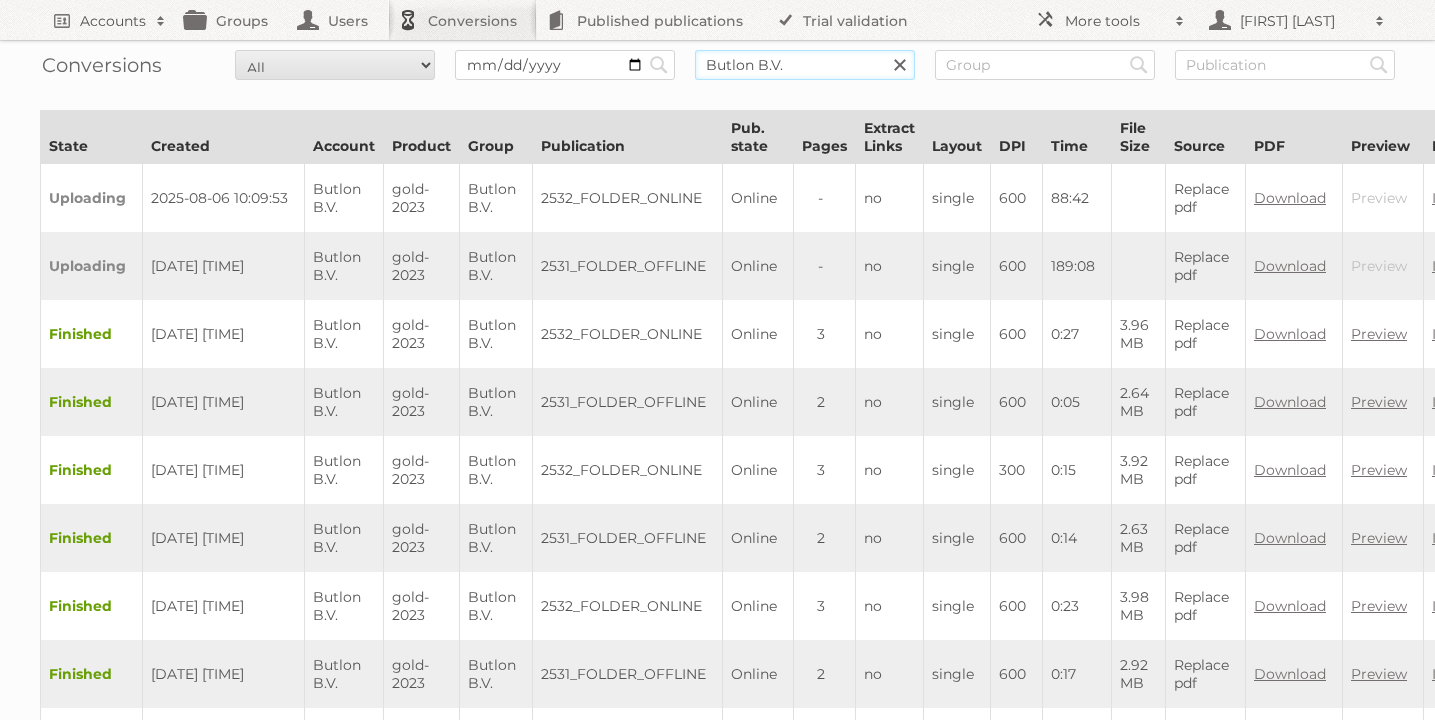 type 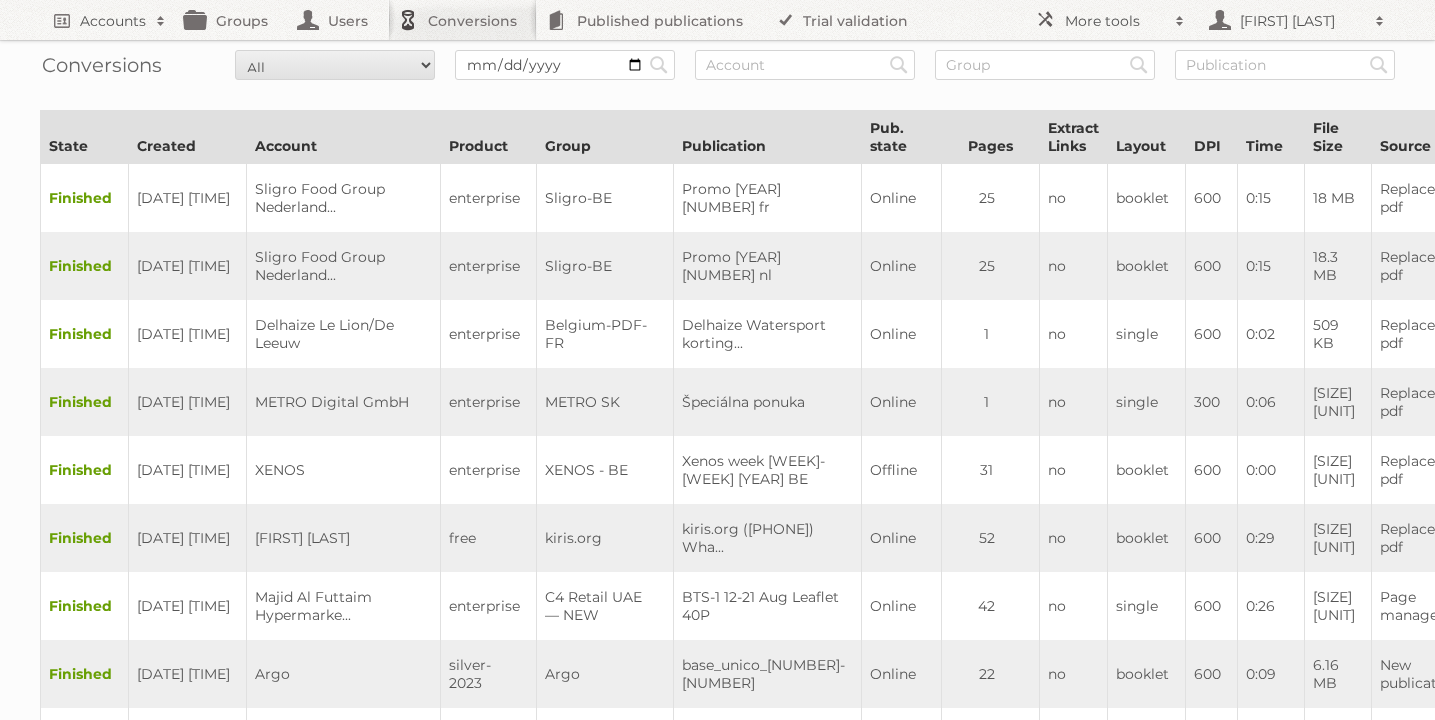 scroll, scrollTop: 0, scrollLeft: 0, axis: both 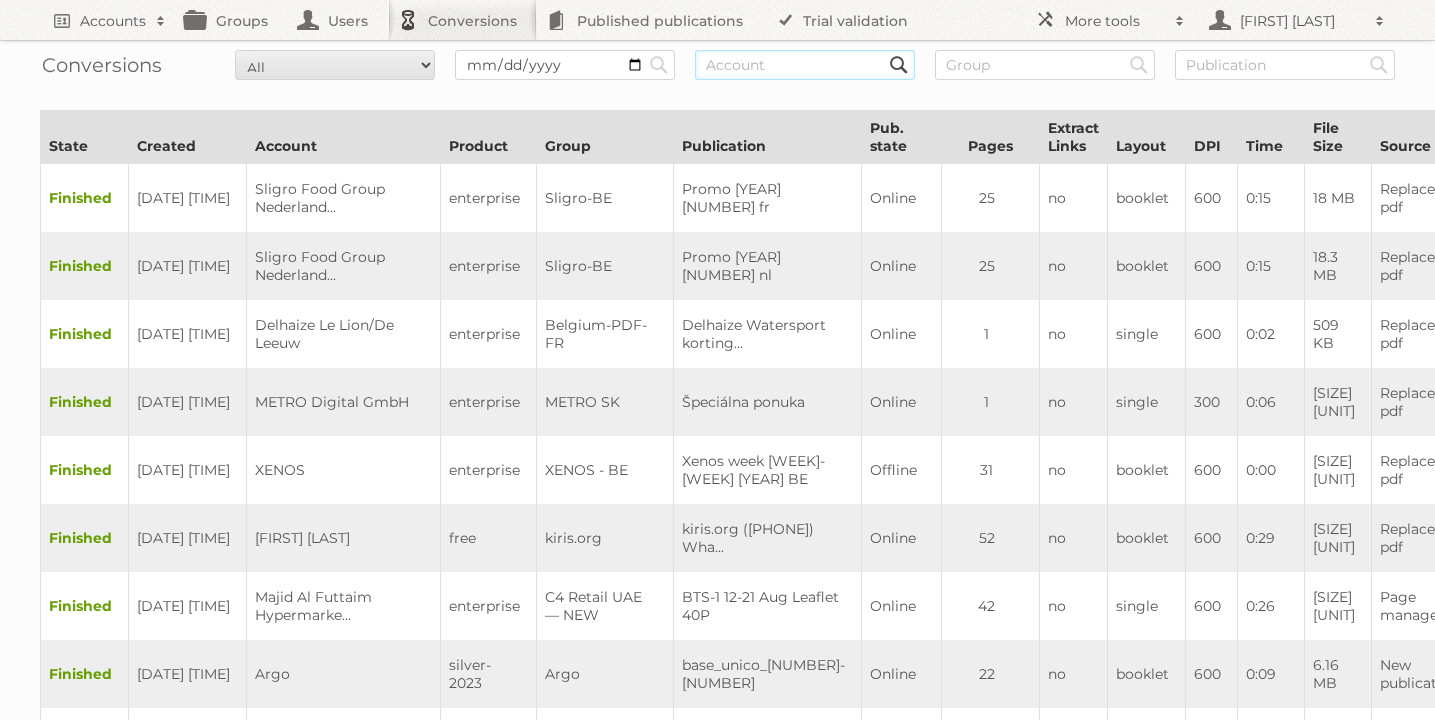 click at bounding box center [805, 65] 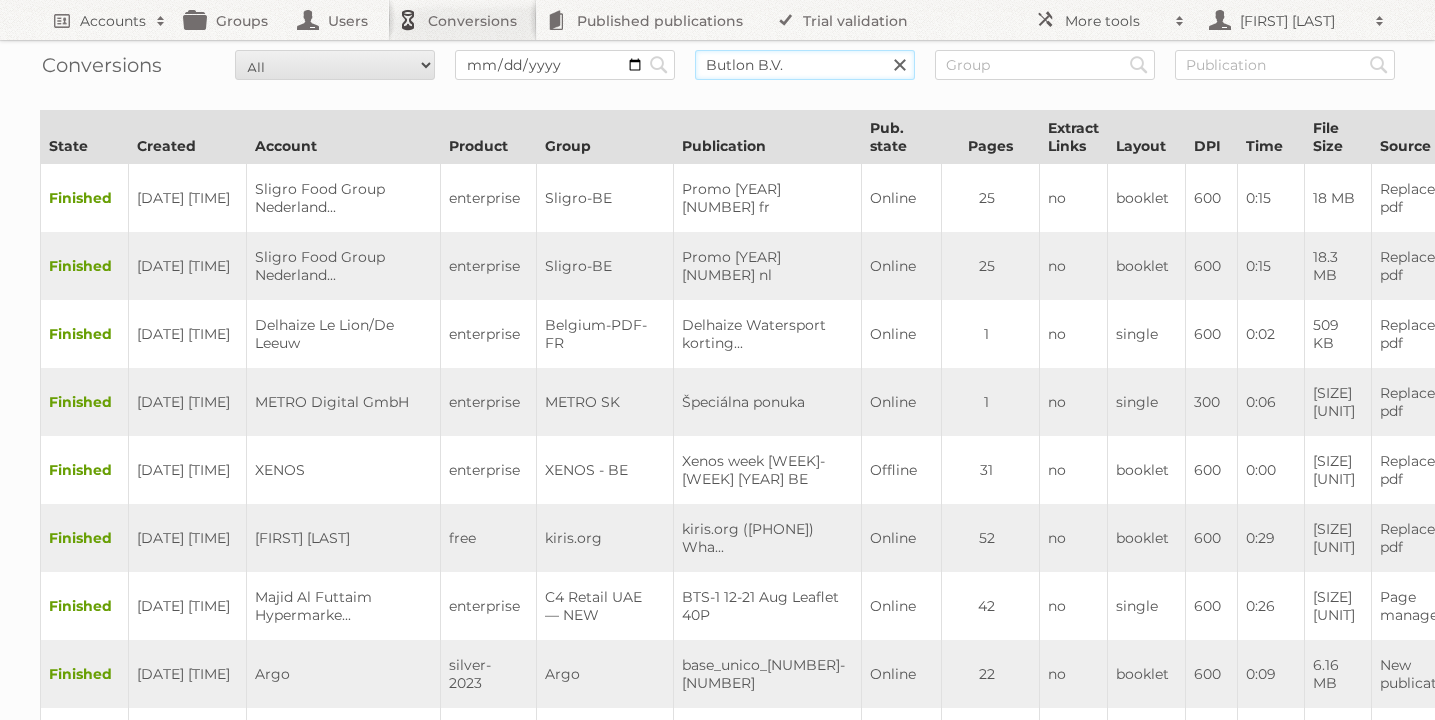 type on "Butlon B.V." 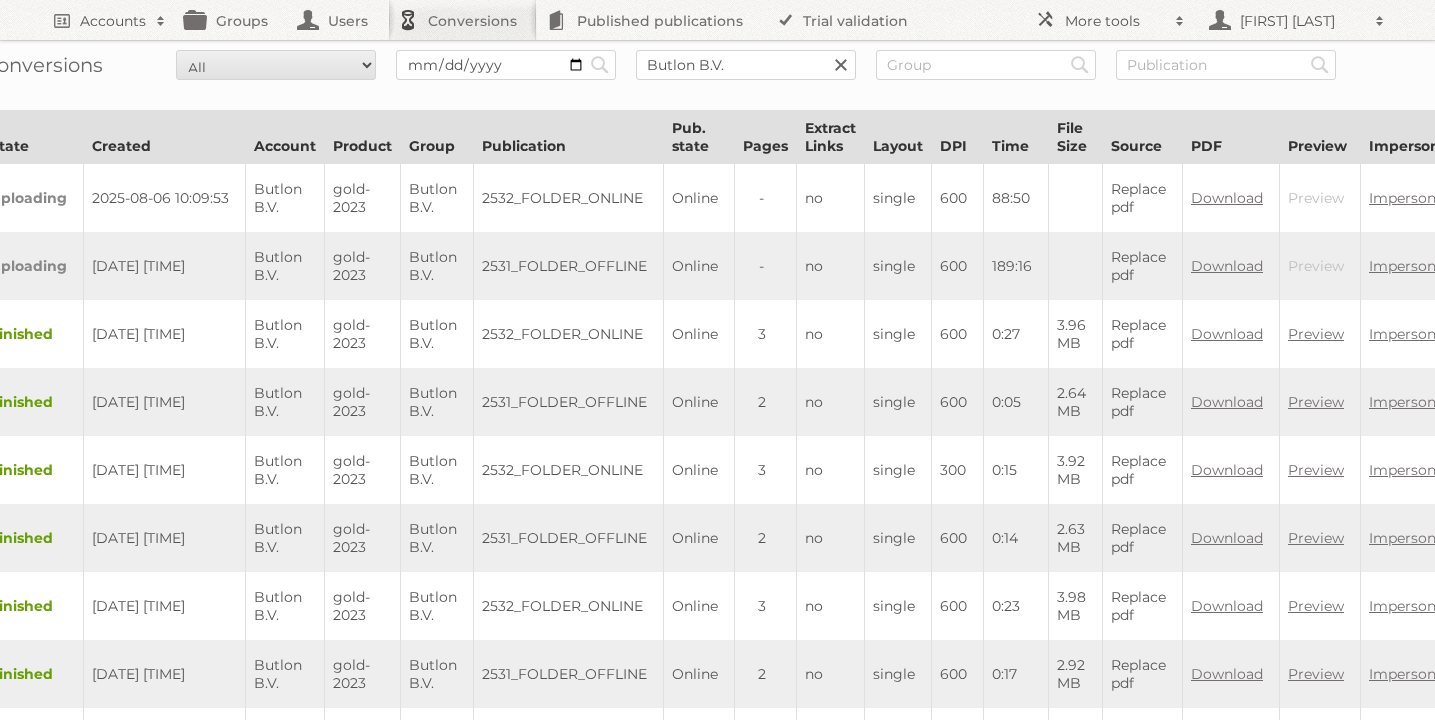 scroll, scrollTop: 0, scrollLeft: 0, axis: both 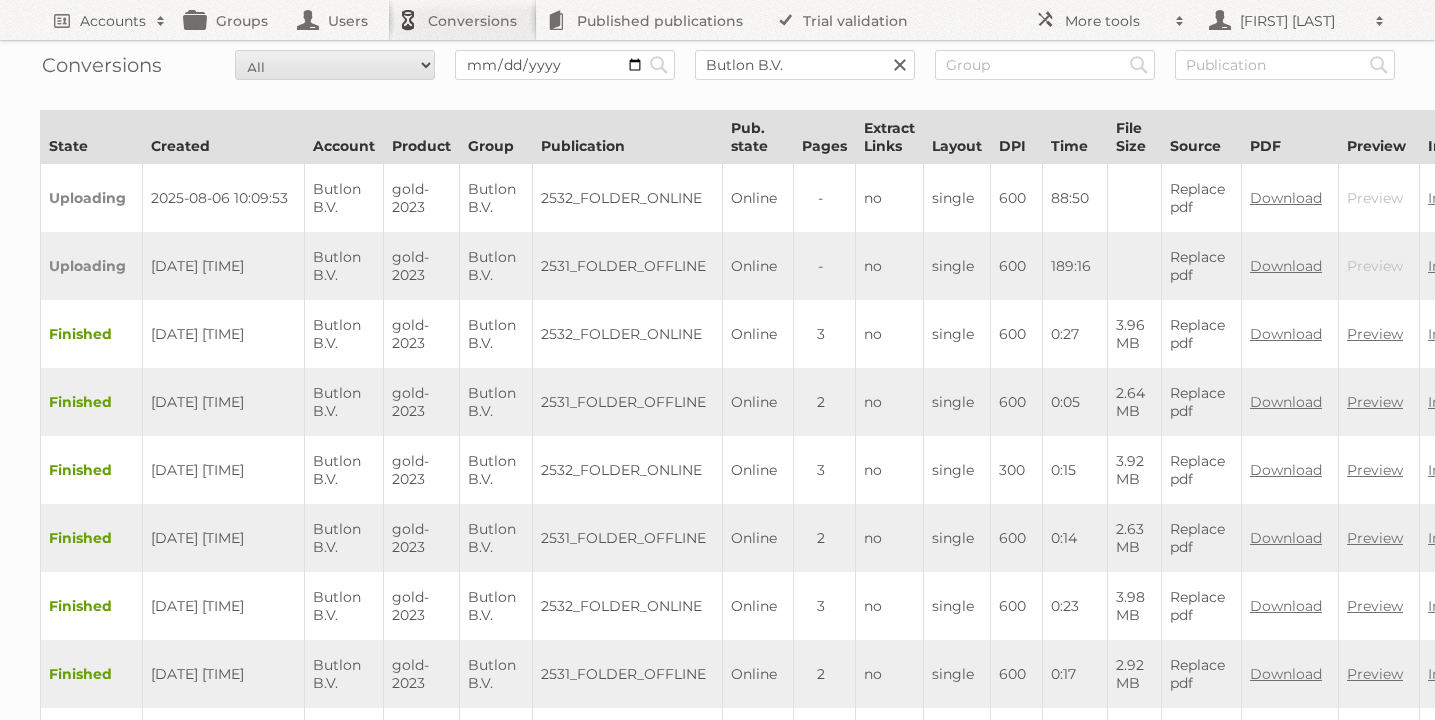 click on "Conversions
All New Preparing Converting Finished Canceled Failed Search Butlon B.V. Search Search Search" at bounding box center (717, 65) 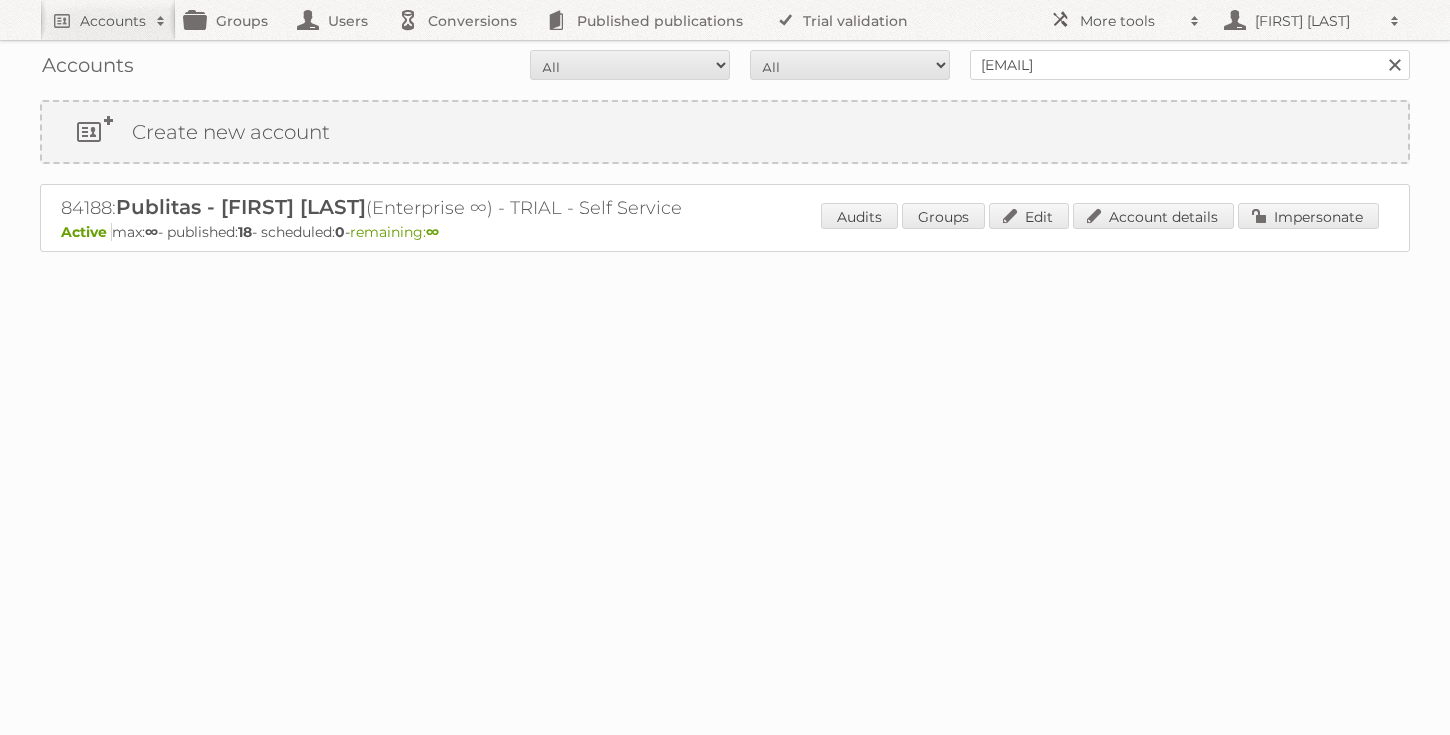 scroll, scrollTop: 0, scrollLeft: 0, axis: both 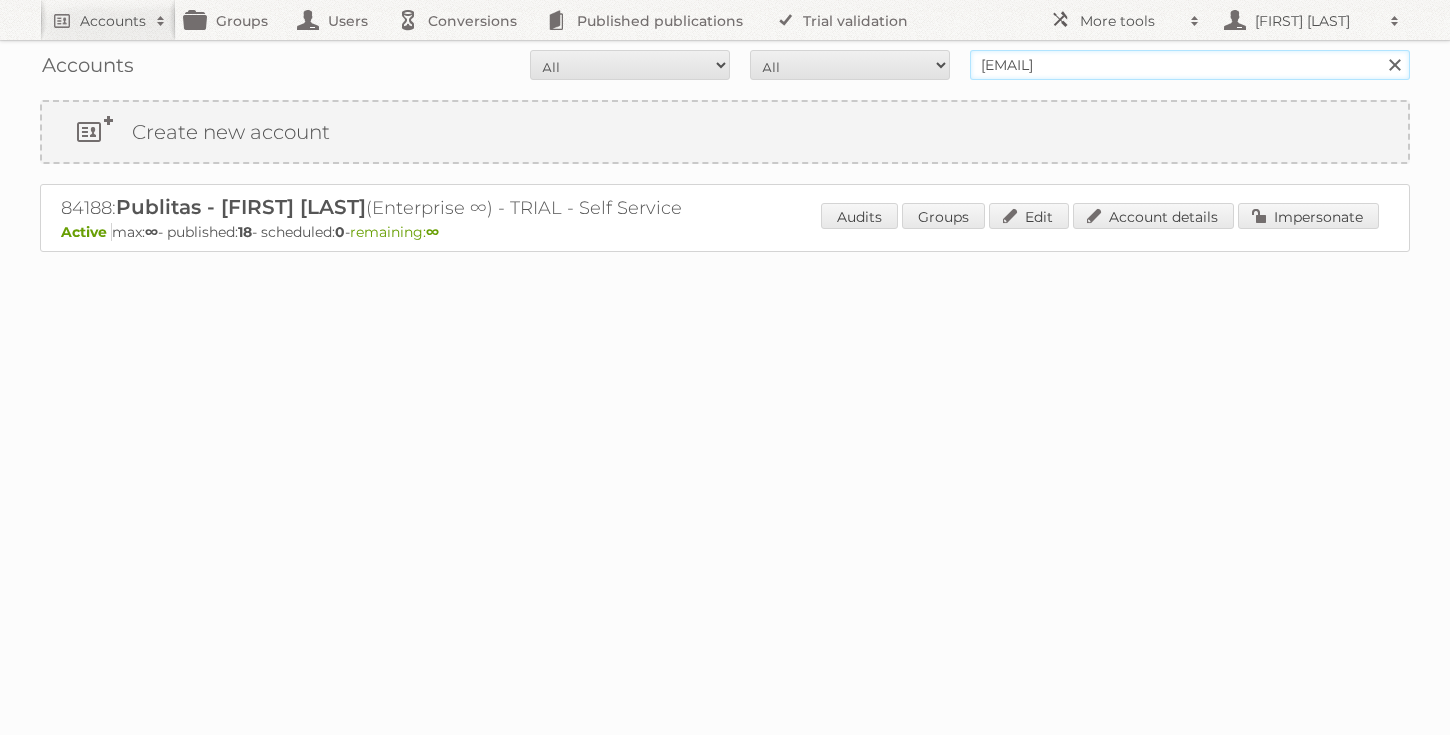click on "[EMAIL]" at bounding box center (1190, 65) 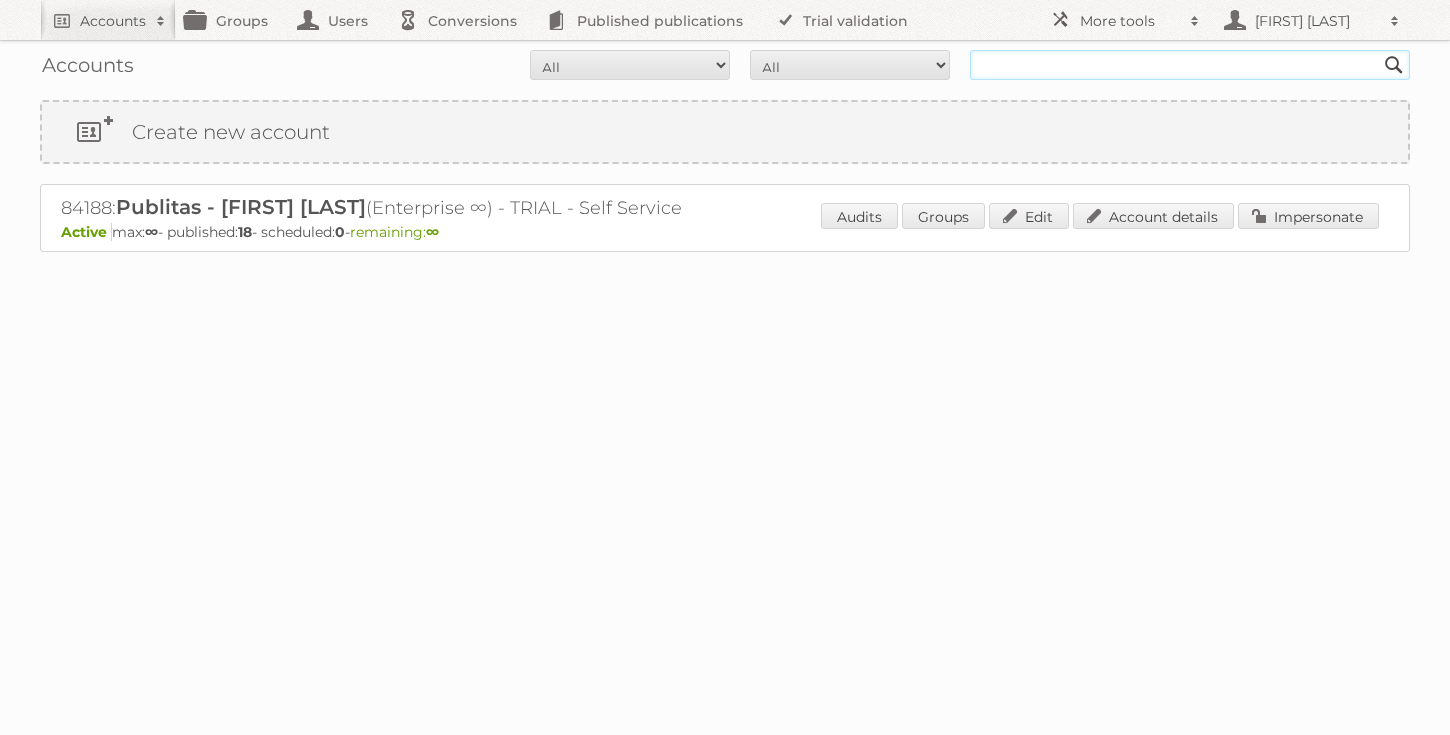 paste on "[USERNAME]@example.com" 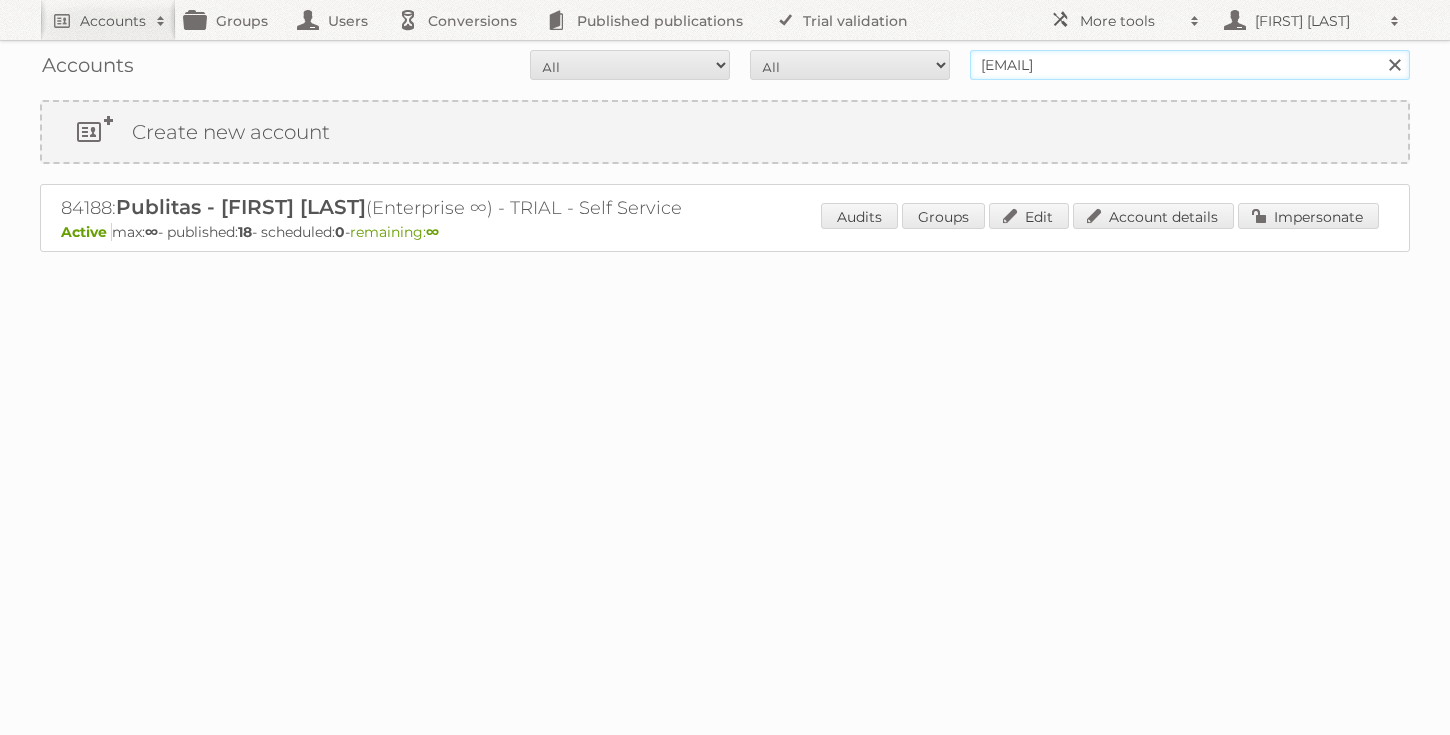 type on "[USERNAME]@example.com" 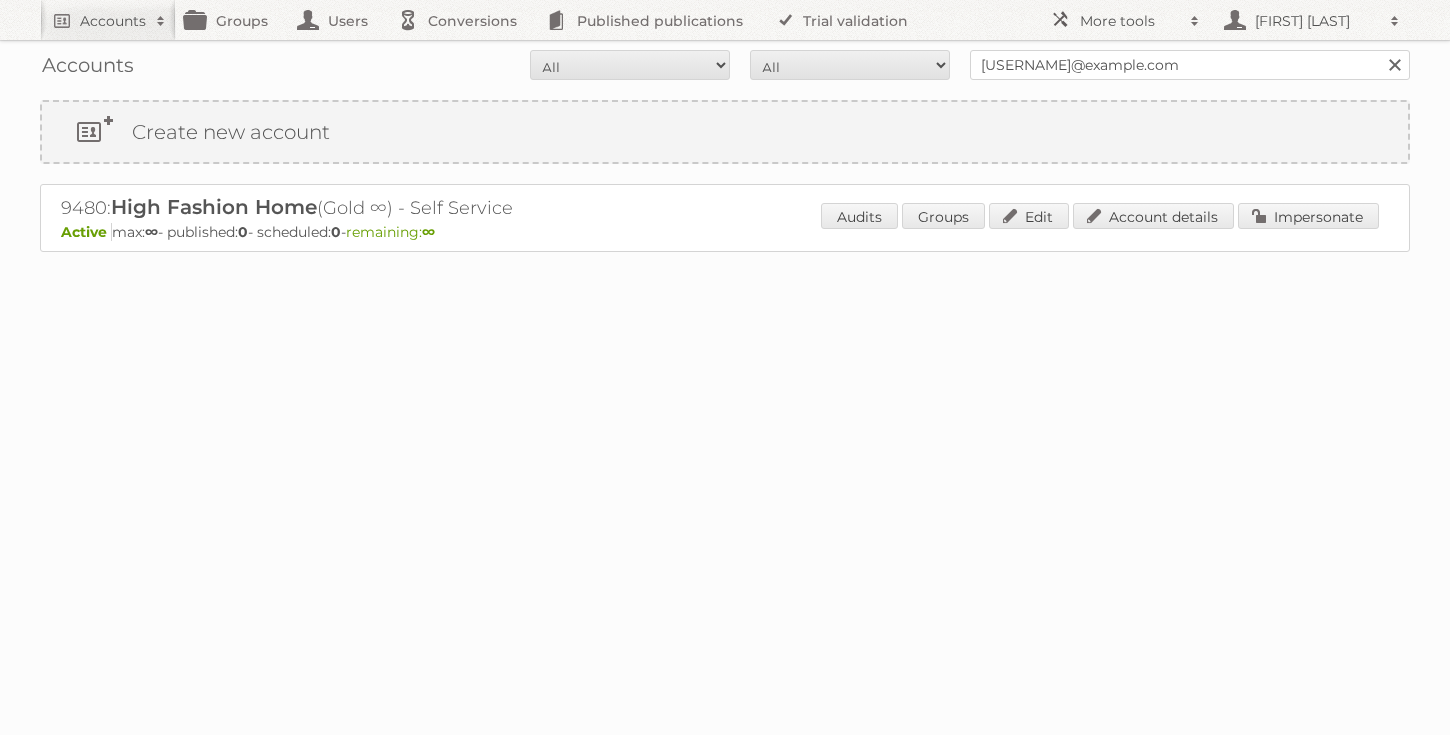 scroll, scrollTop: 0, scrollLeft: 0, axis: both 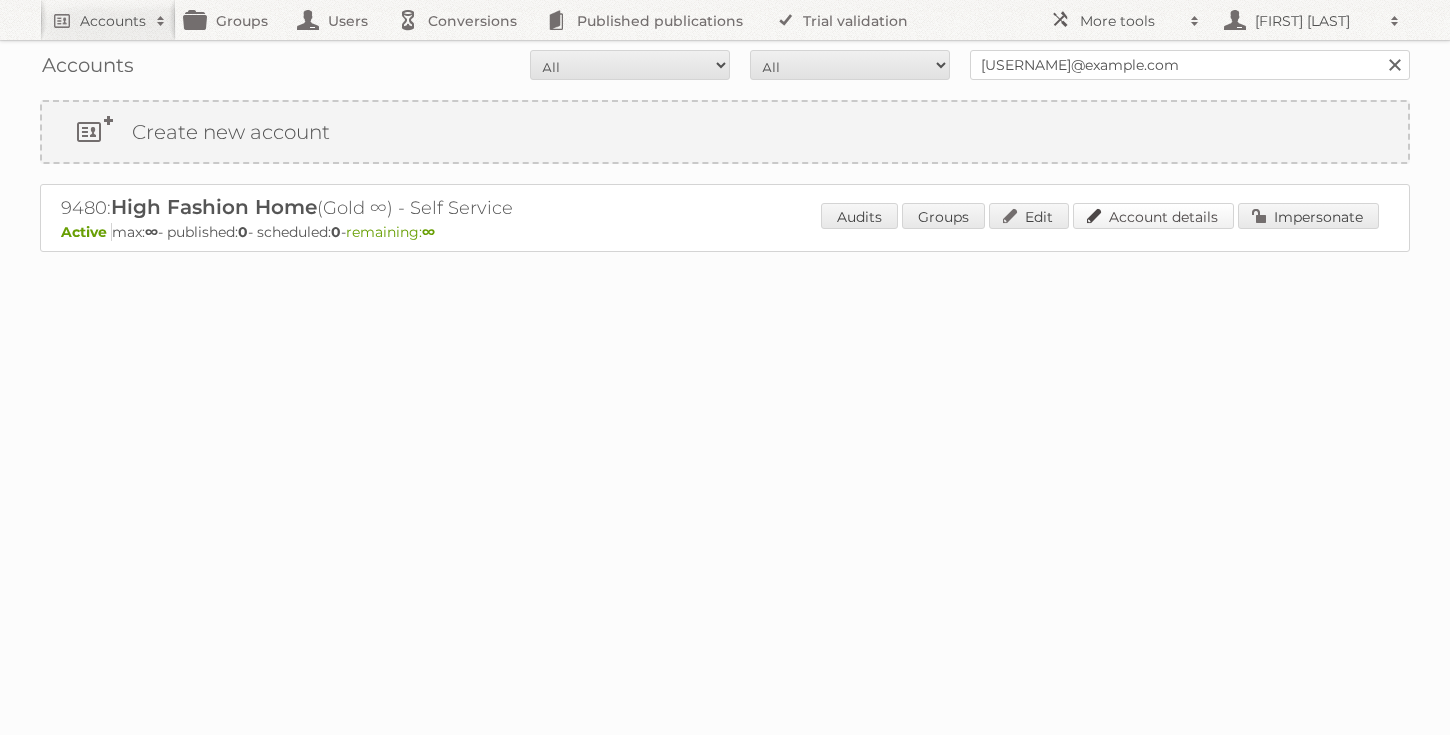 click on "Account details" at bounding box center [1153, 216] 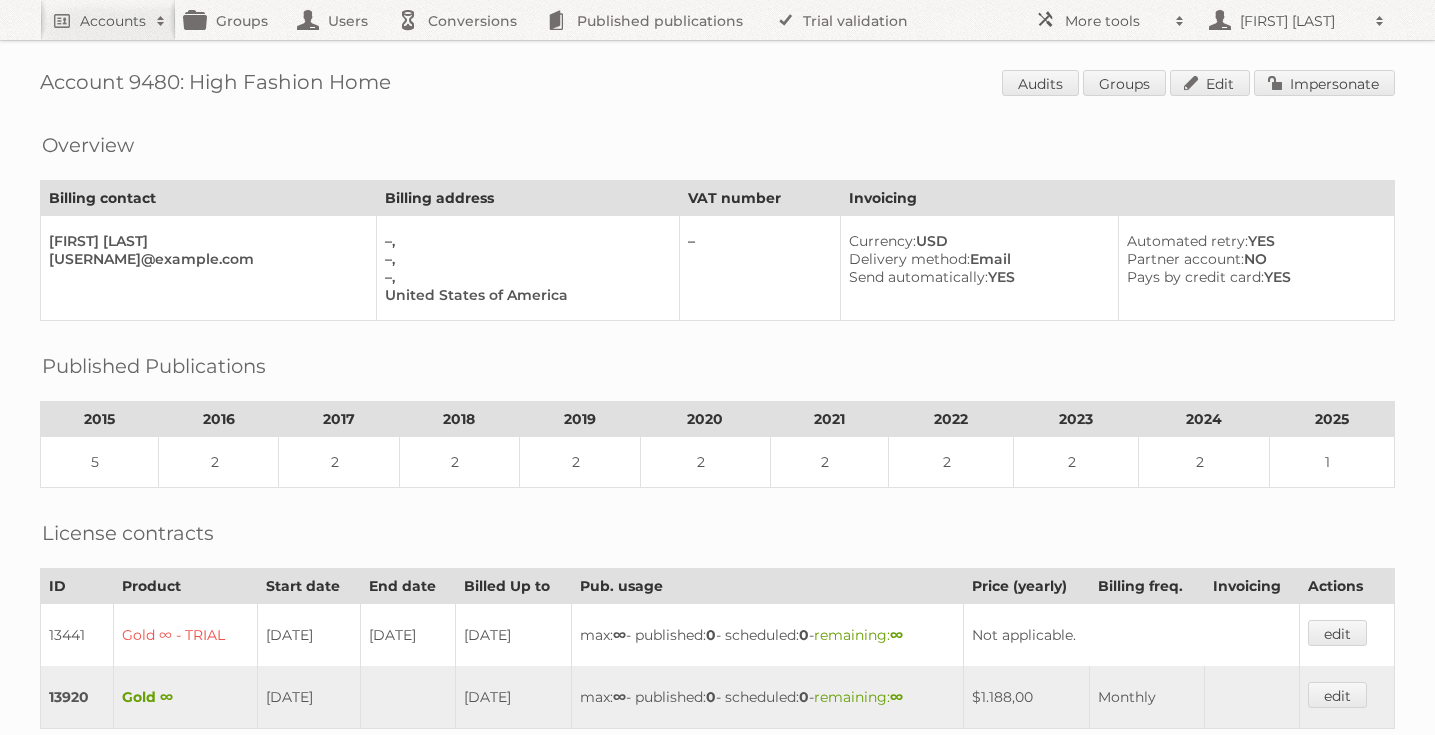 scroll, scrollTop: 0, scrollLeft: 0, axis: both 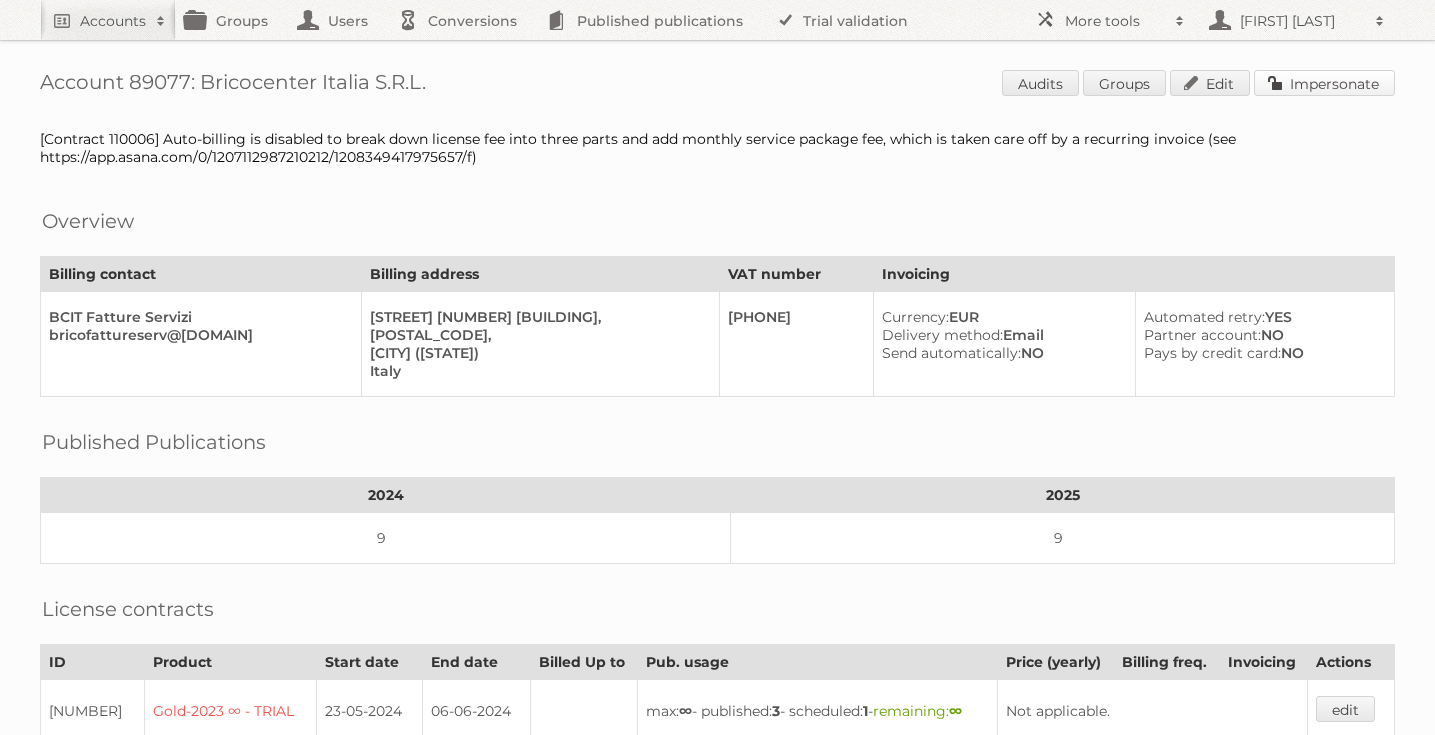 click on "Impersonate" at bounding box center (1324, 83) 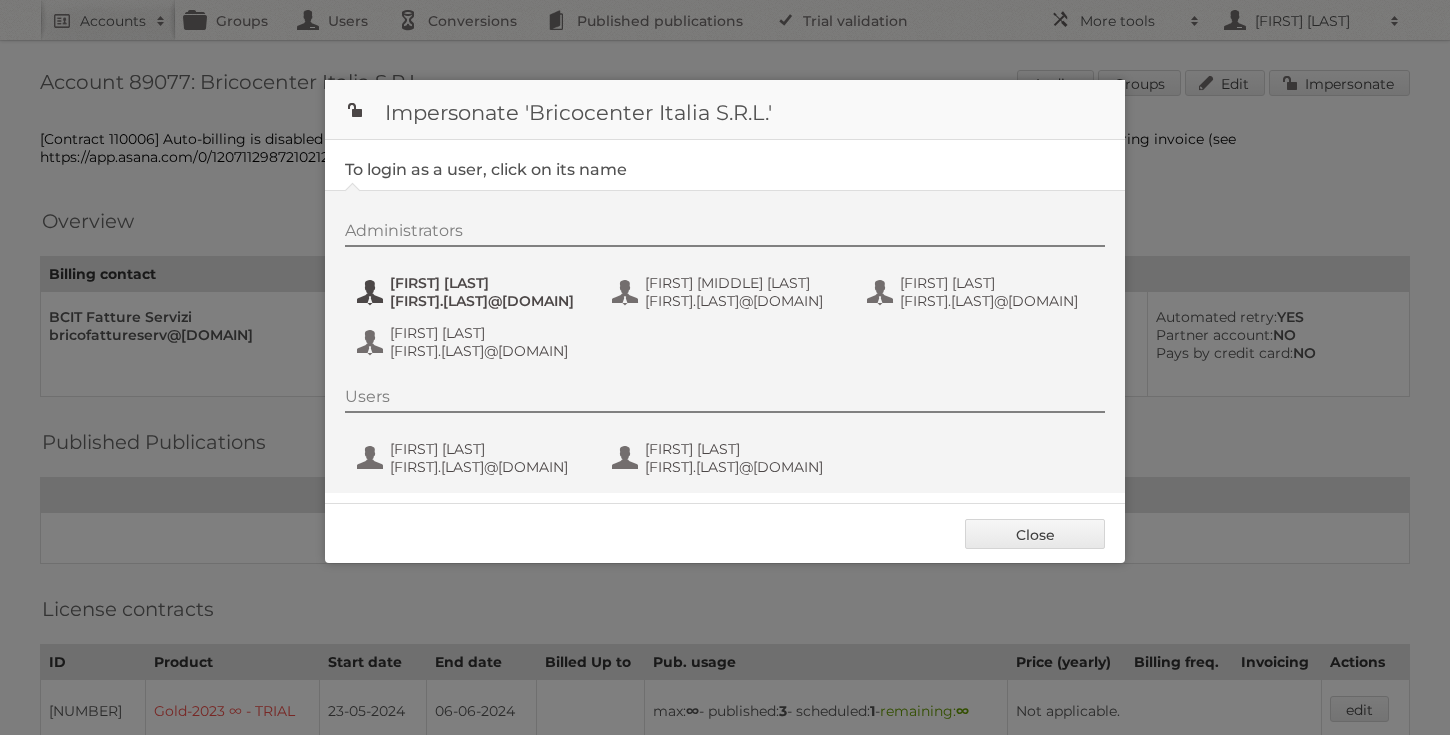 click on "alessandro.guzzetti@bricocenter.it" at bounding box center [487, 301] 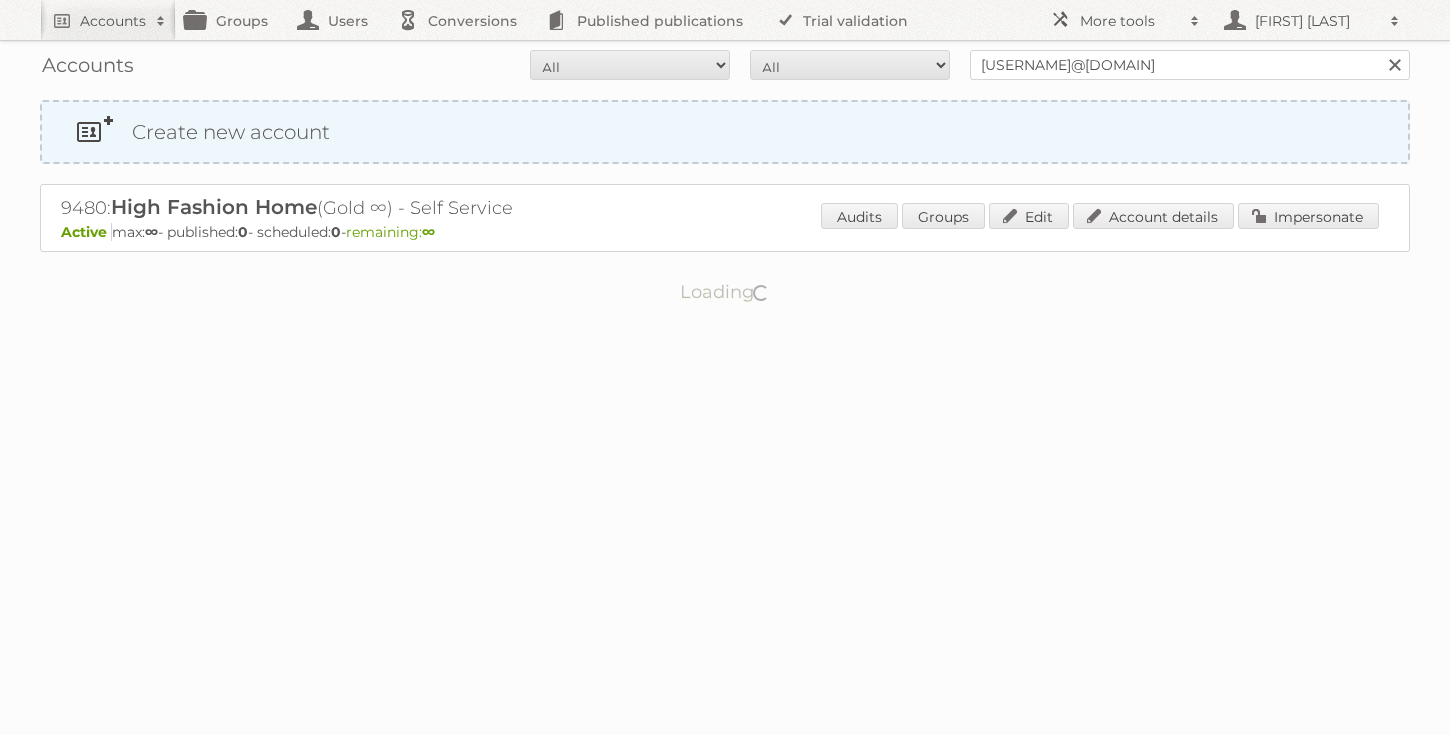 scroll, scrollTop: 0, scrollLeft: 0, axis: both 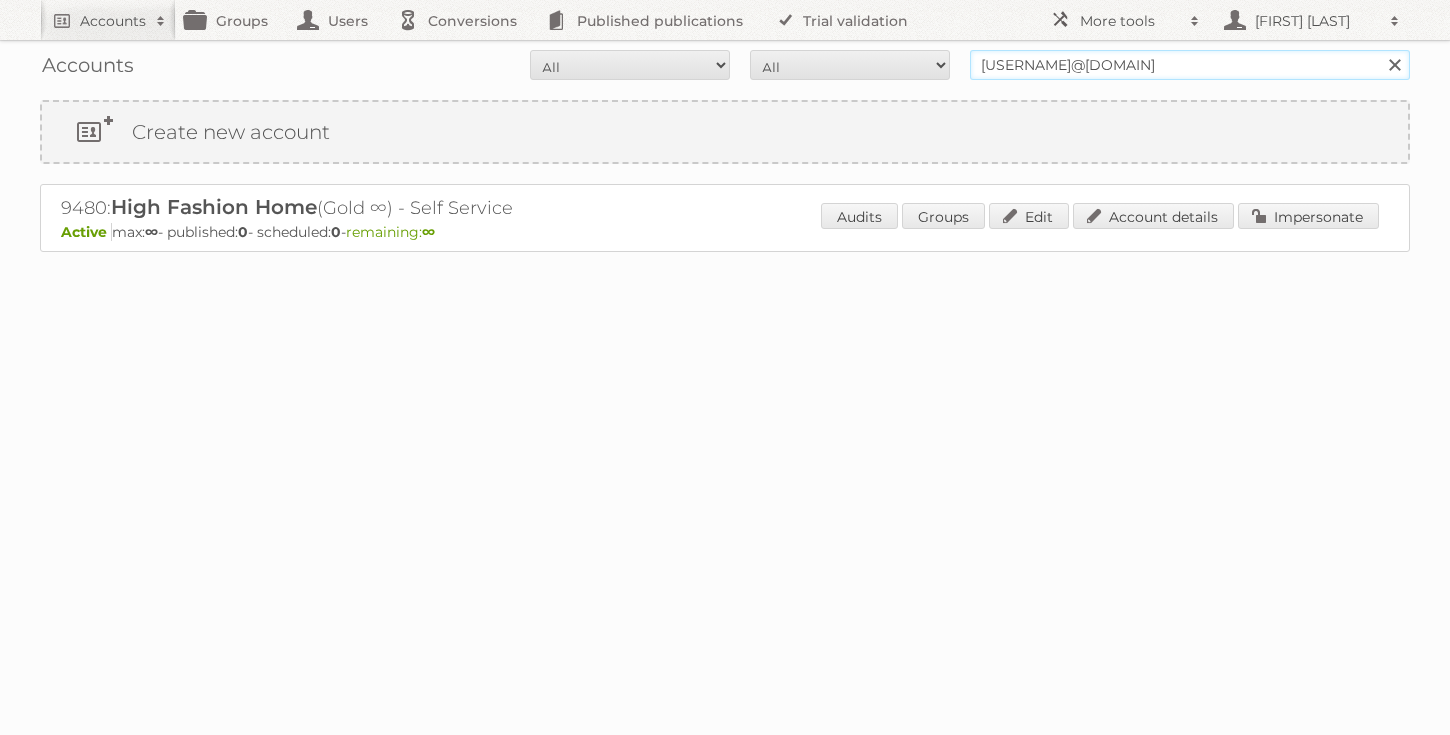 click on "[USERNAME]@[DOMAIN]" at bounding box center [1190, 65] 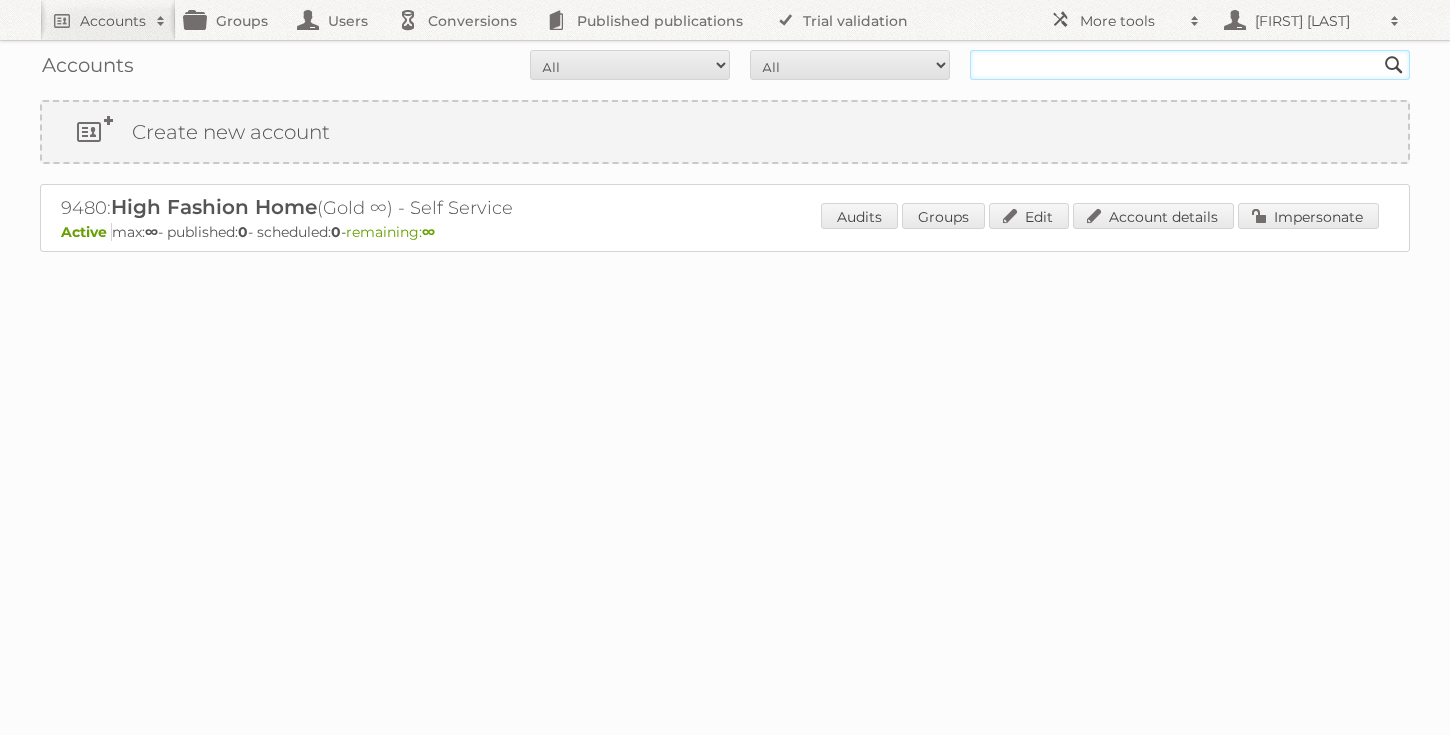 paste on "ben@bensgarden.com" 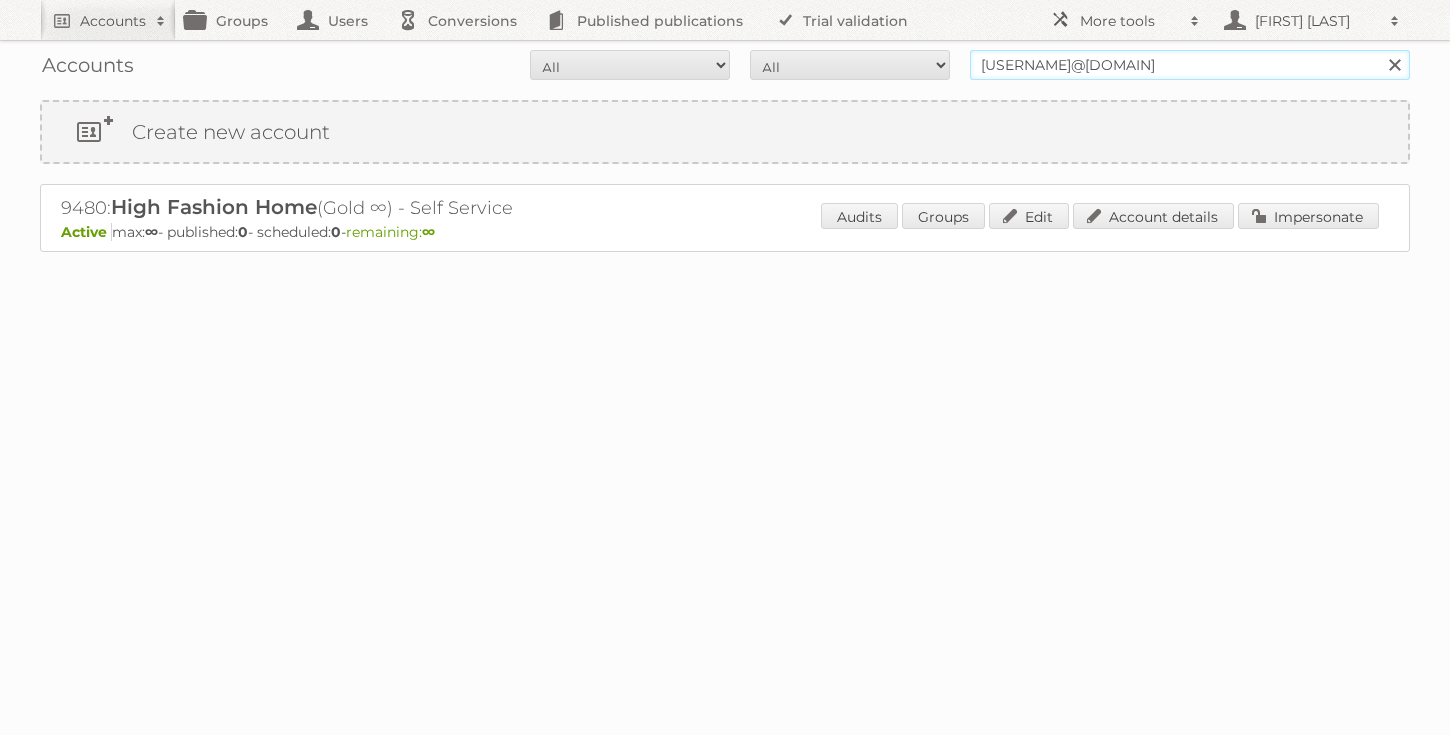 type on "ben@bensgarden.com" 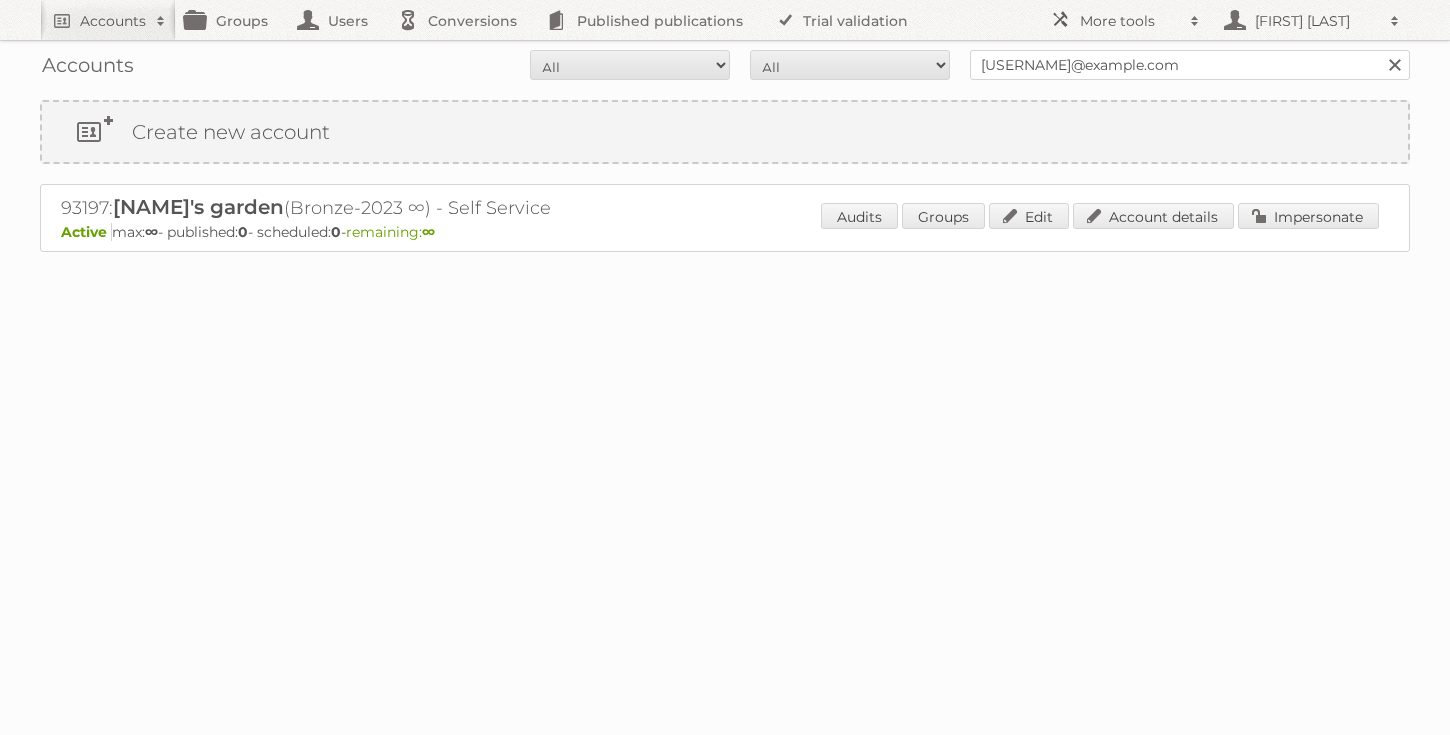 scroll, scrollTop: 0, scrollLeft: 0, axis: both 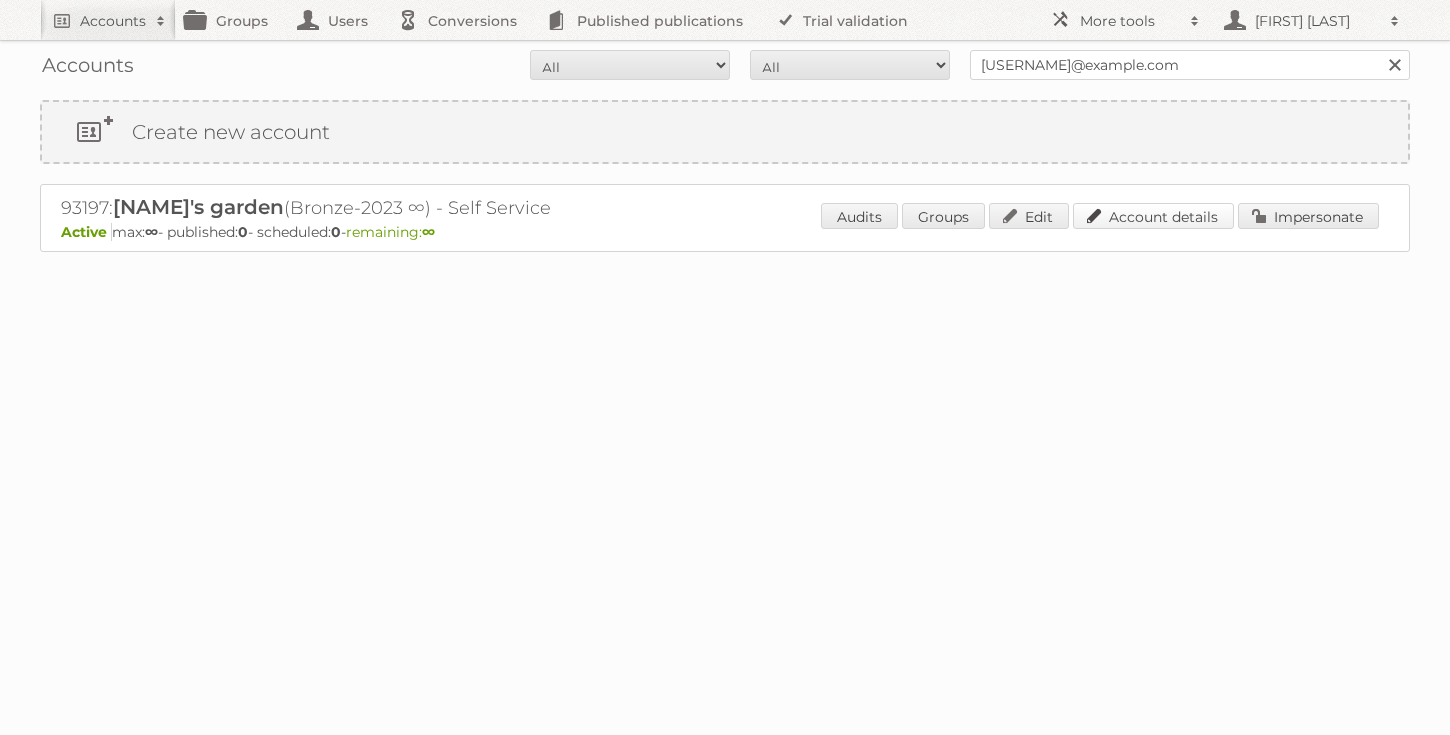 click on "Account details" at bounding box center [1153, 216] 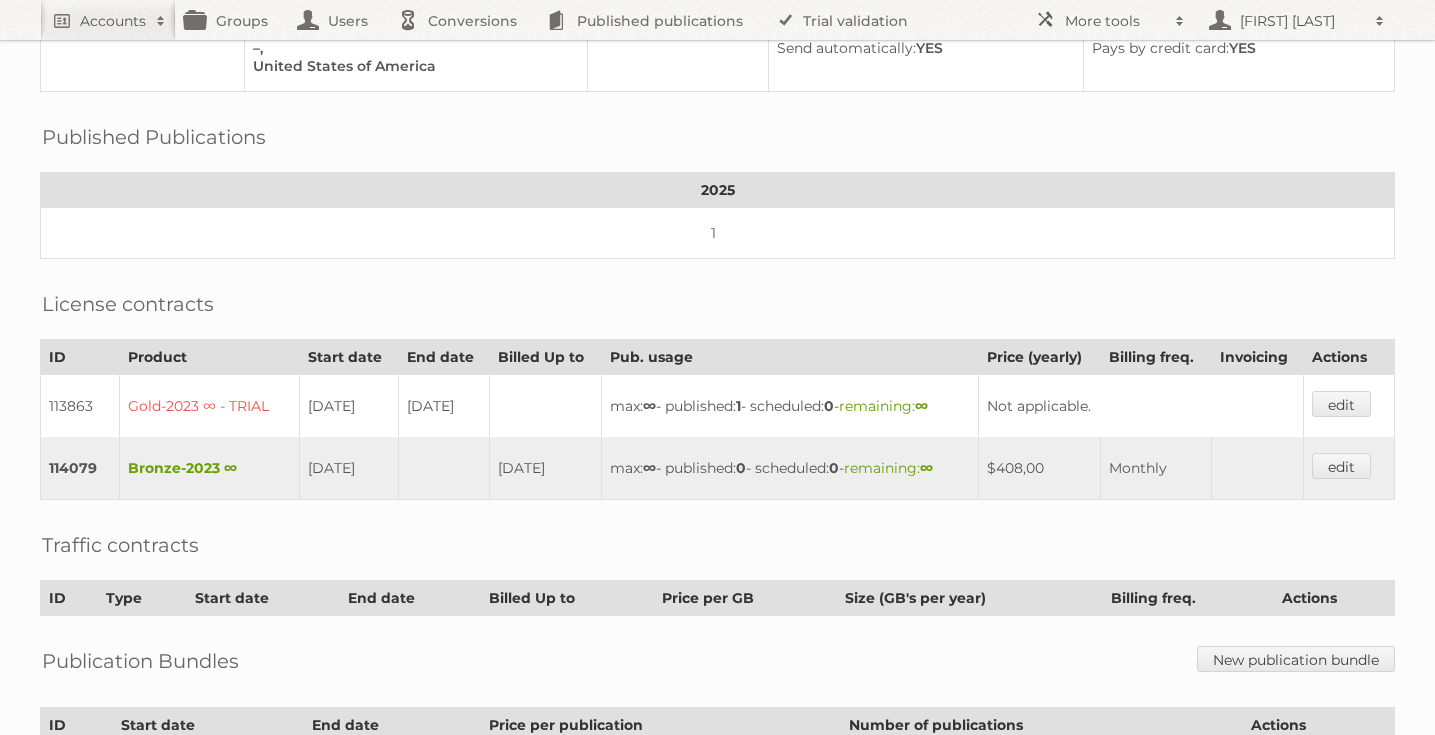 scroll, scrollTop: 427, scrollLeft: 0, axis: vertical 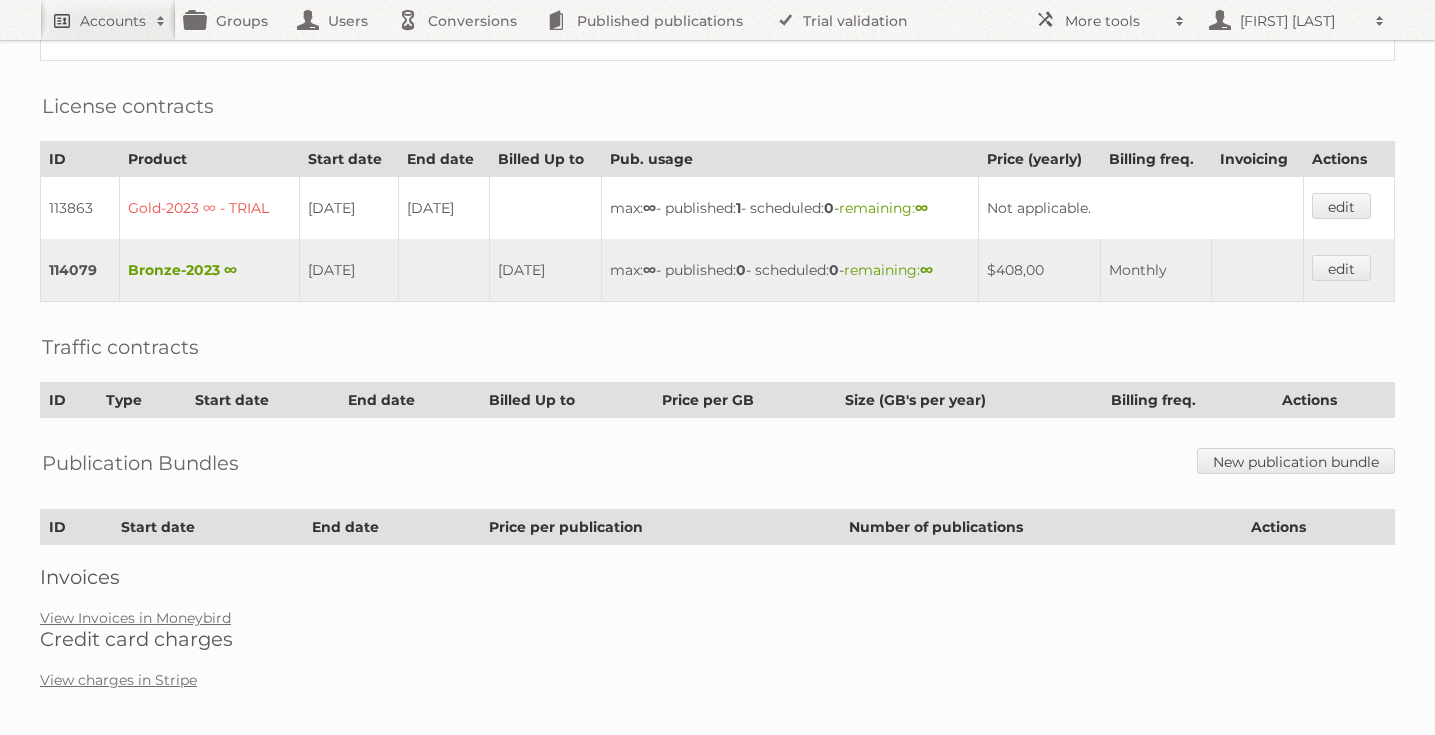 click on "Accounts" at bounding box center [108, 20] 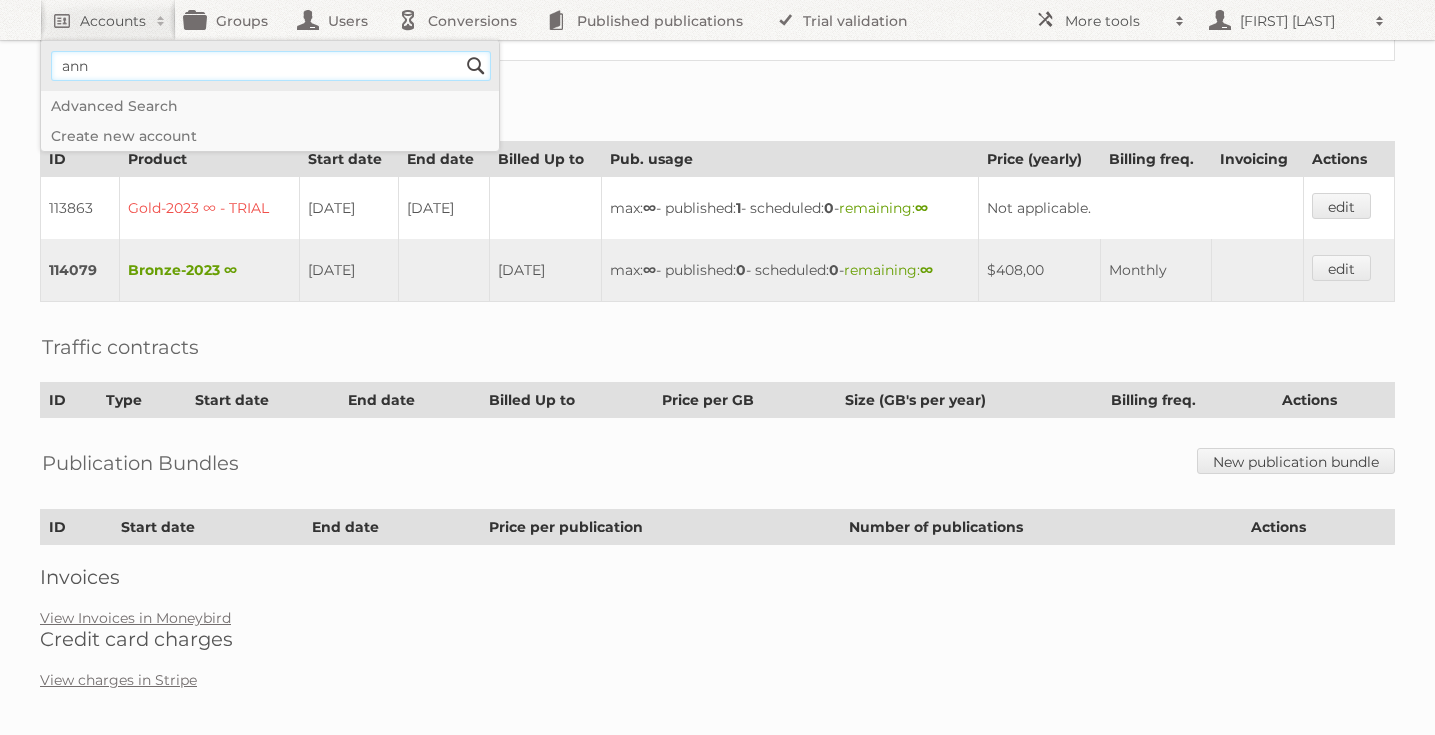 type on "[EMAIL]" 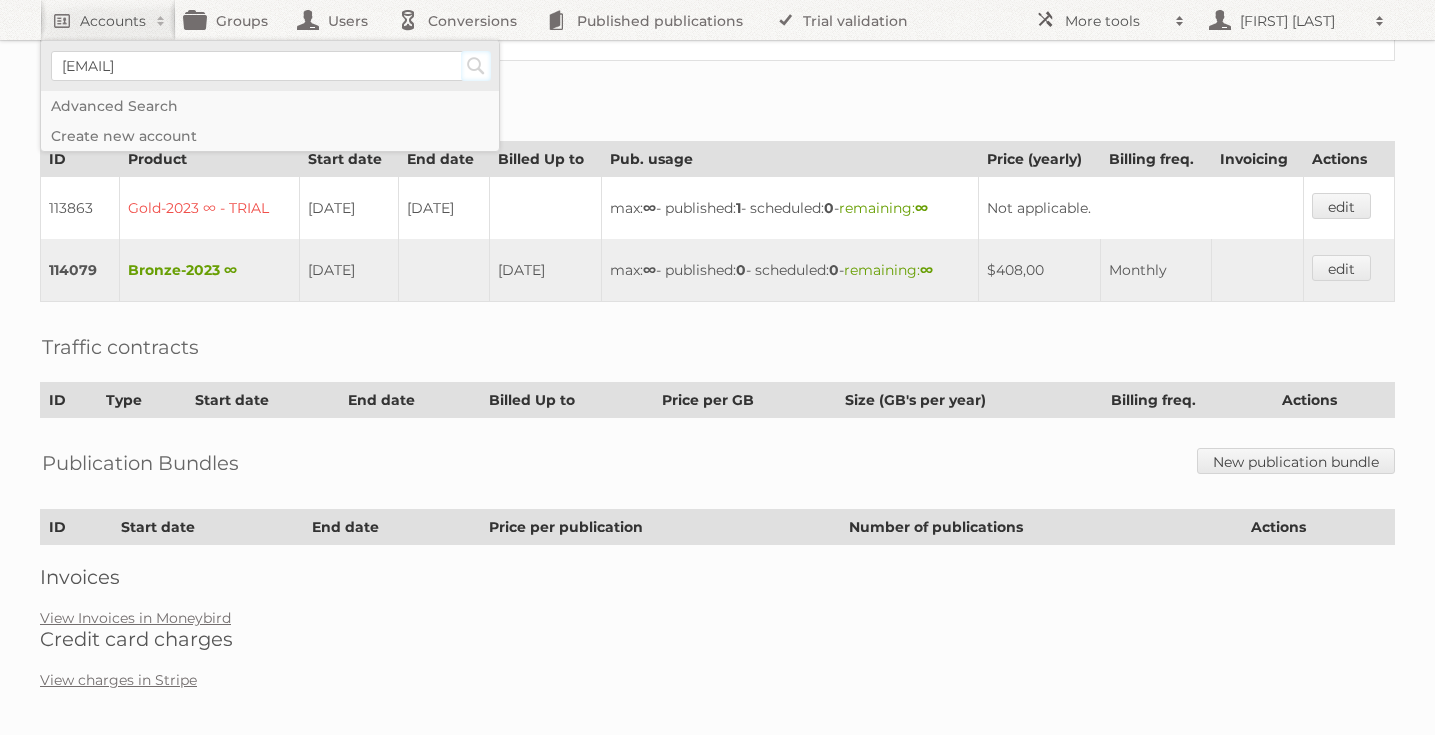 click on "Search" at bounding box center [476, 66] 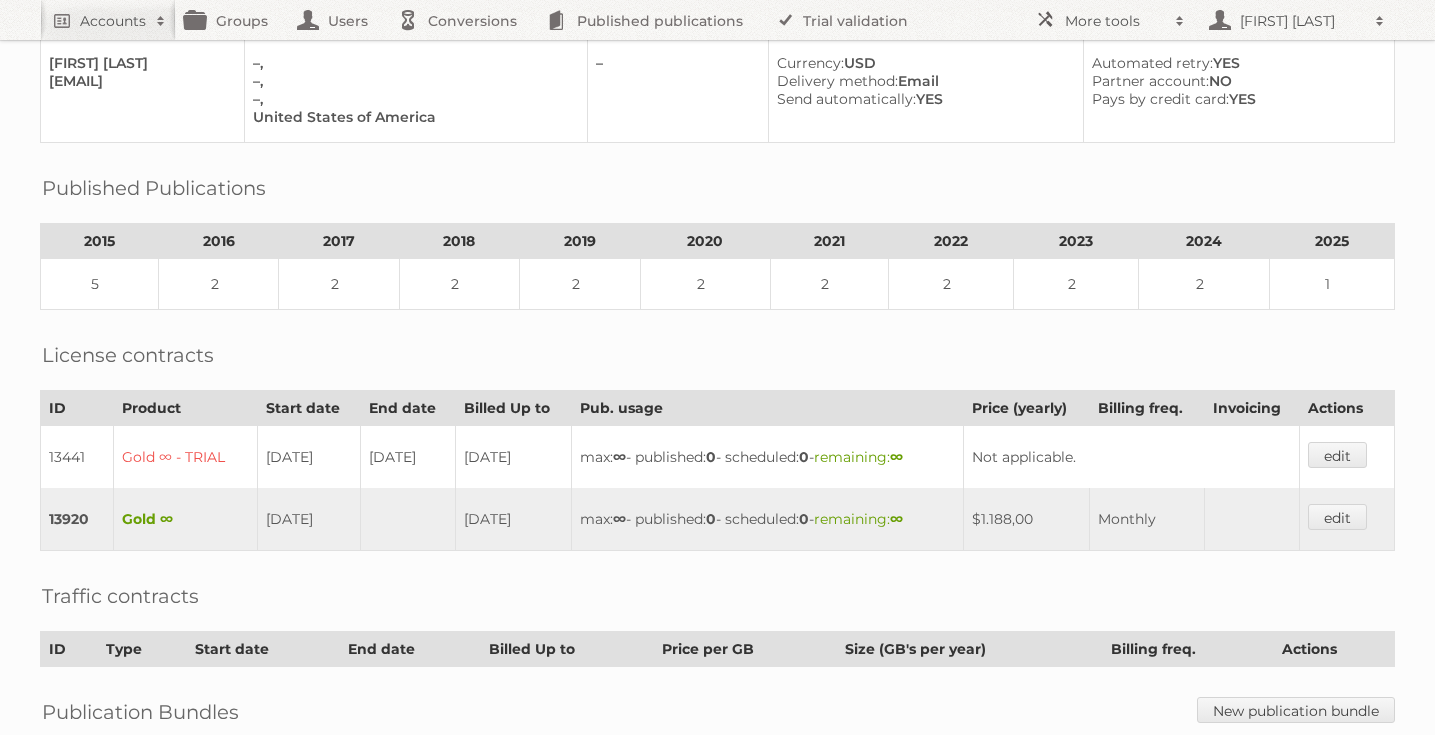 scroll, scrollTop: 0, scrollLeft: 0, axis: both 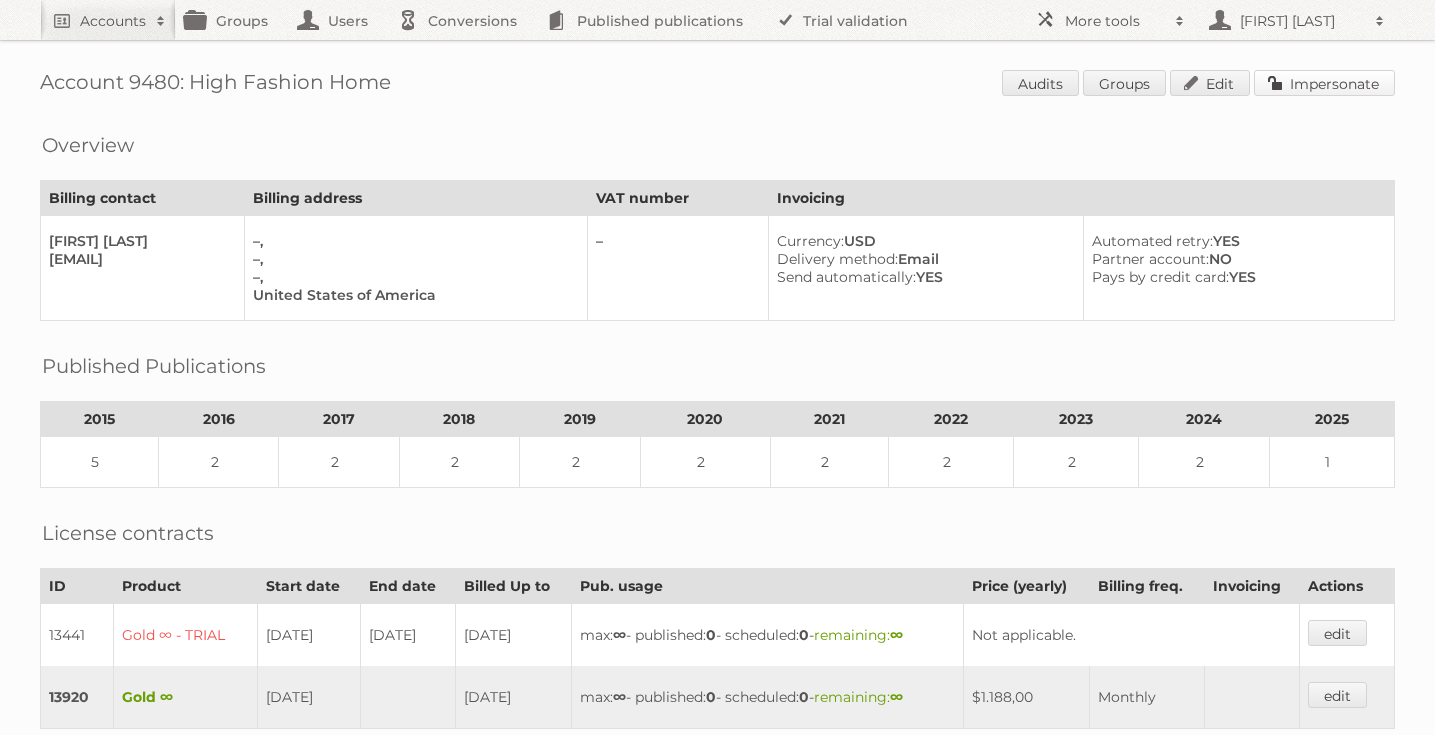 click on "Impersonate" at bounding box center (1324, 83) 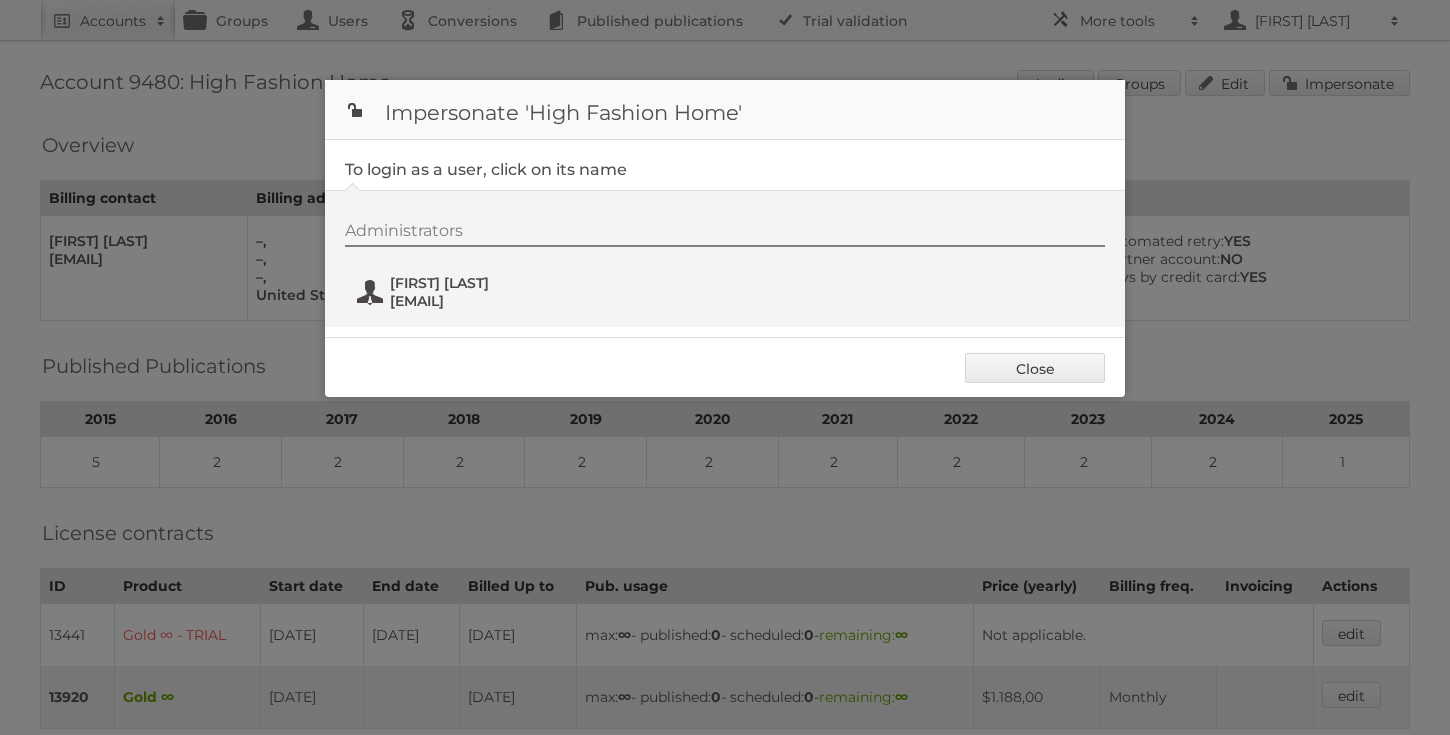 click on "wlevan@highfashionhome.com" at bounding box center [487, 301] 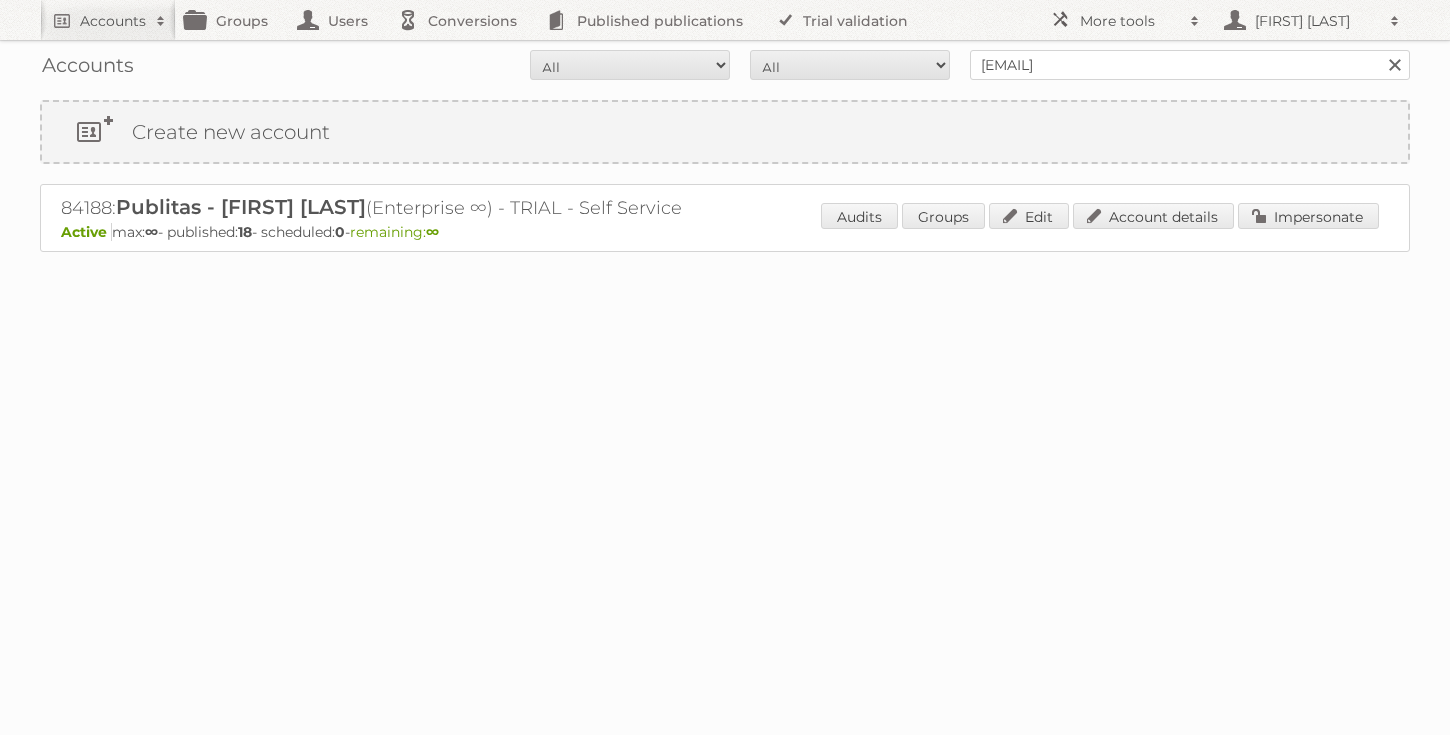 scroll, scrollTop: 0, scrollLeft: 0, axis: both 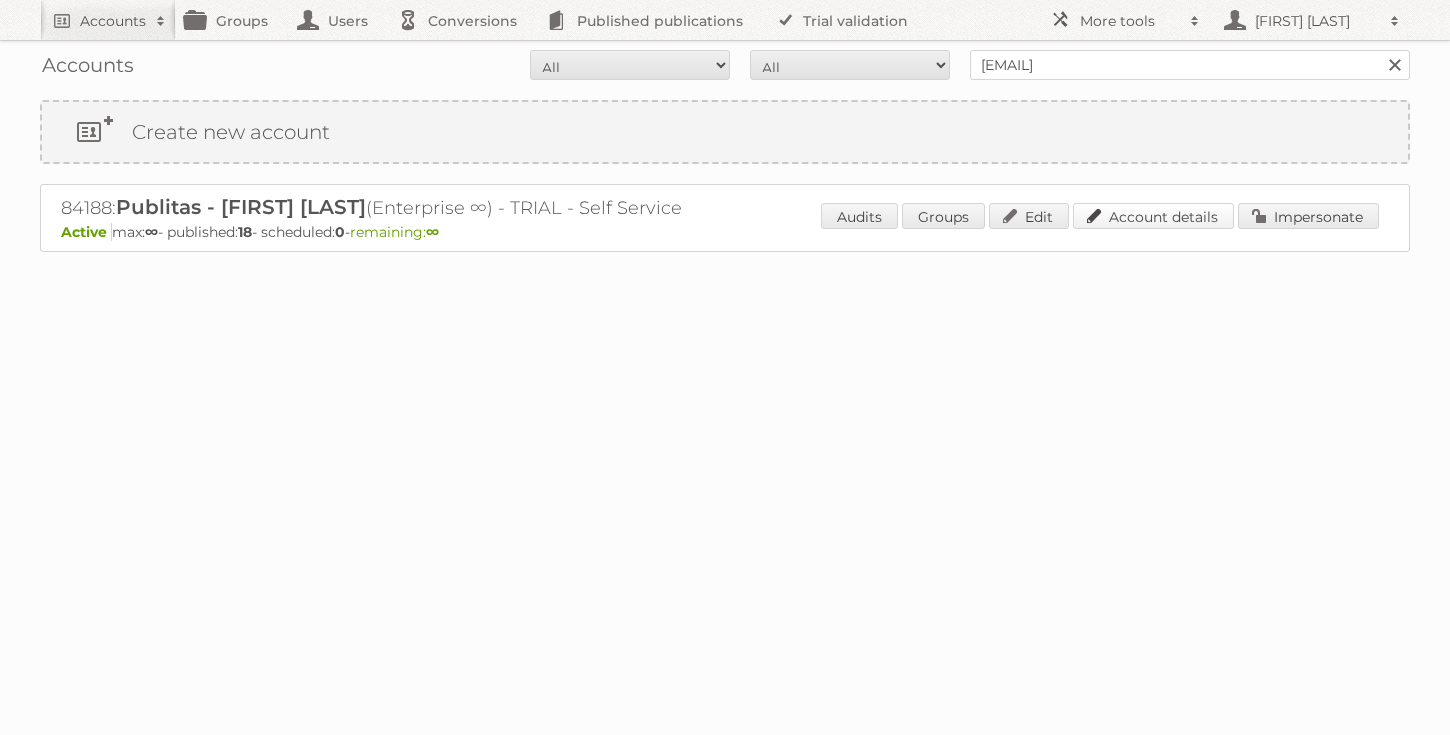 click on "Account details" at bounding box center (1153, 216) 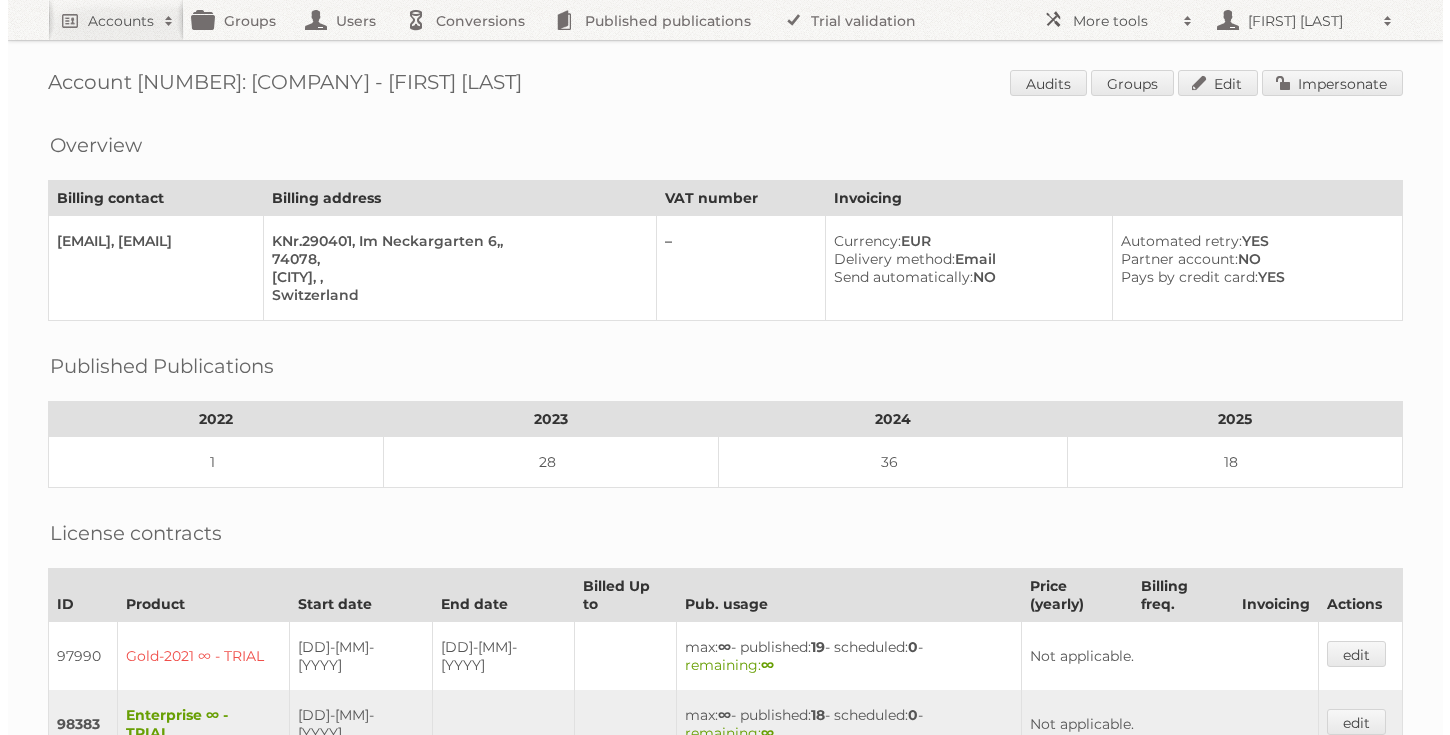 scroll, scrollTop: 0, scrollLeft: 0, axis: both 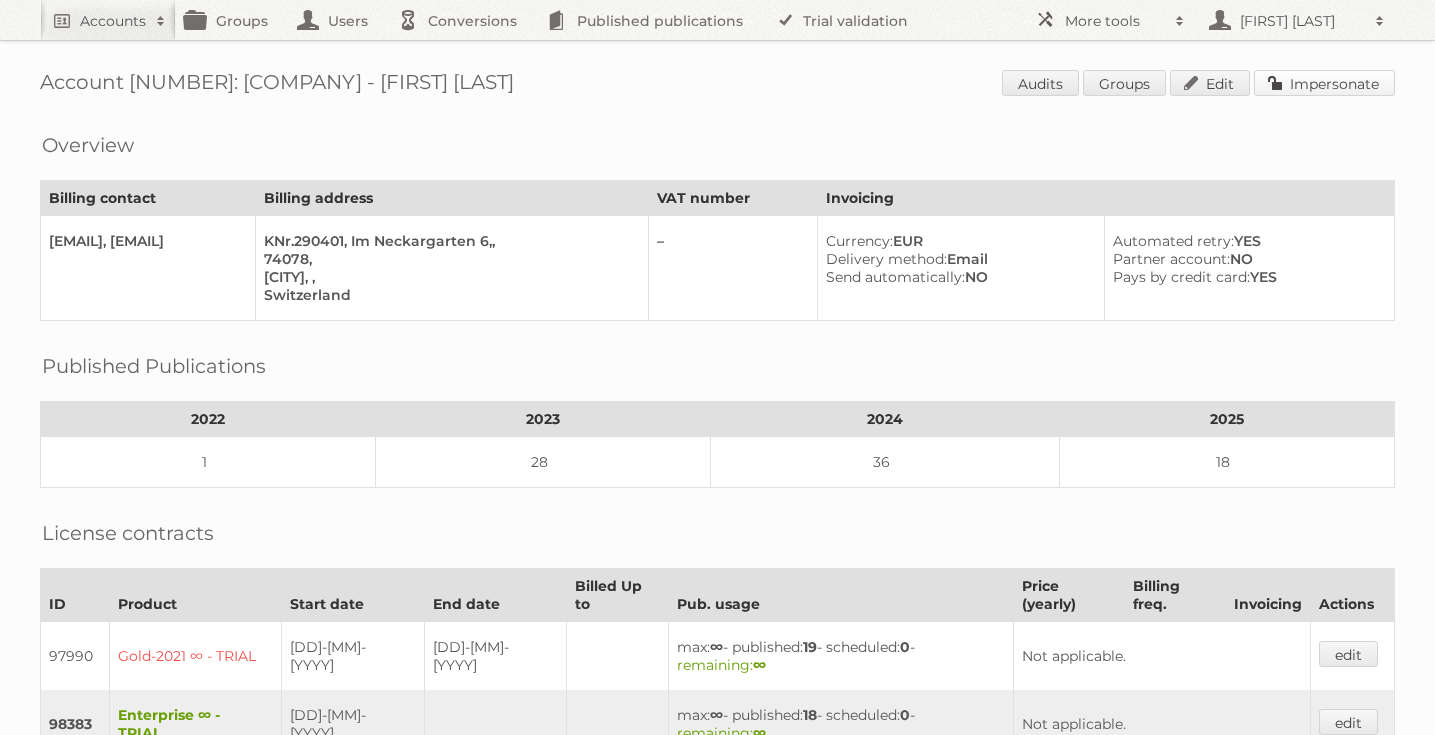 click on "Impersonate" at bounding box center (1324, 83) 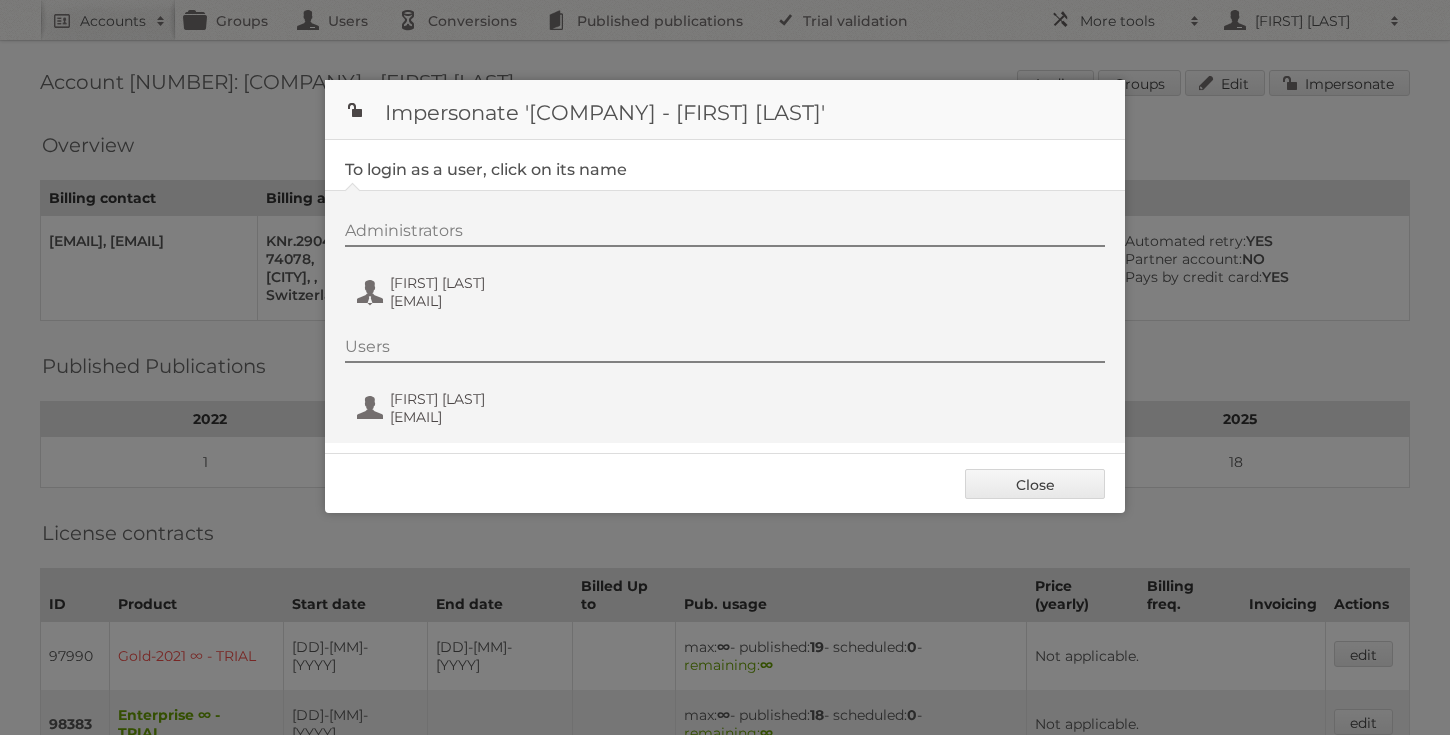 click on "Administrators
Annet Del Pino
annet@publitas.com" at bounding box center [735, 269] 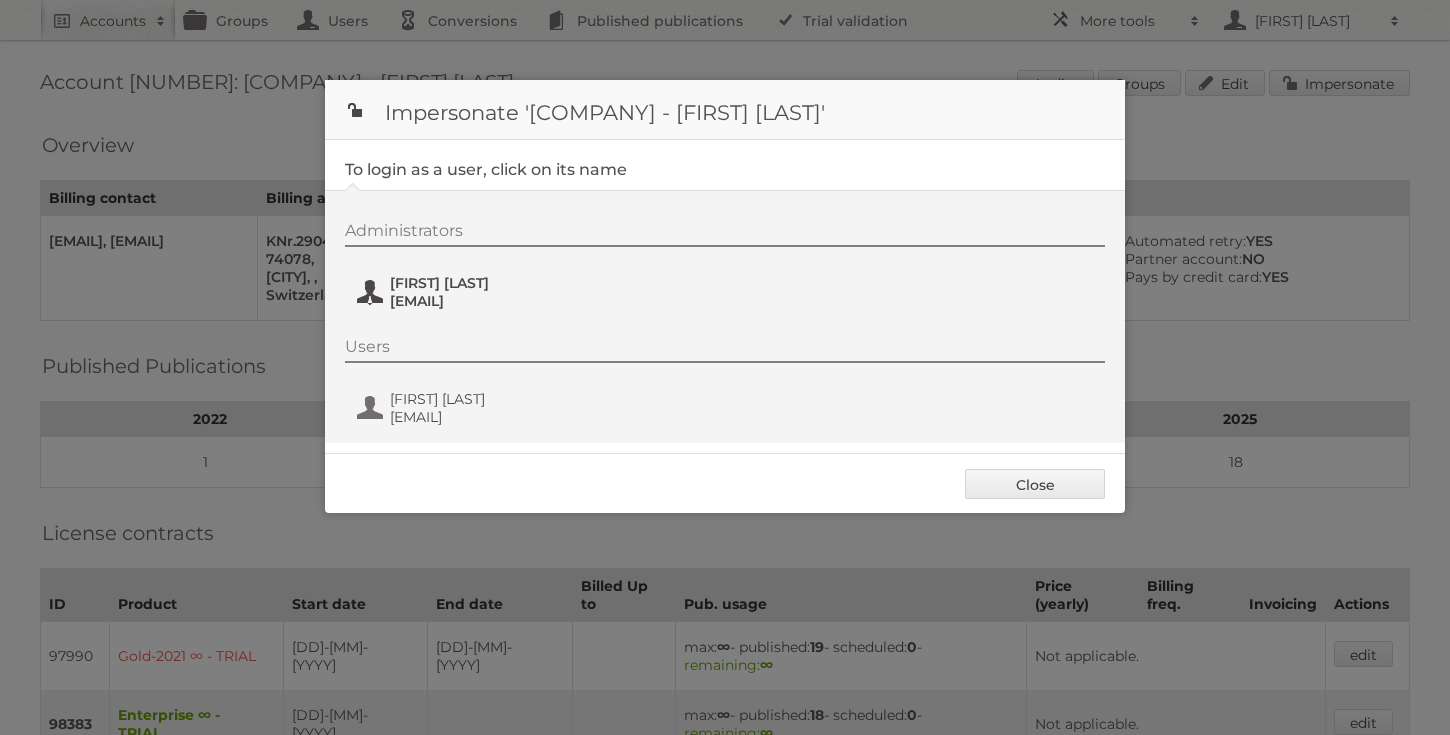 click on "annet@publitas.com" at bounding box center [487, 301] 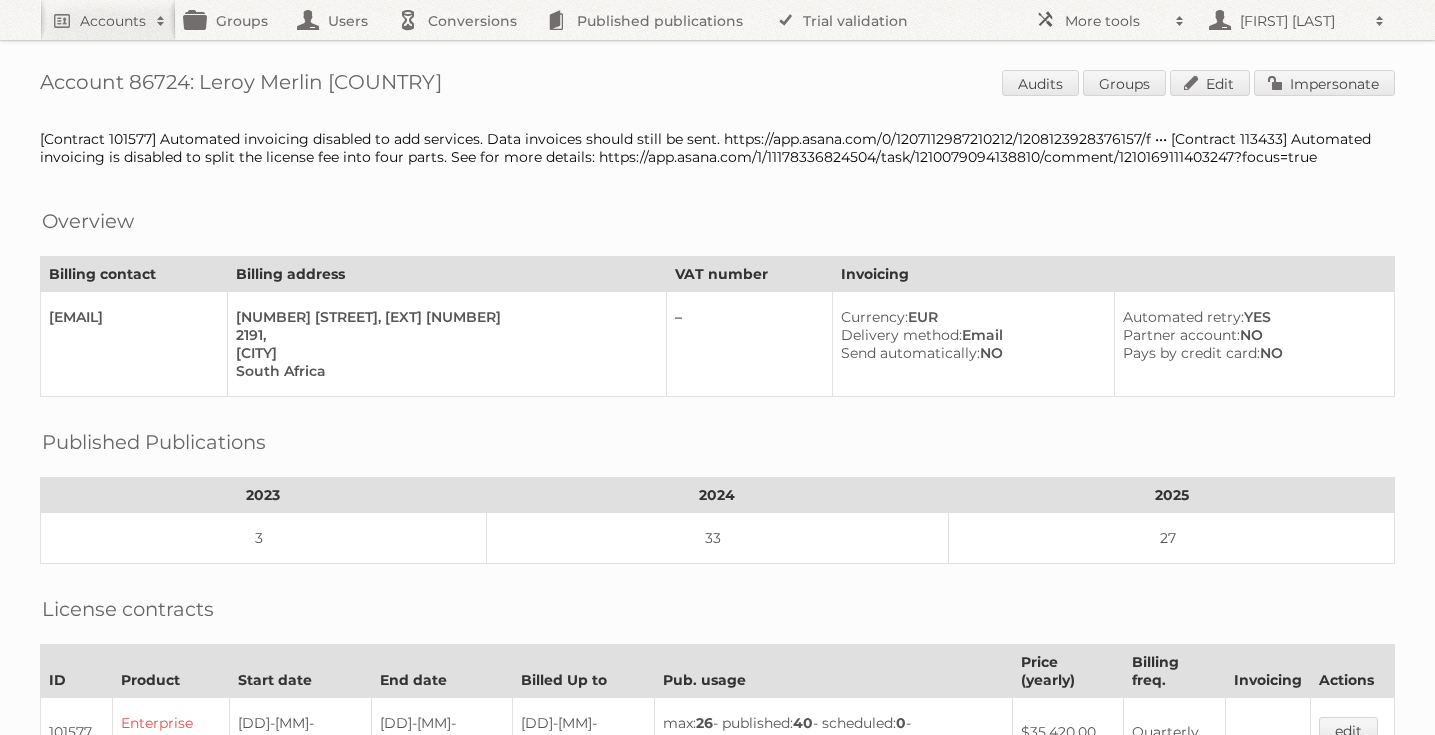 scroll, scrollTop: 0, scrollLeft: 0, axis: both 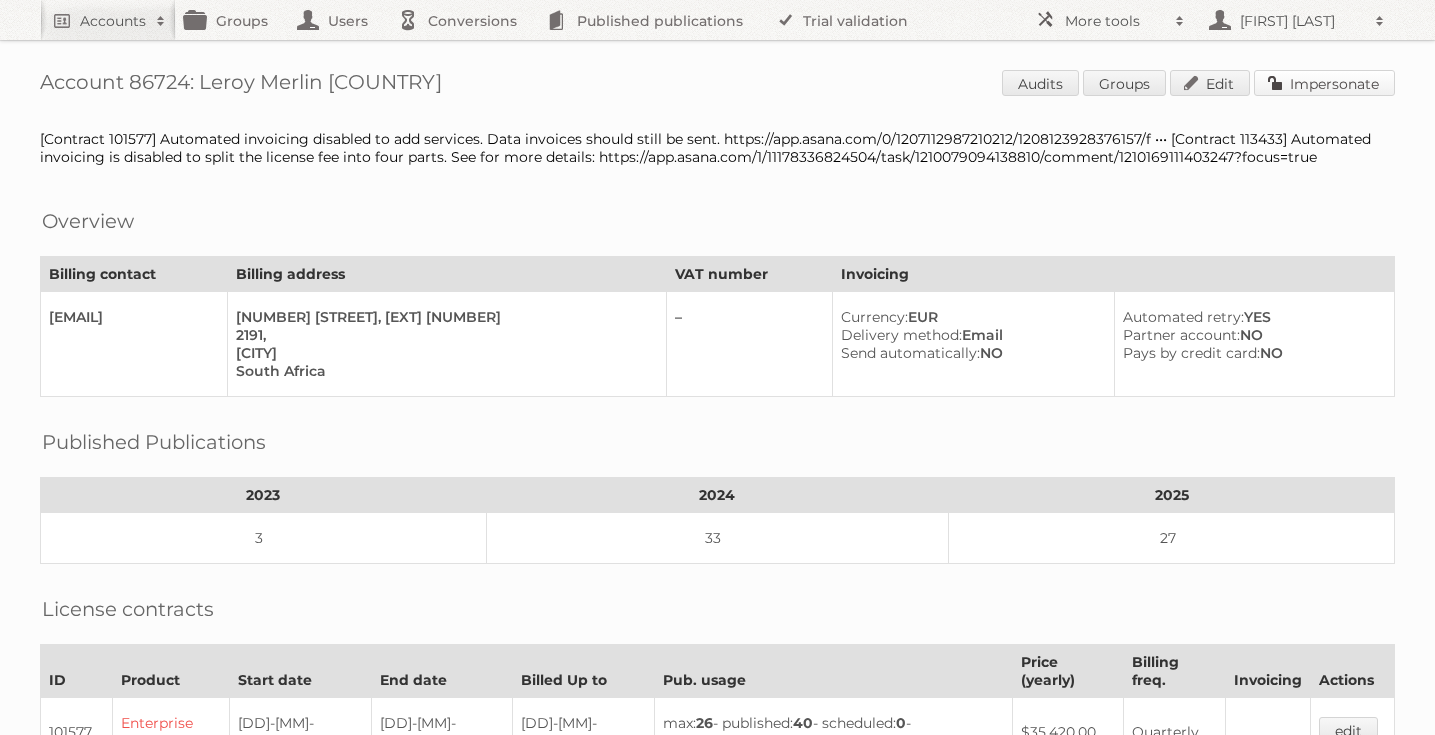 click on "Impersonate" at bounding box center (1324, 83) 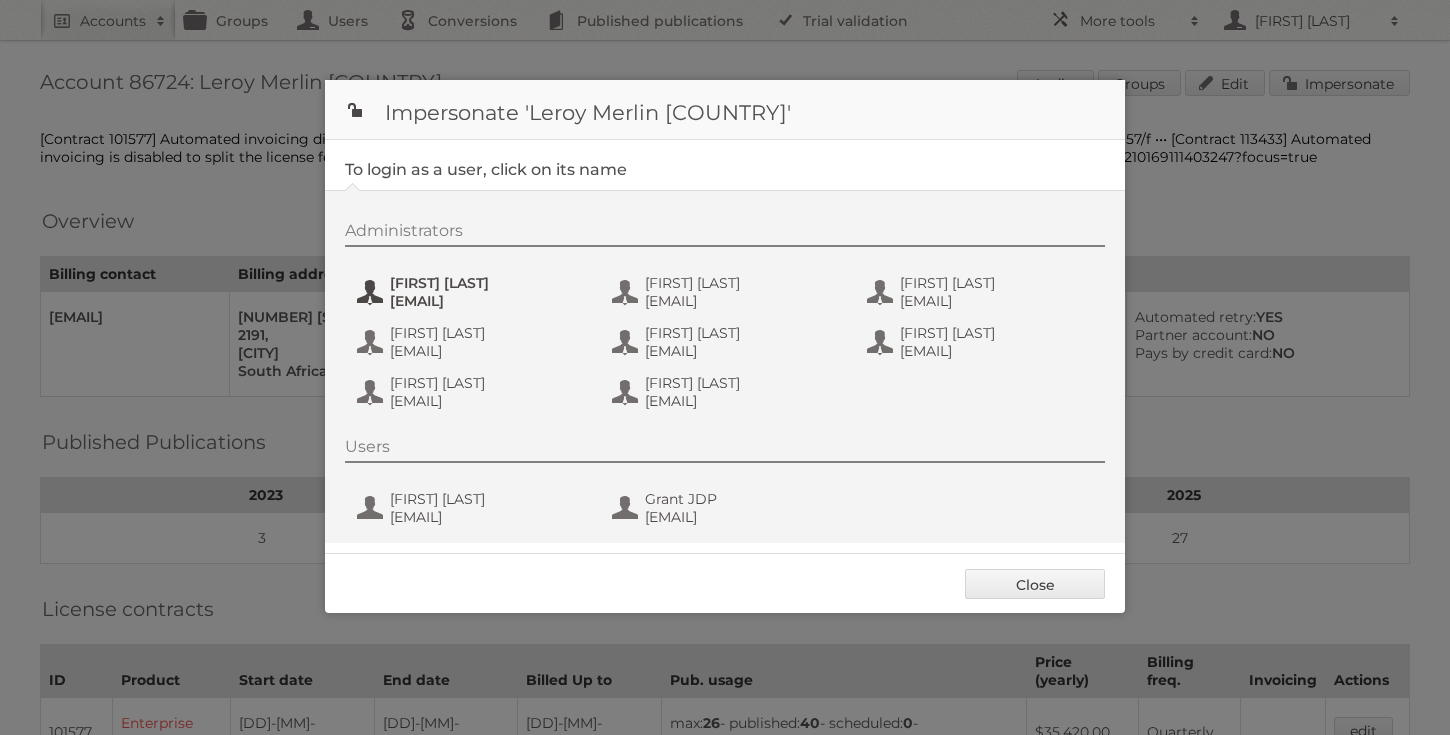 click on "[EMAIL]" at bounding box center [487, 301] 